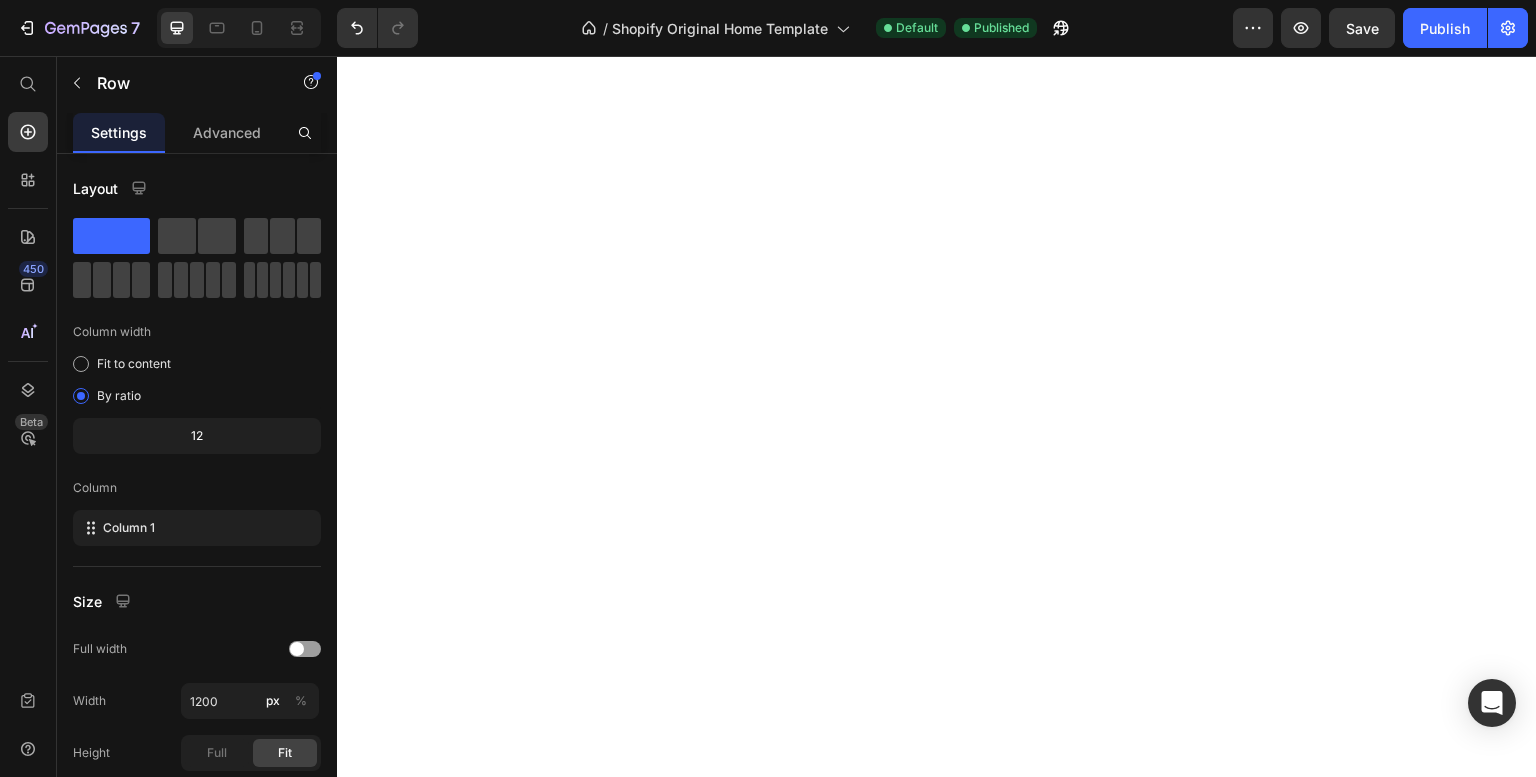 scroll, scrollTop: 0, scrollLeft: 0, axis: both 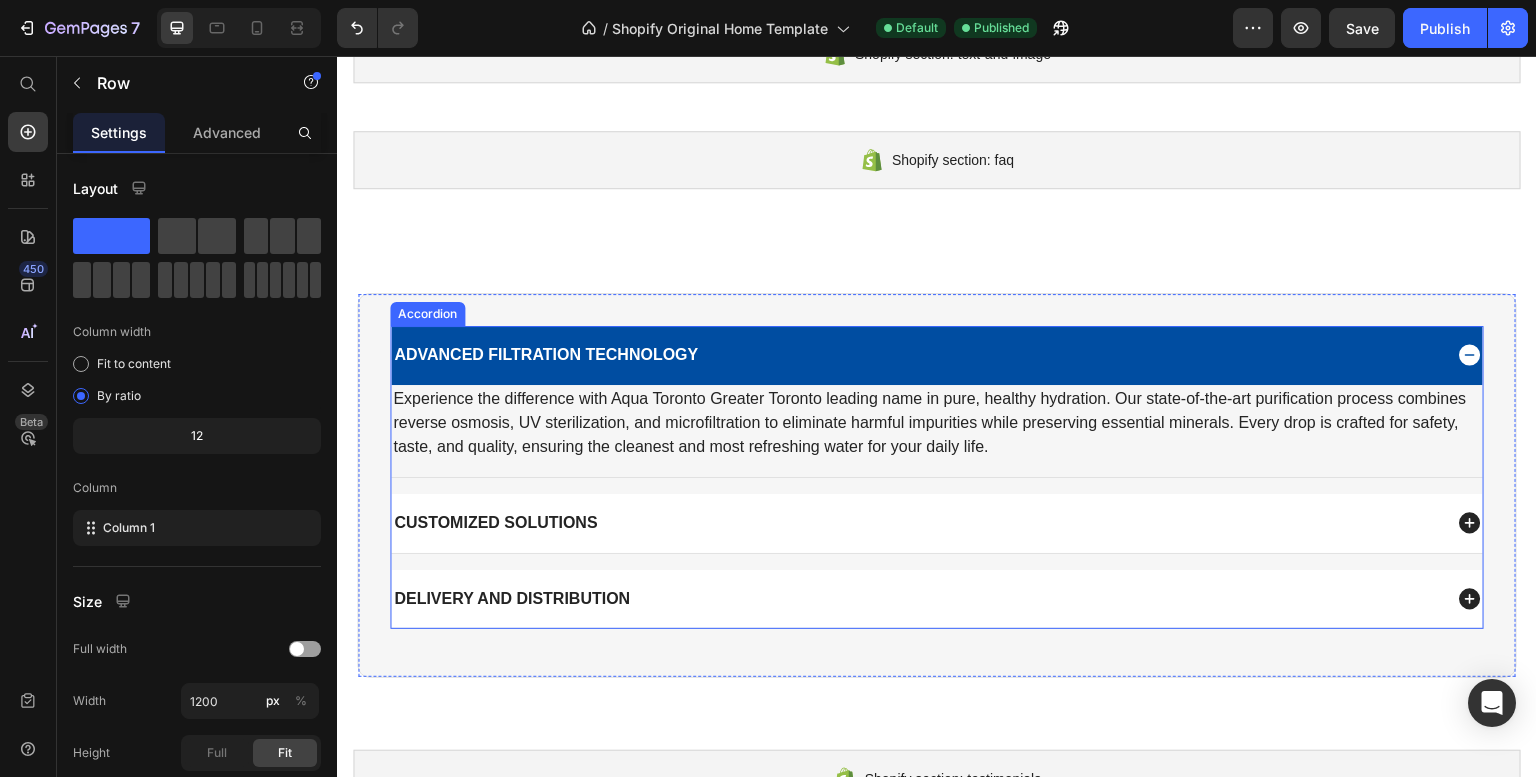 click on "Advanced Filtration Technology" at bounding box center [546, 355] 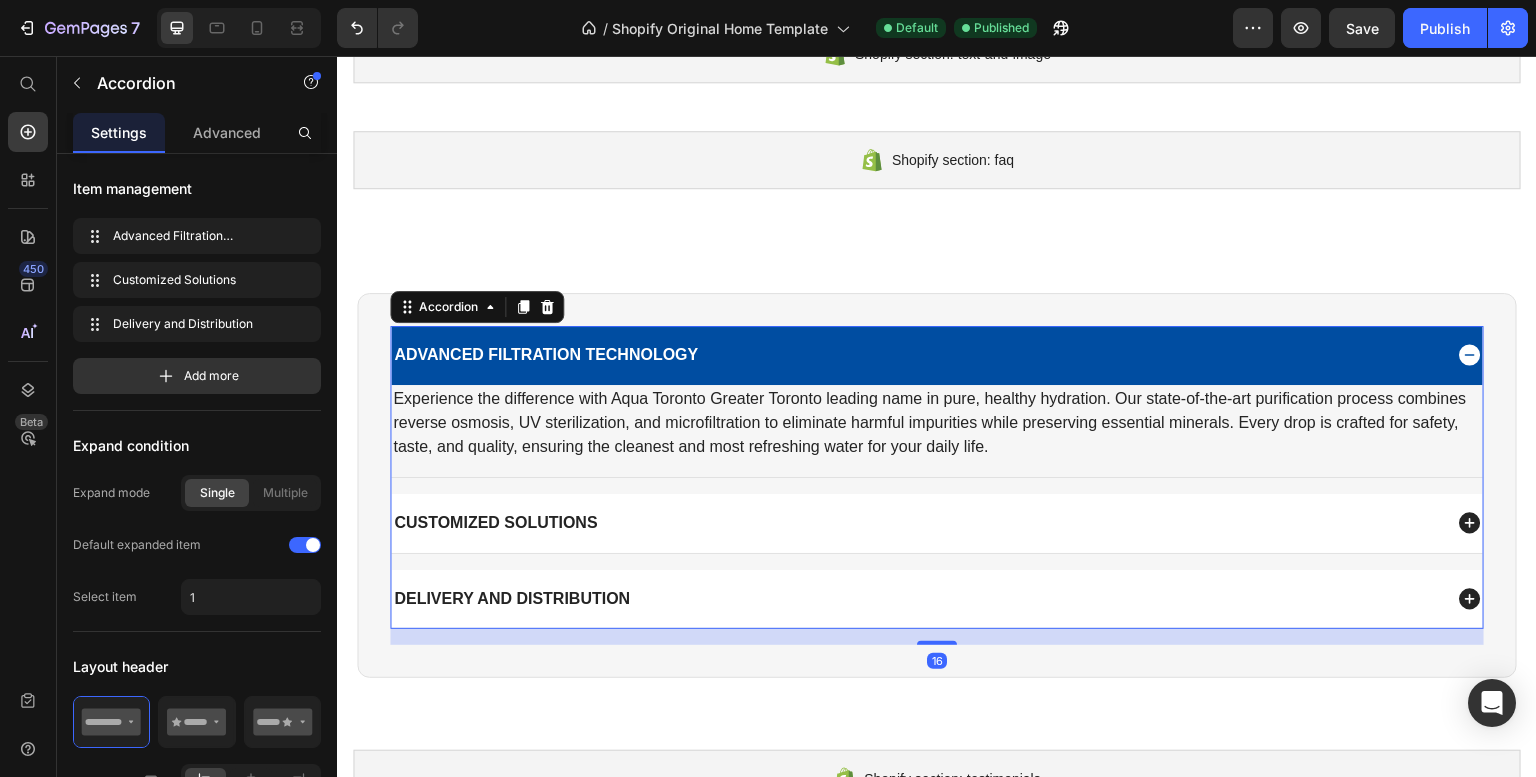 click on "Advanced Filtration Technology" at bounding box center [916, 355] 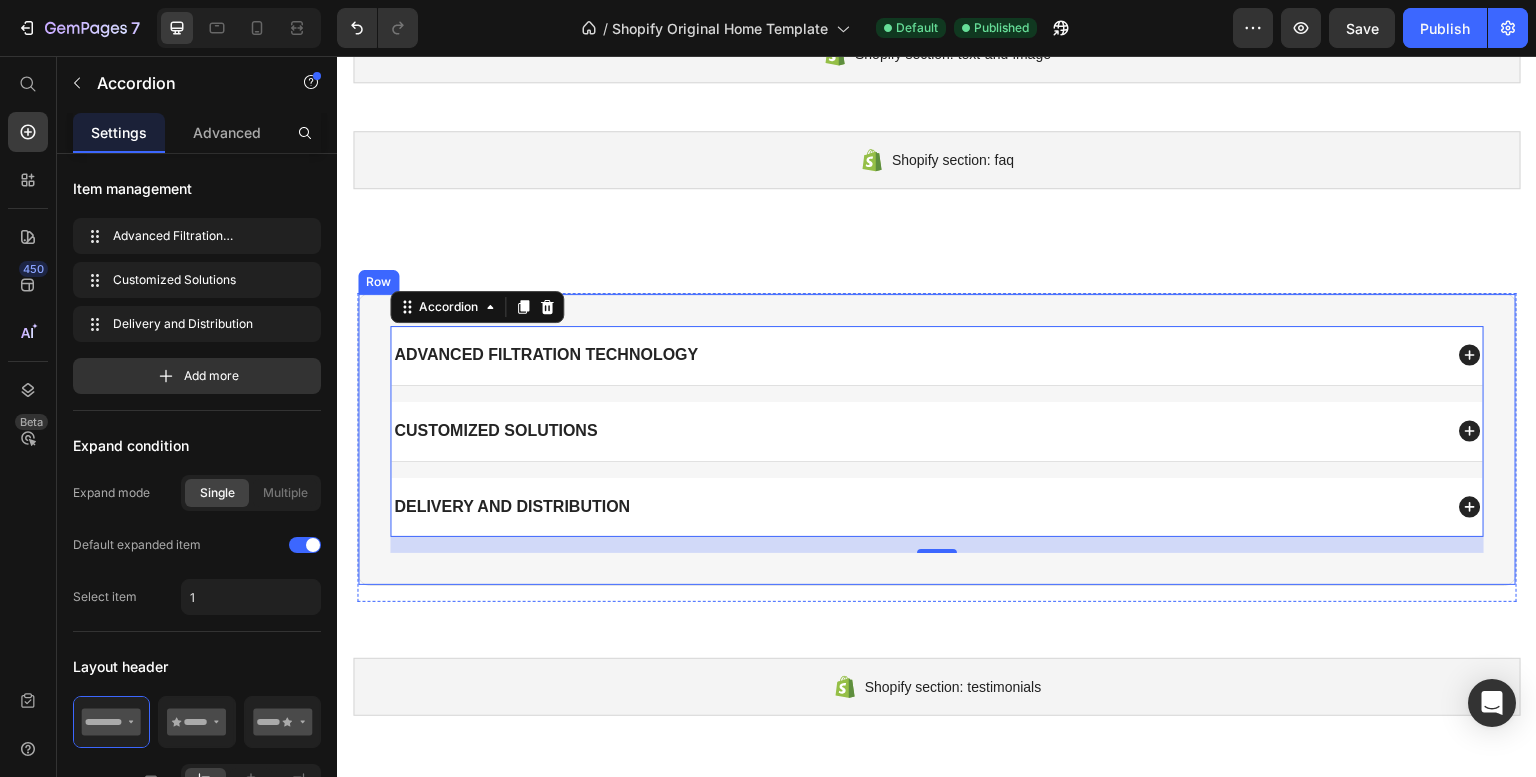 click on "Advanced Filtration Technology
Customized Solutions
Delivery and Distribution Accordion   16 Row" at bounding box center [937, 439] 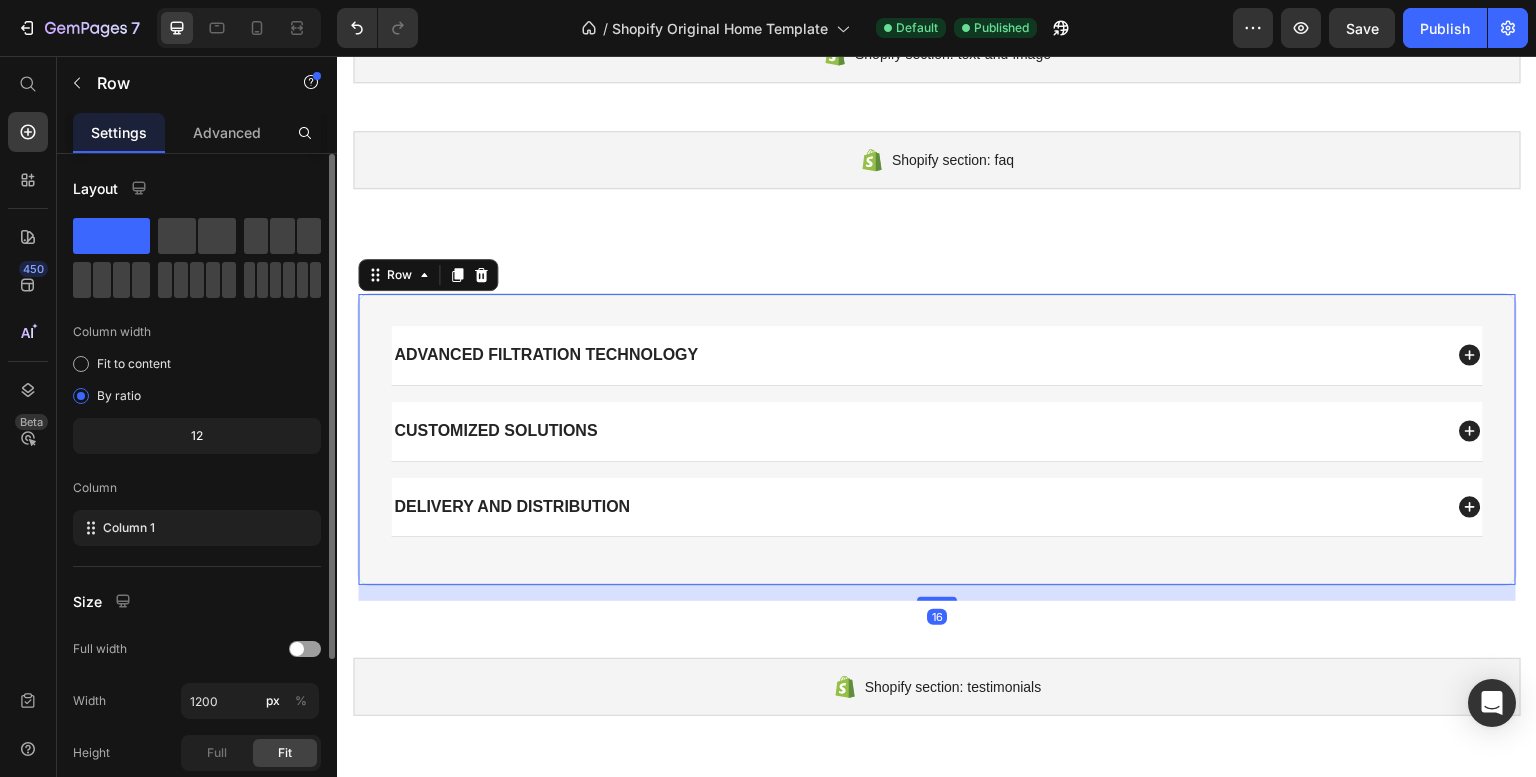 scroll, scrollTop: 230, scrollLeft: 0, axis: vertical 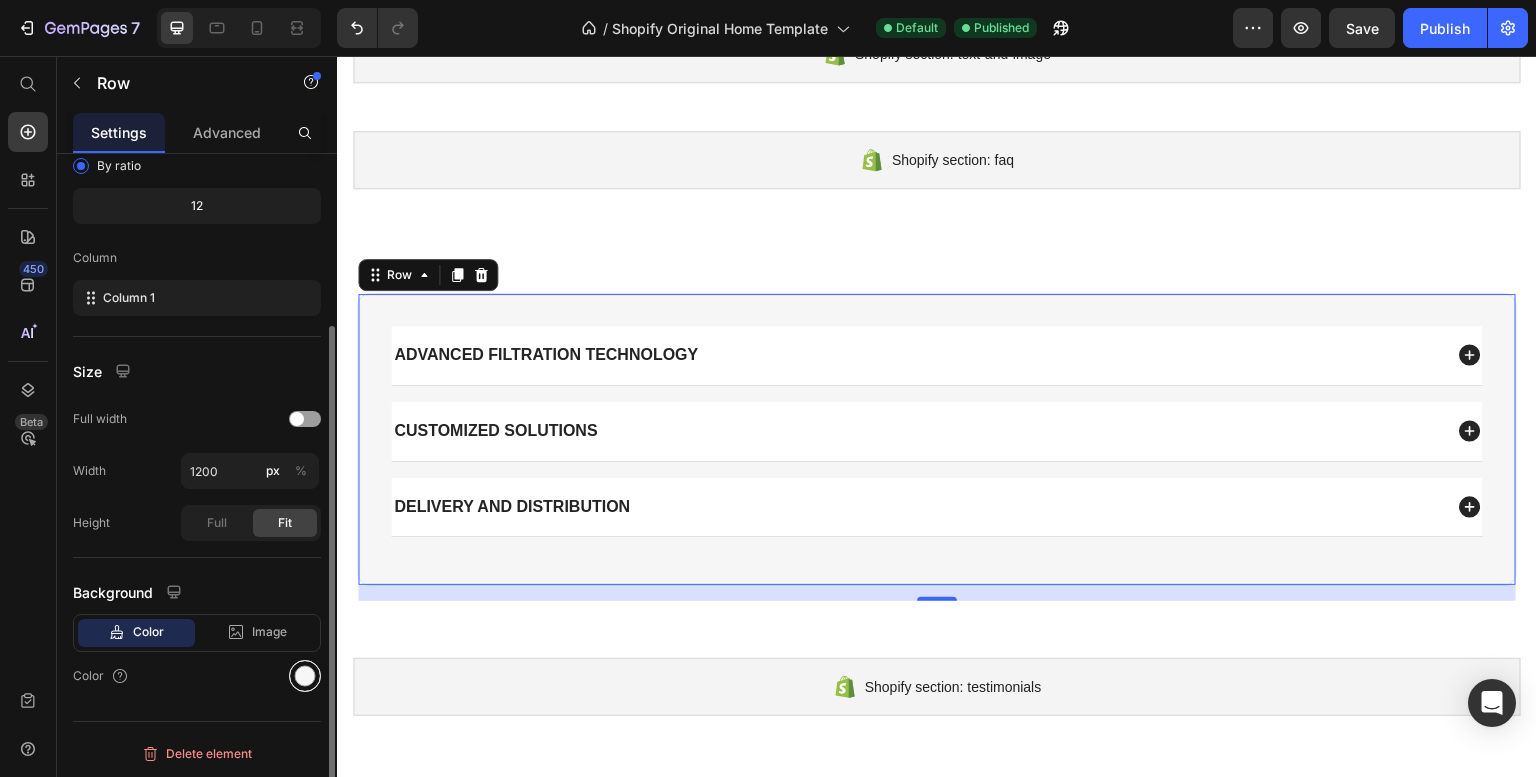 click at bounding box center [305, 676] 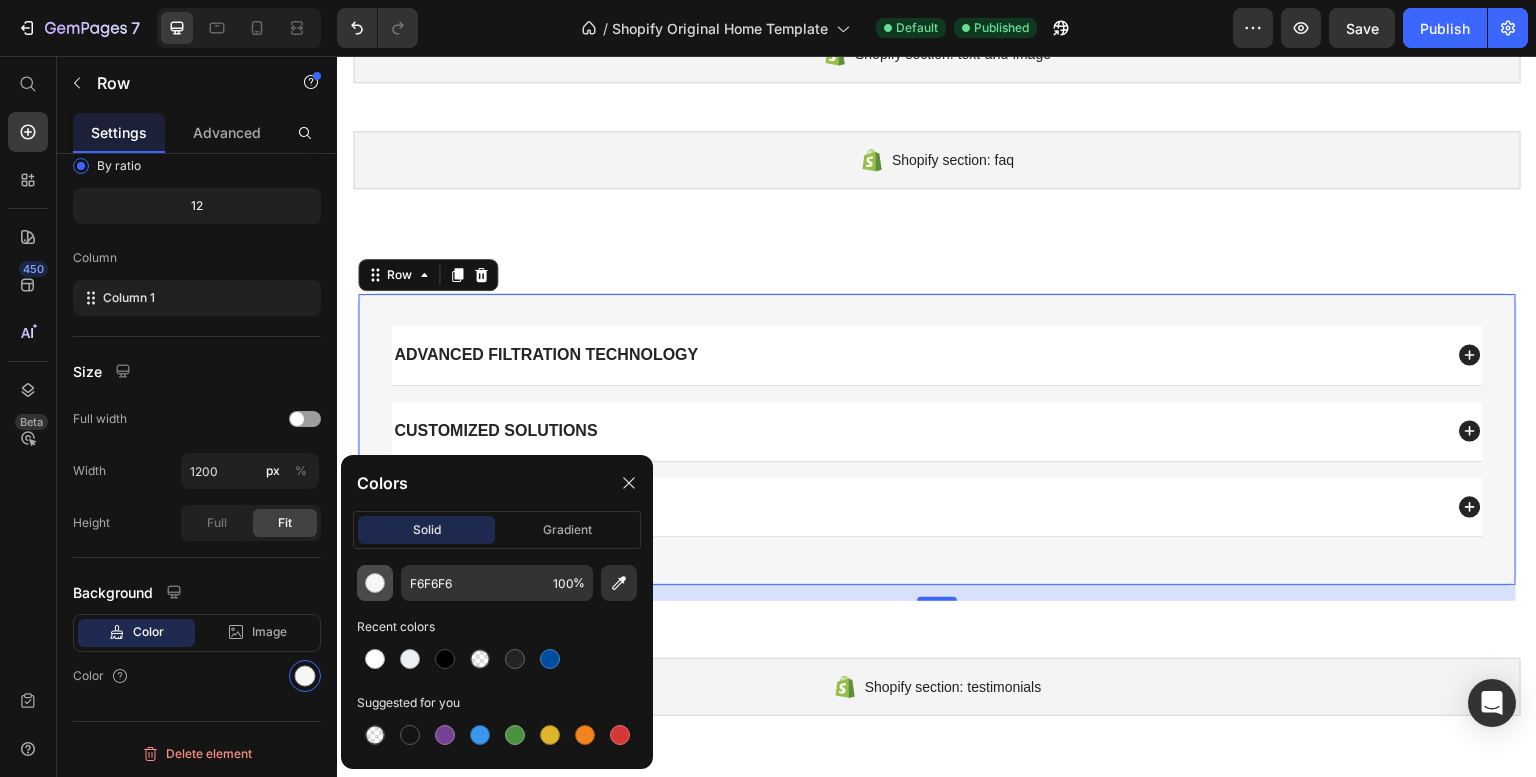 click at bounding box center [375, 583] 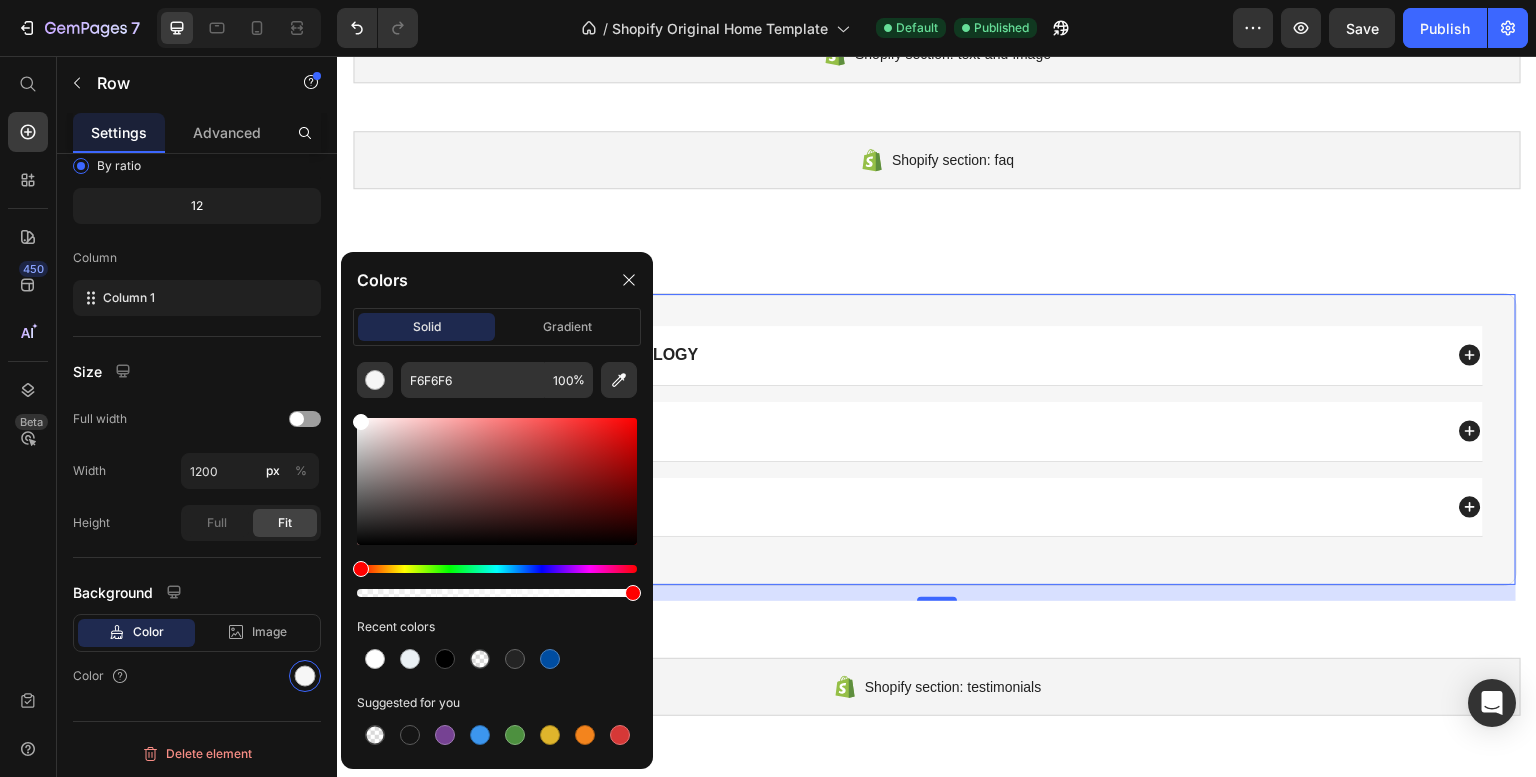 drag, startPoint x: 403, startPoint y: 474, endPoint x: 346, endPoint y: 397, distance: 95.80188 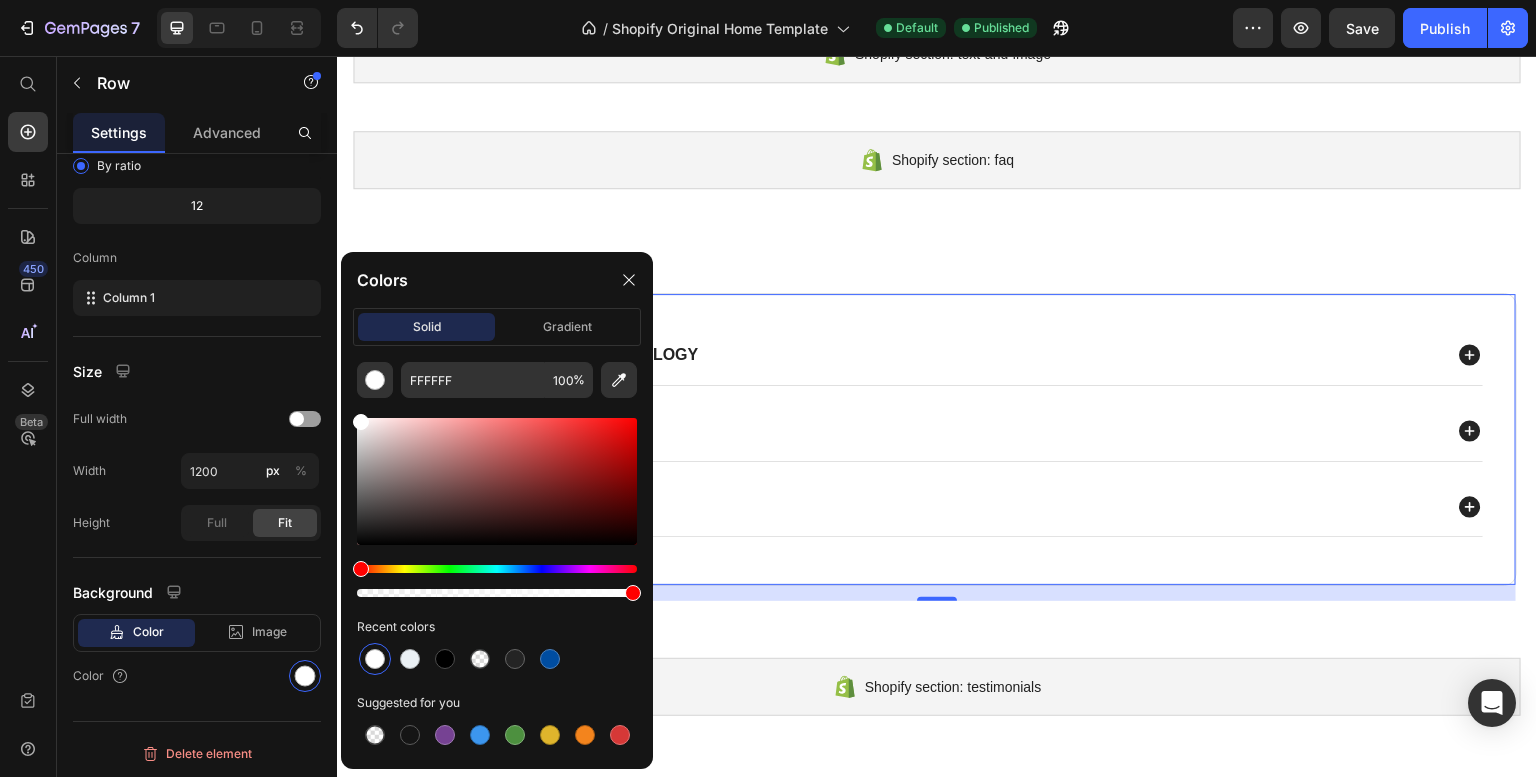 click on "450 Beta" at bounding box center [28, 416] 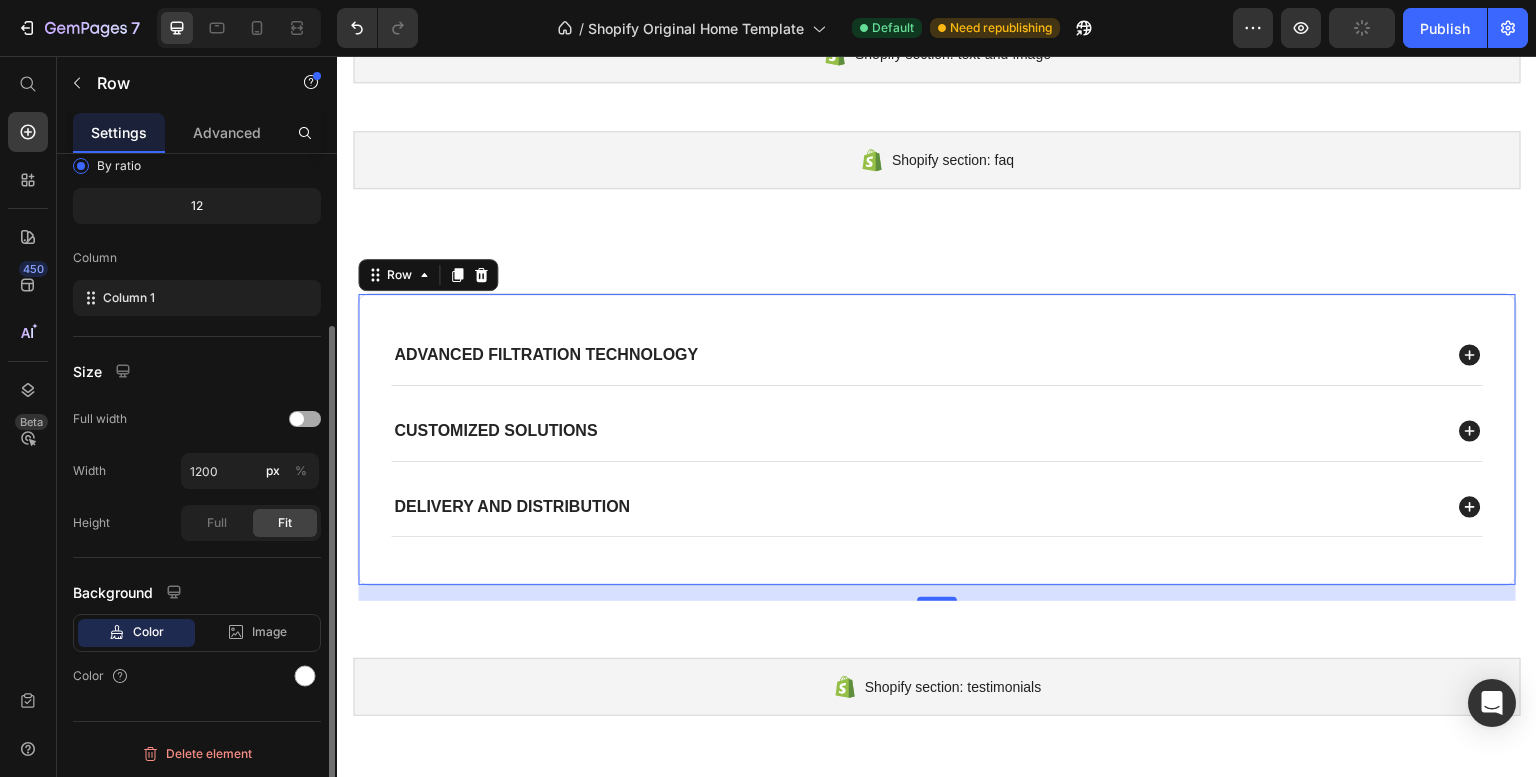 click on "Full width" 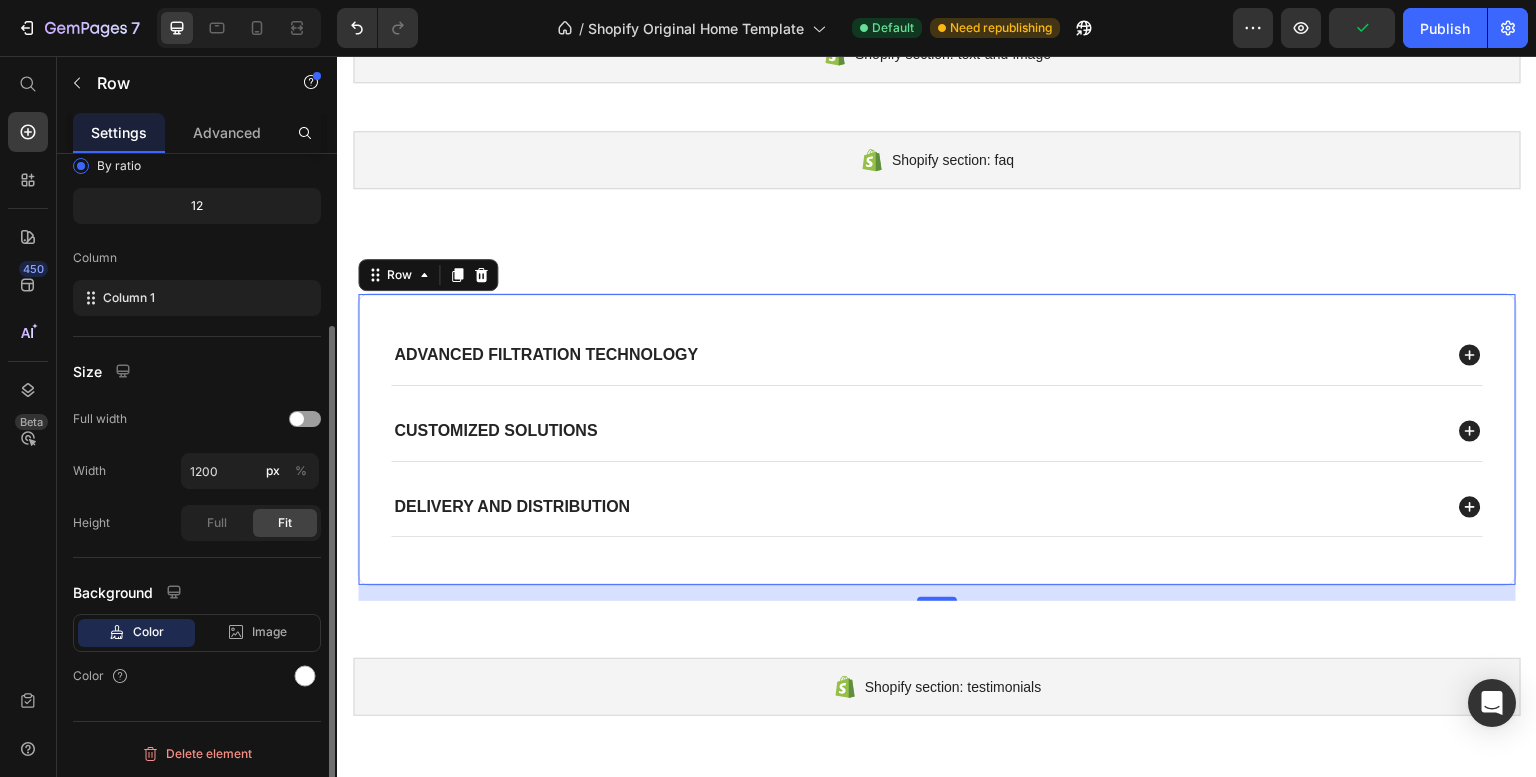 click at bounding box center [305, 419] 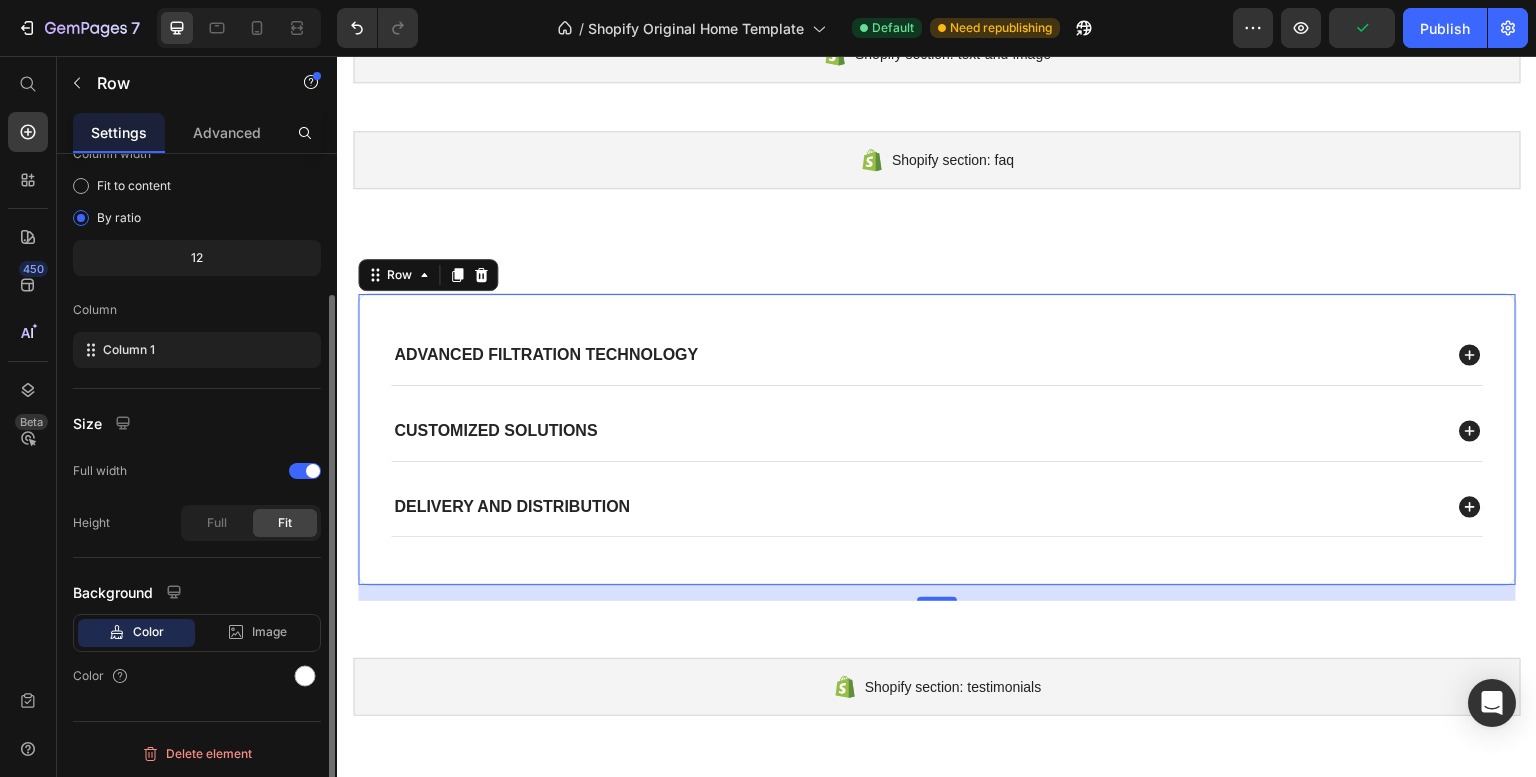 click on "Size" at bounding box center [197, 423] 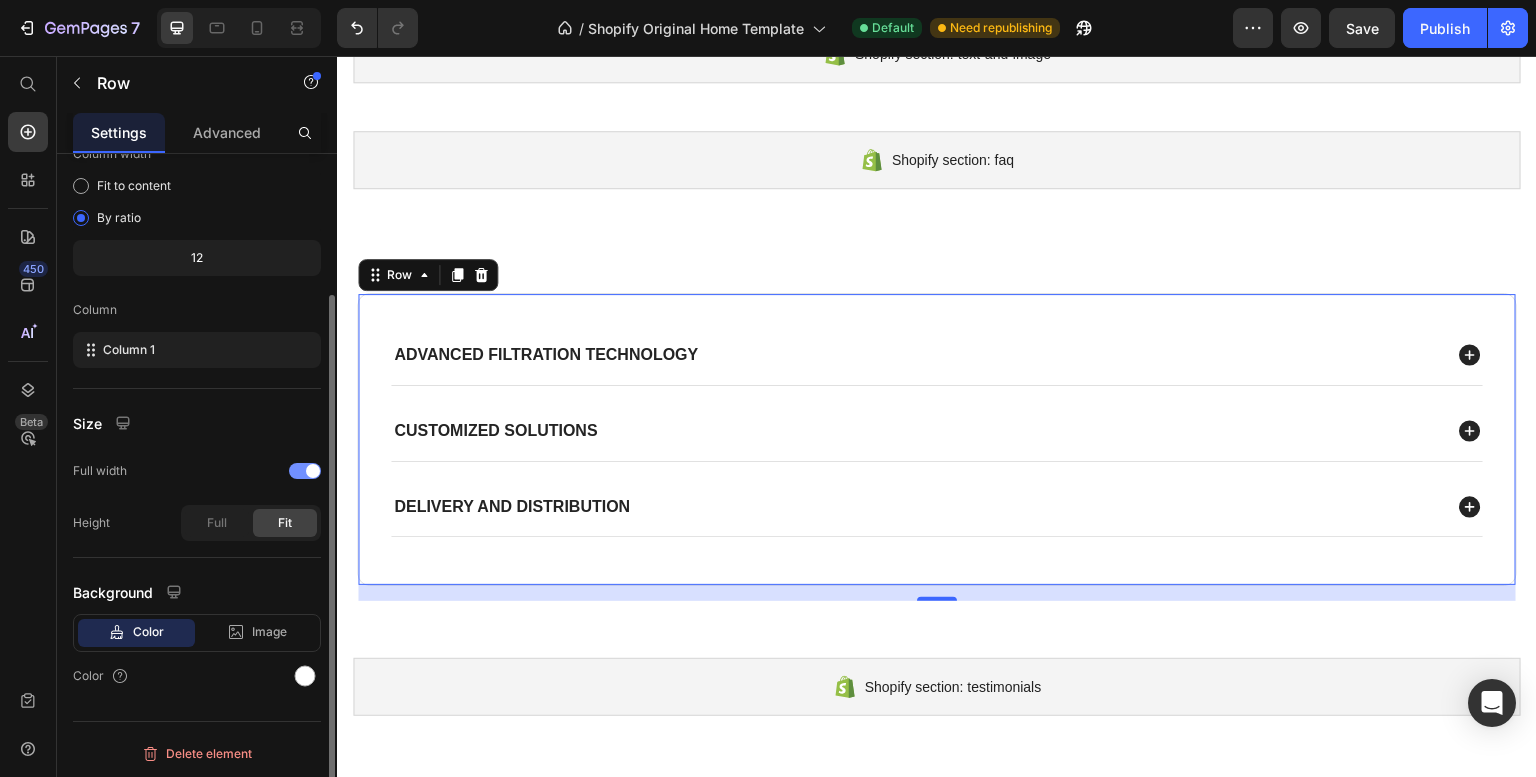 click at bounding box center [305, 471] 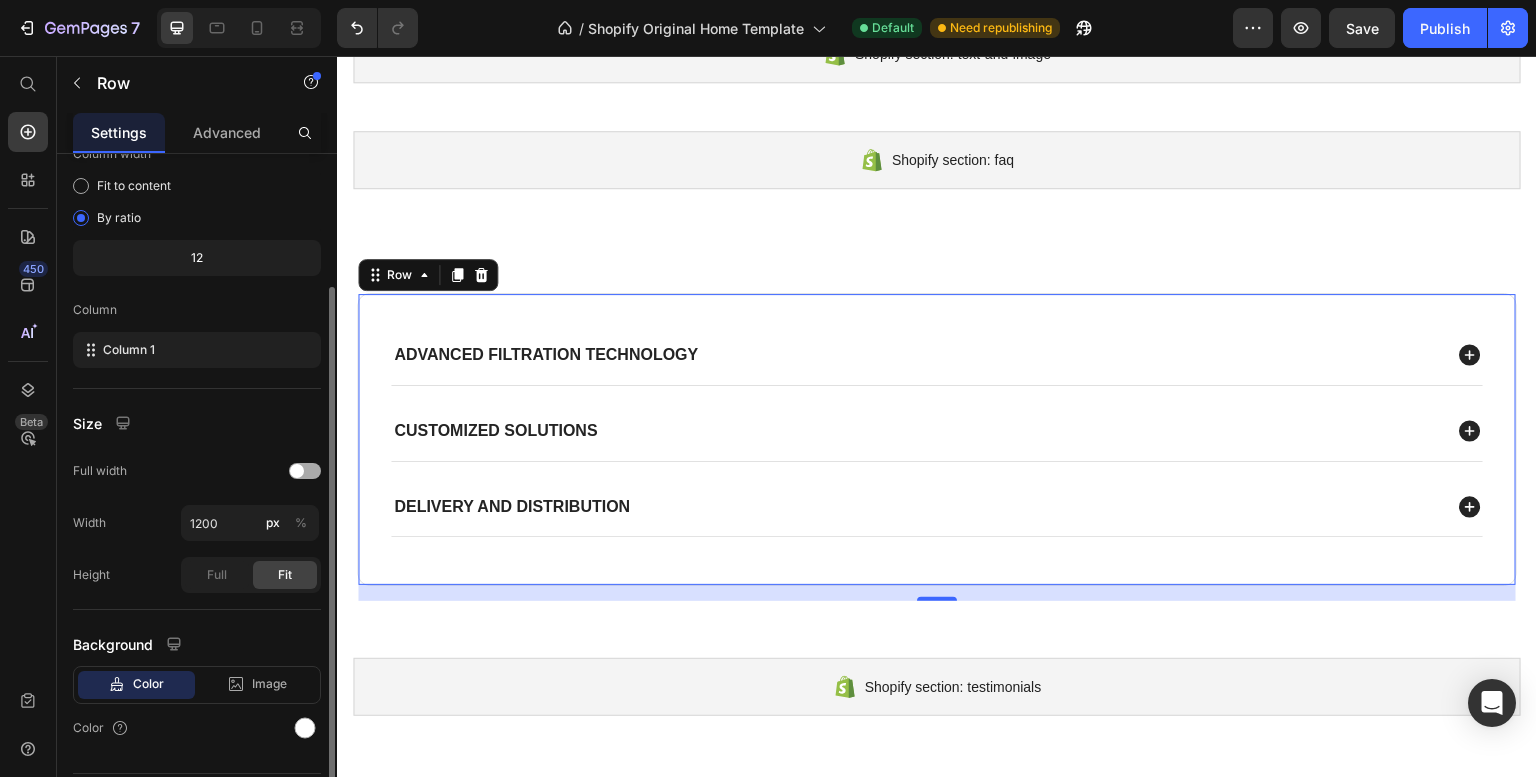 click at bounding box center [297, 471] 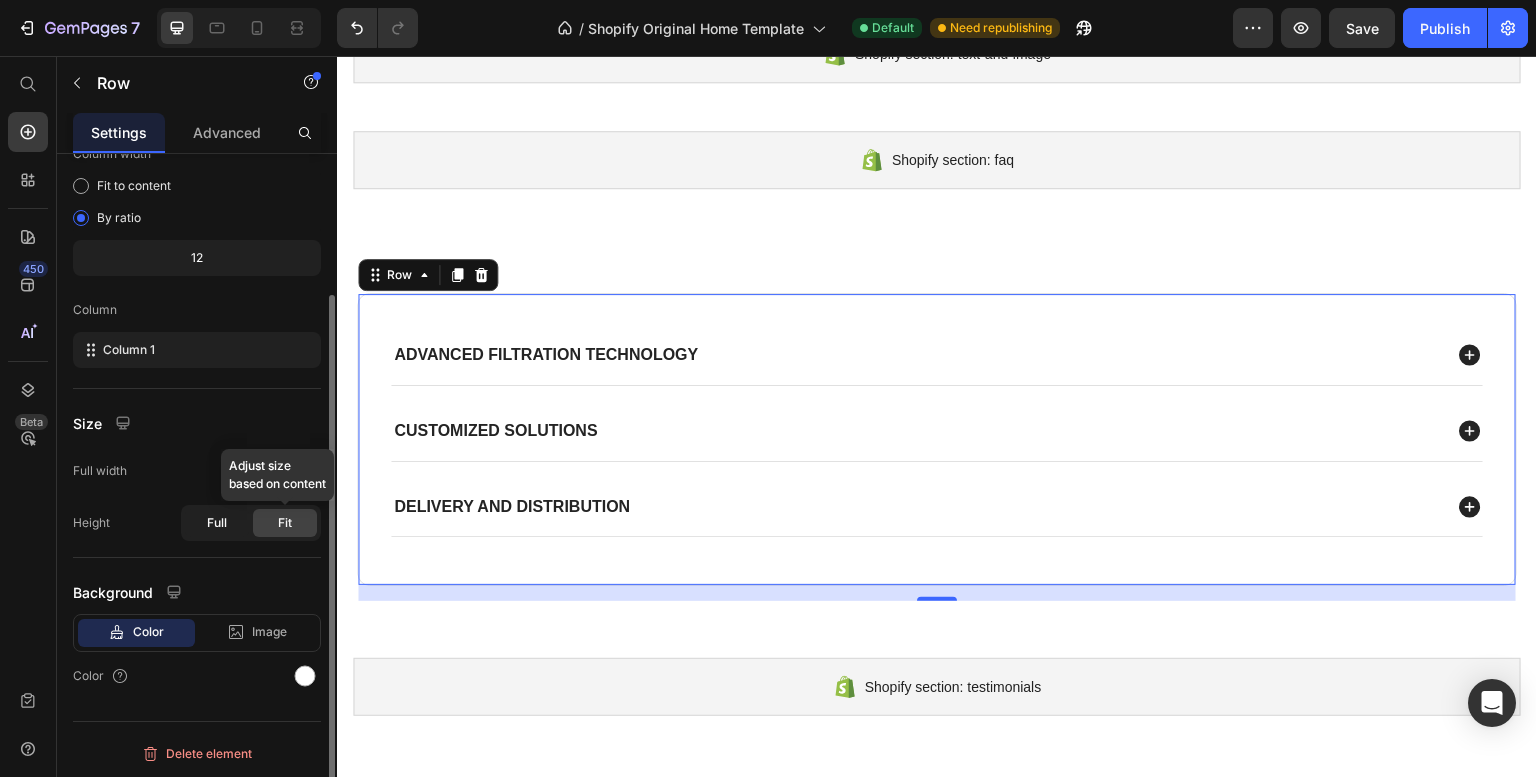 click on "Full" 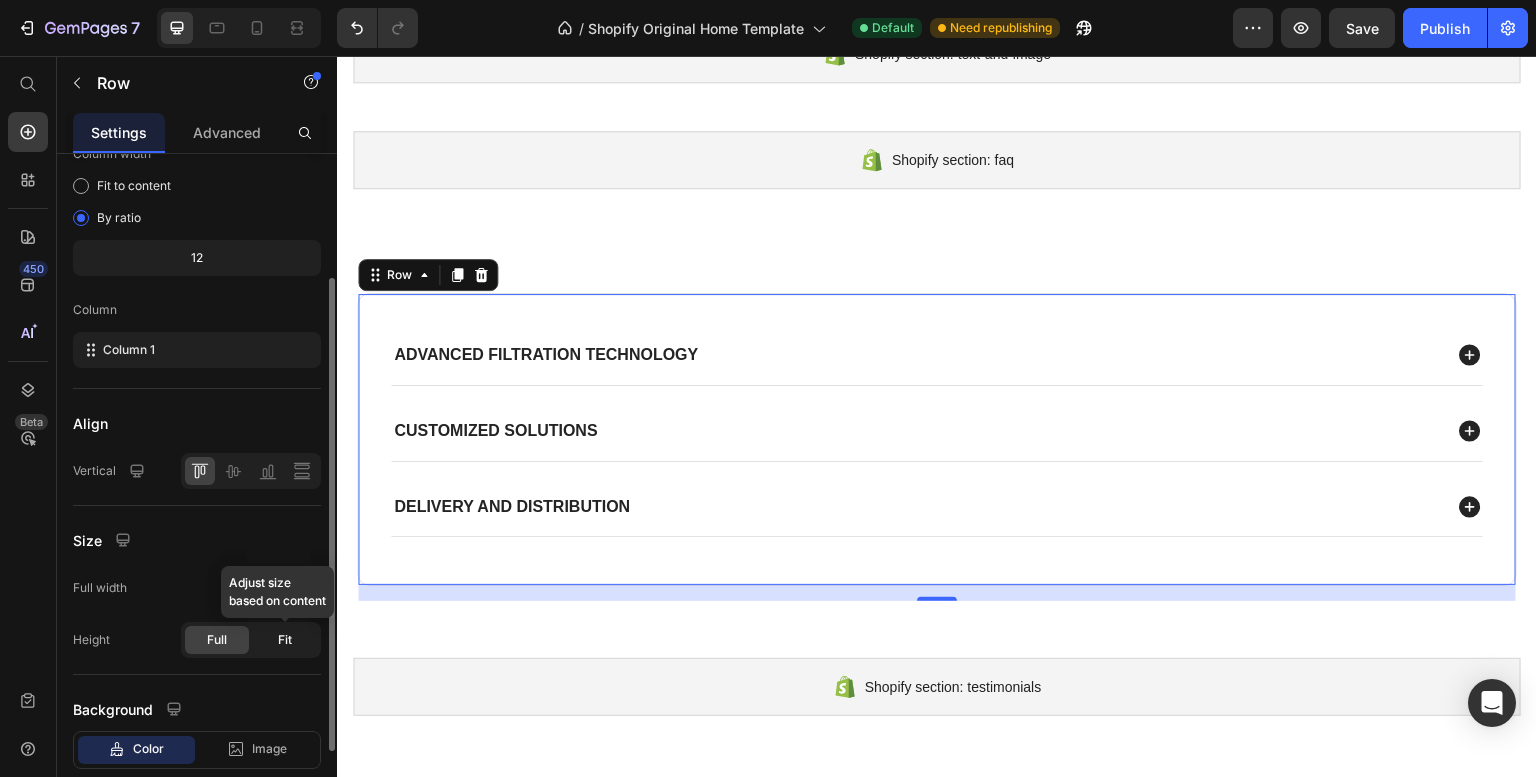 click on "Fit" 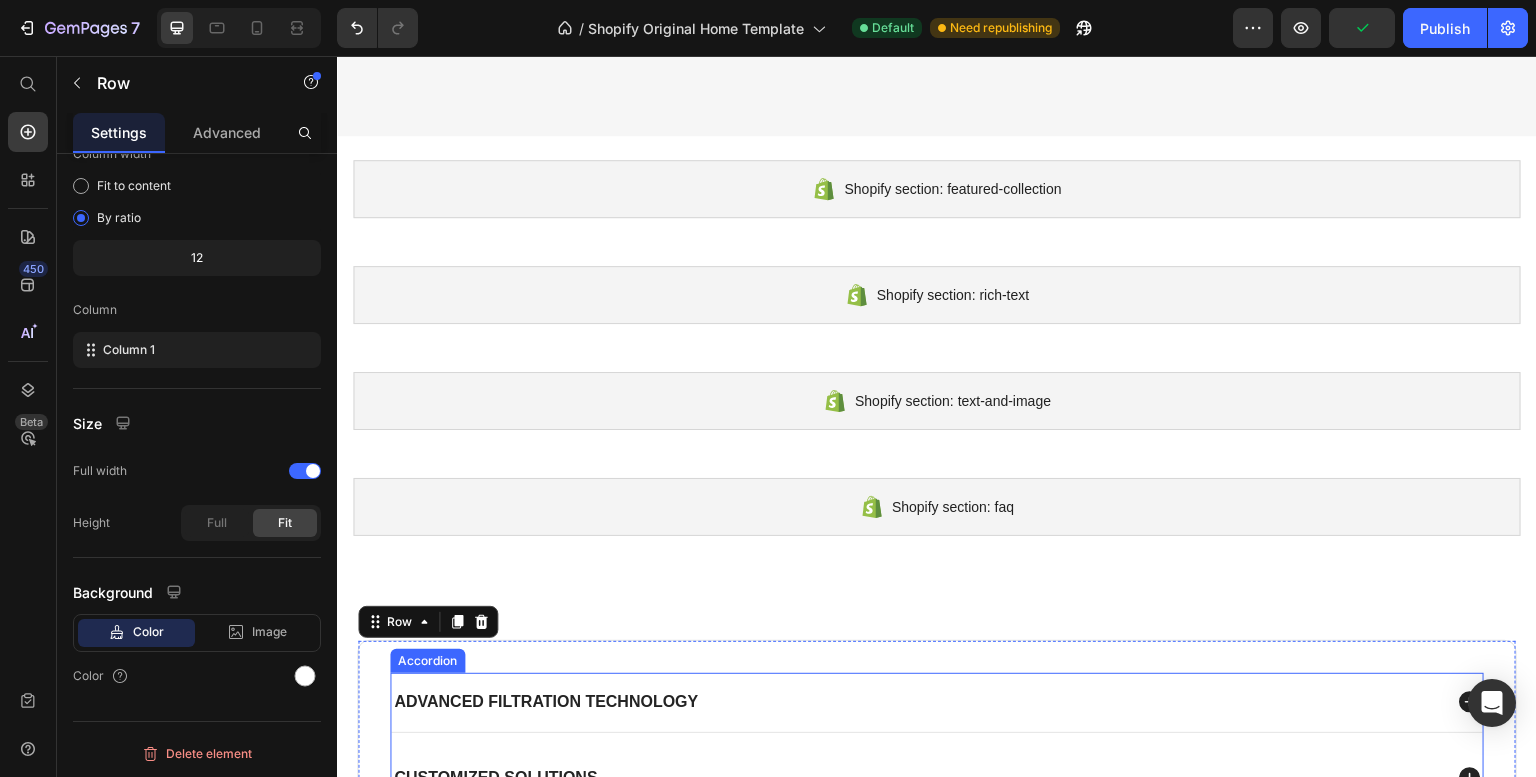 scroll, scrollTop: 586, scrollLeft: 0, axis: vertical 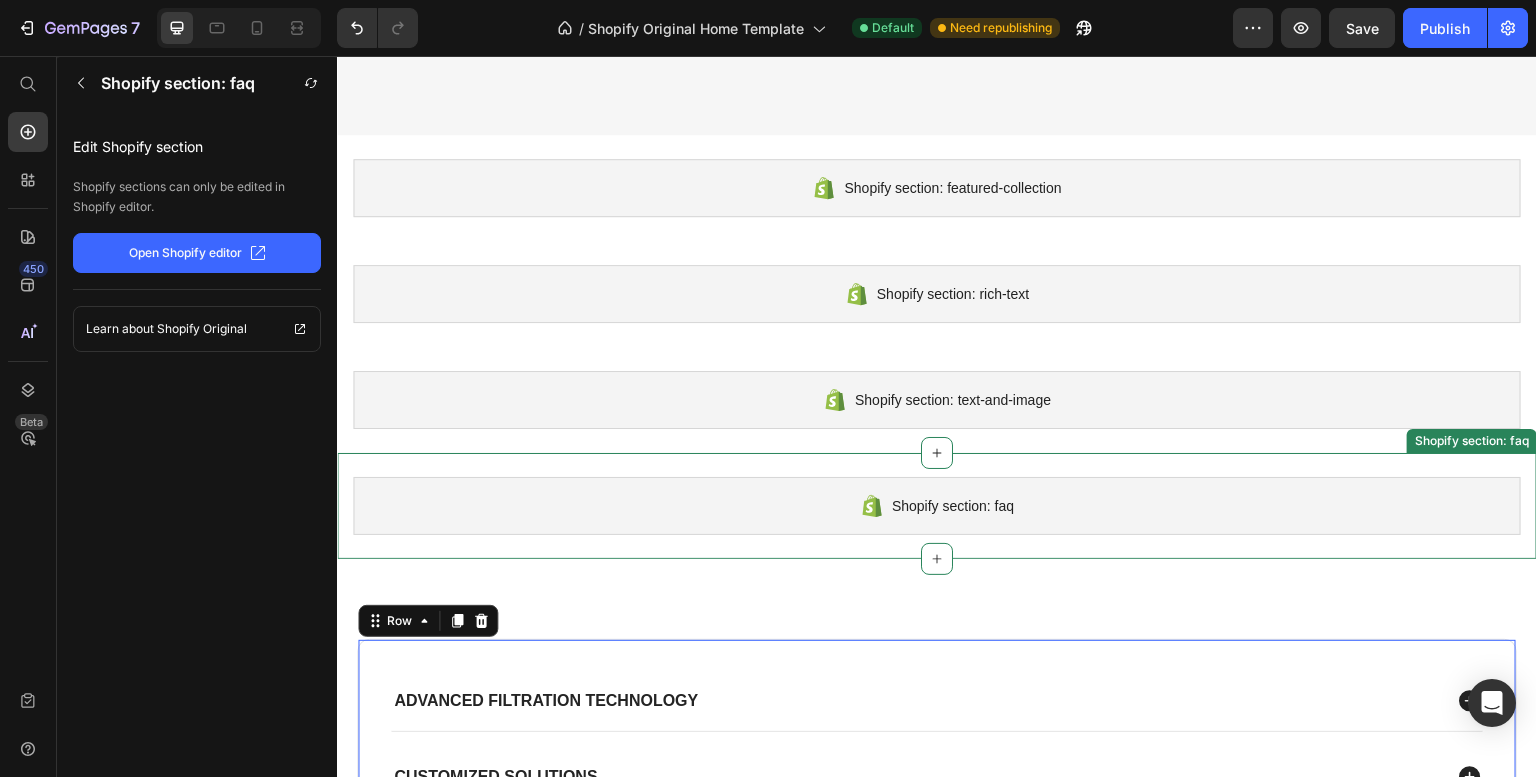 click on "Shopify section: faq" at bounding box center [937, 506] 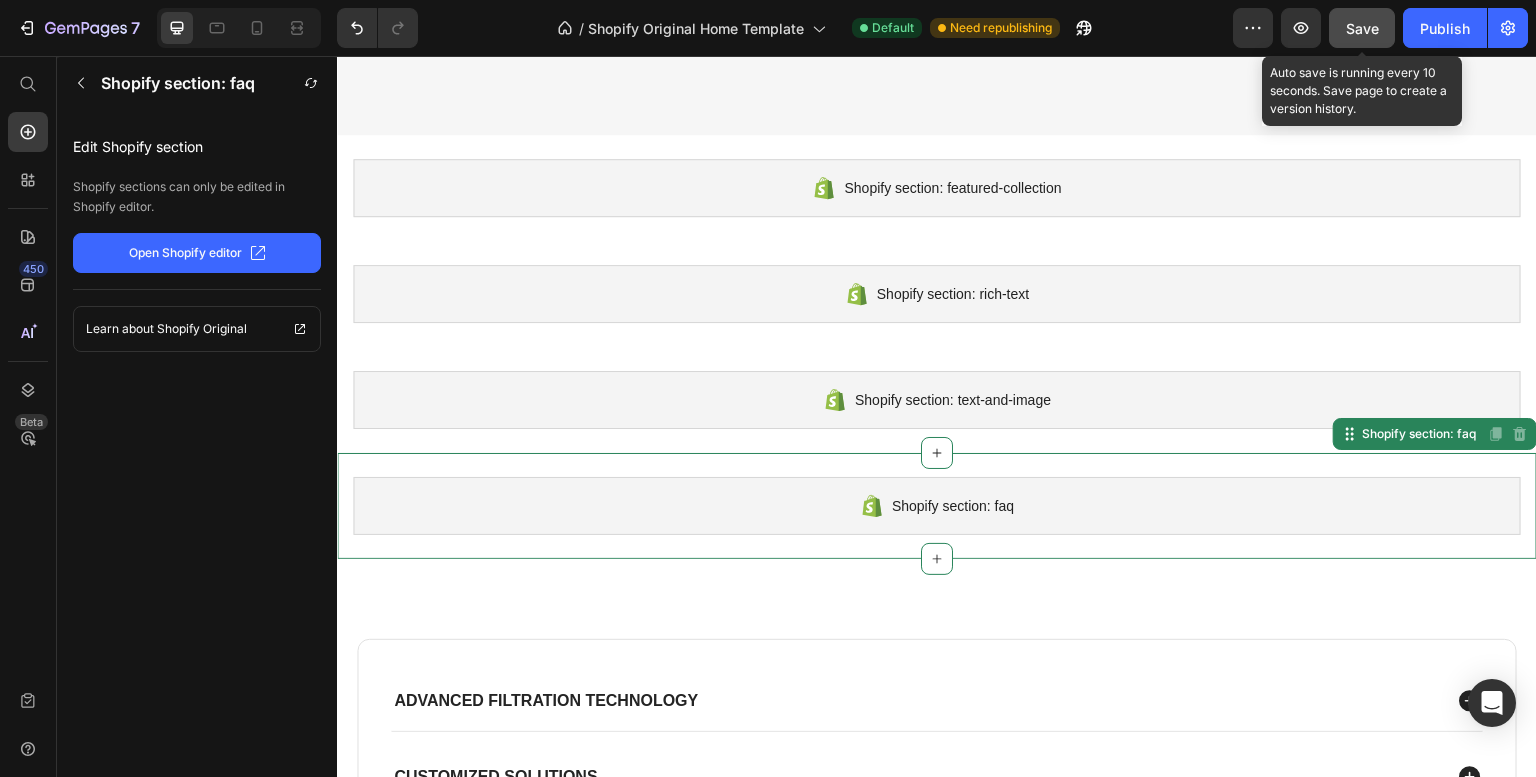 click on "Save" at bounding box center (1362, 28) 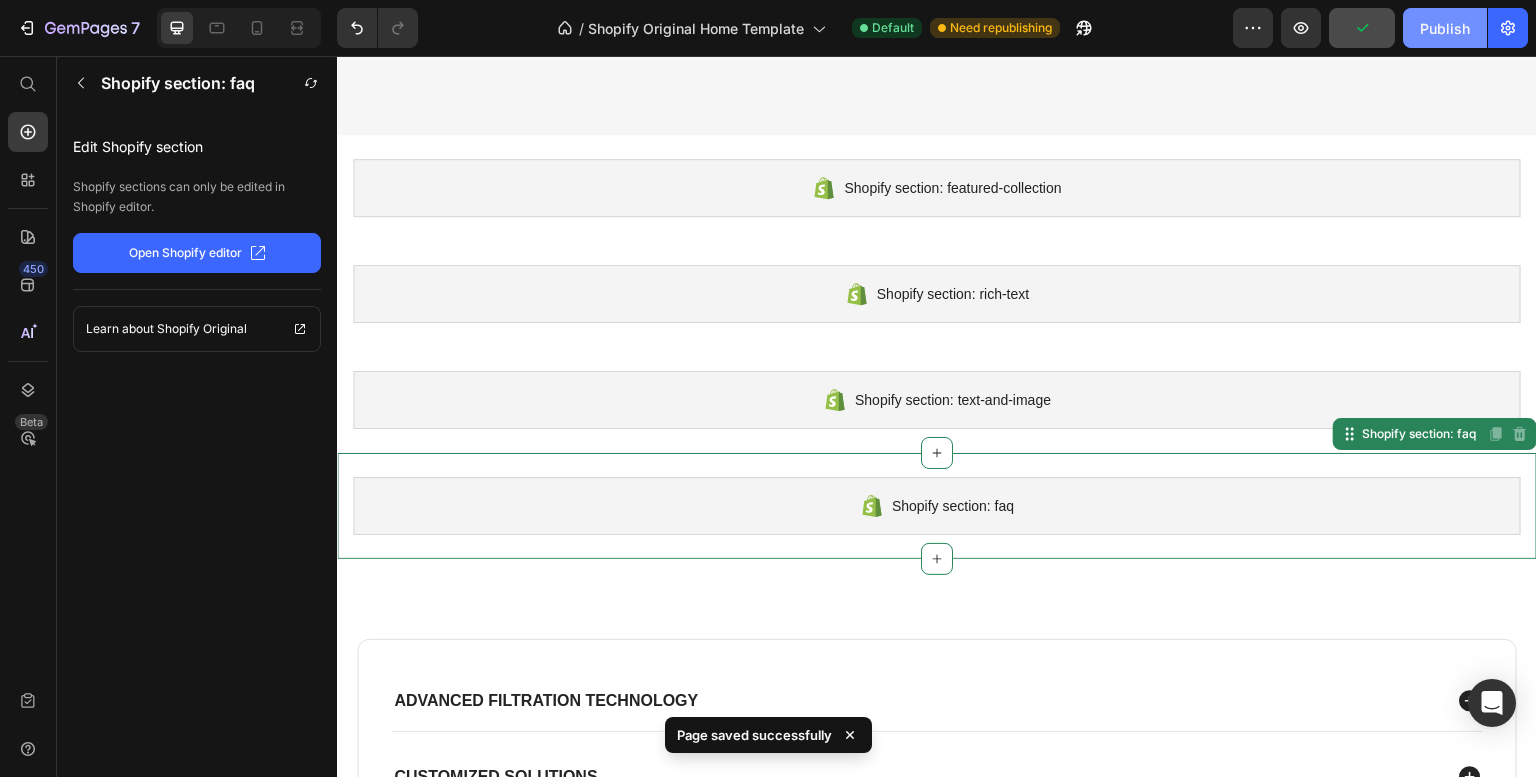 click on "Publish" at bounding box center (1445, 28) 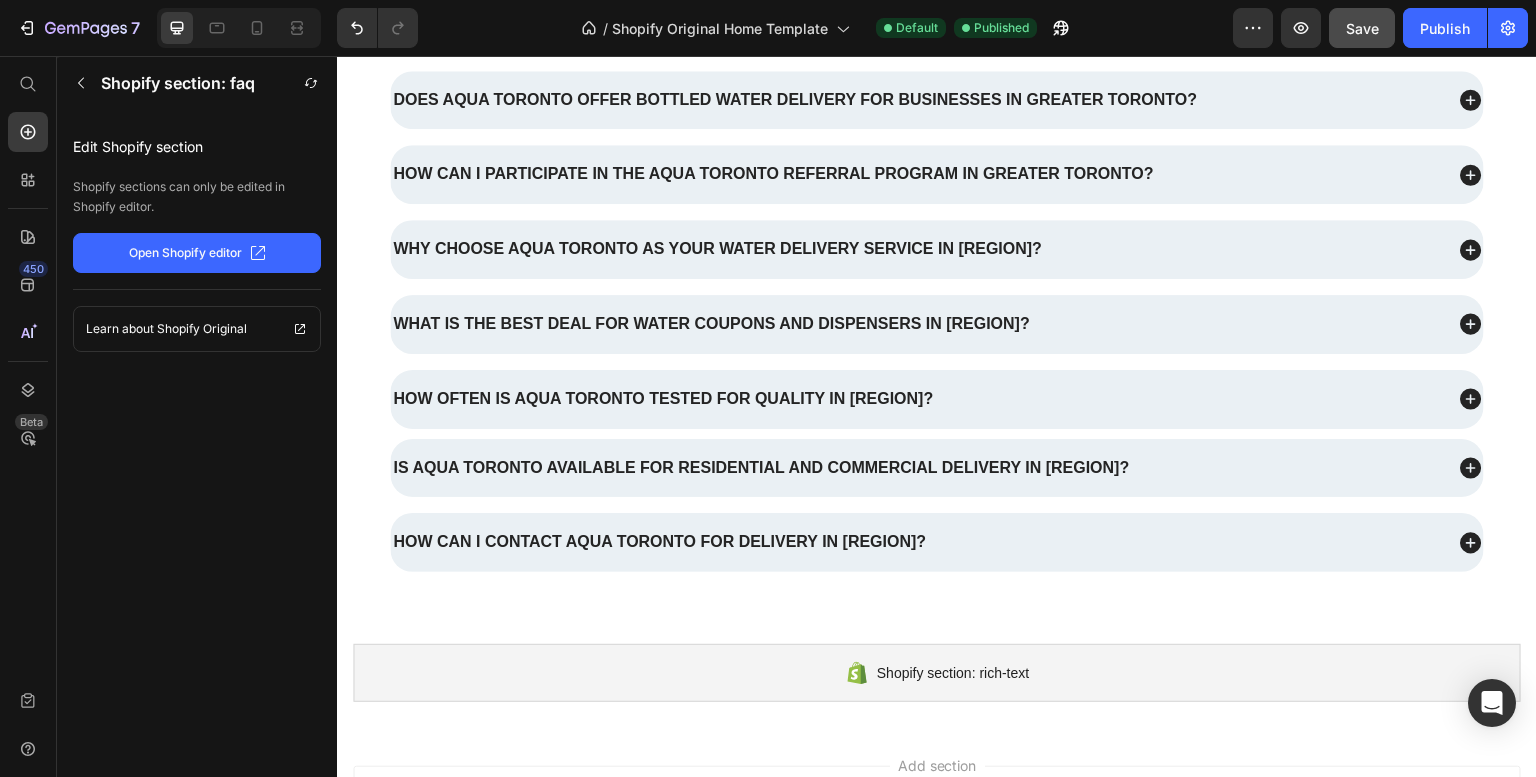 scroll, scrollTop: 3380, scrollLeft: 0, axis: vertical 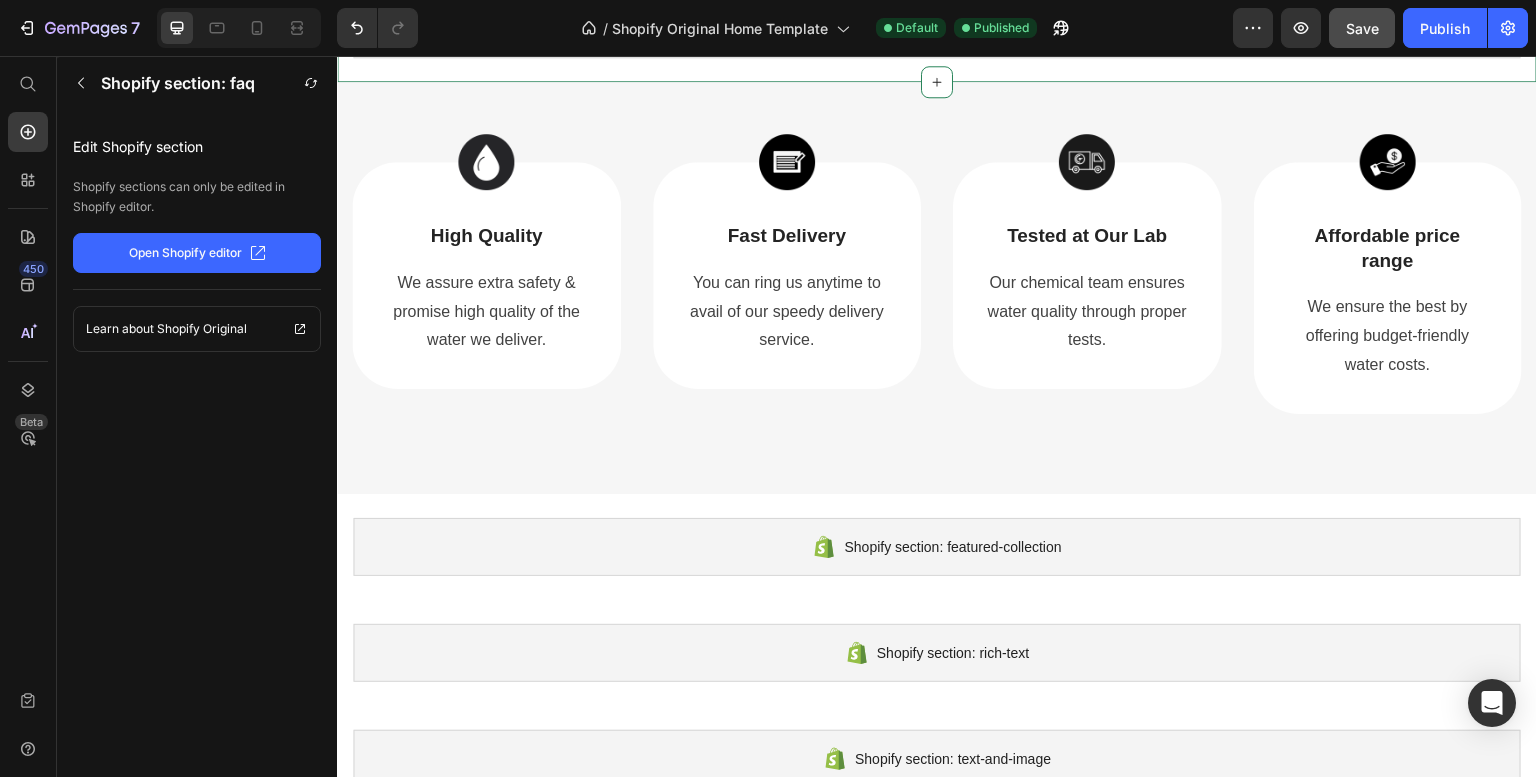 click on "Shopify section: text-with-icons Shopify section: text-with-icons" at bounding box center [937, 29] 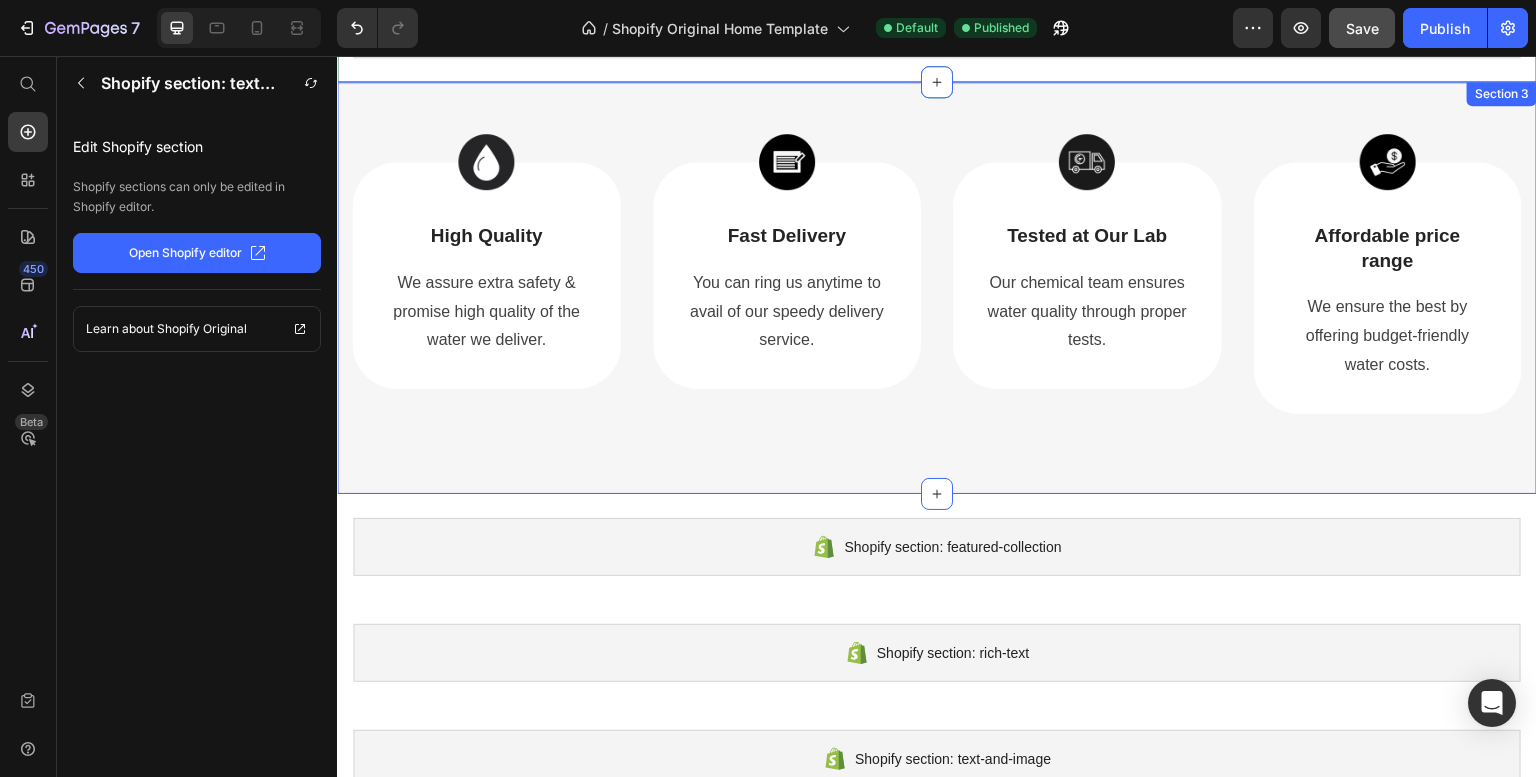 click on "Image High Quality Text Block We assure extra safety & promise high quality of the water we deliver. Text block Row Image Fast Delivery Text Block You can ring us anytime to avail of our speedy delivery service. Text block Row Image Tested at Our Lab Text Block Our chemical team ensures water quality through proper tests. Text block Row Image Affordable price range Text Block We ensure the best by offering budget-friendly water costs. Text block Row Row Section 3" at bounding box center (937, 288) 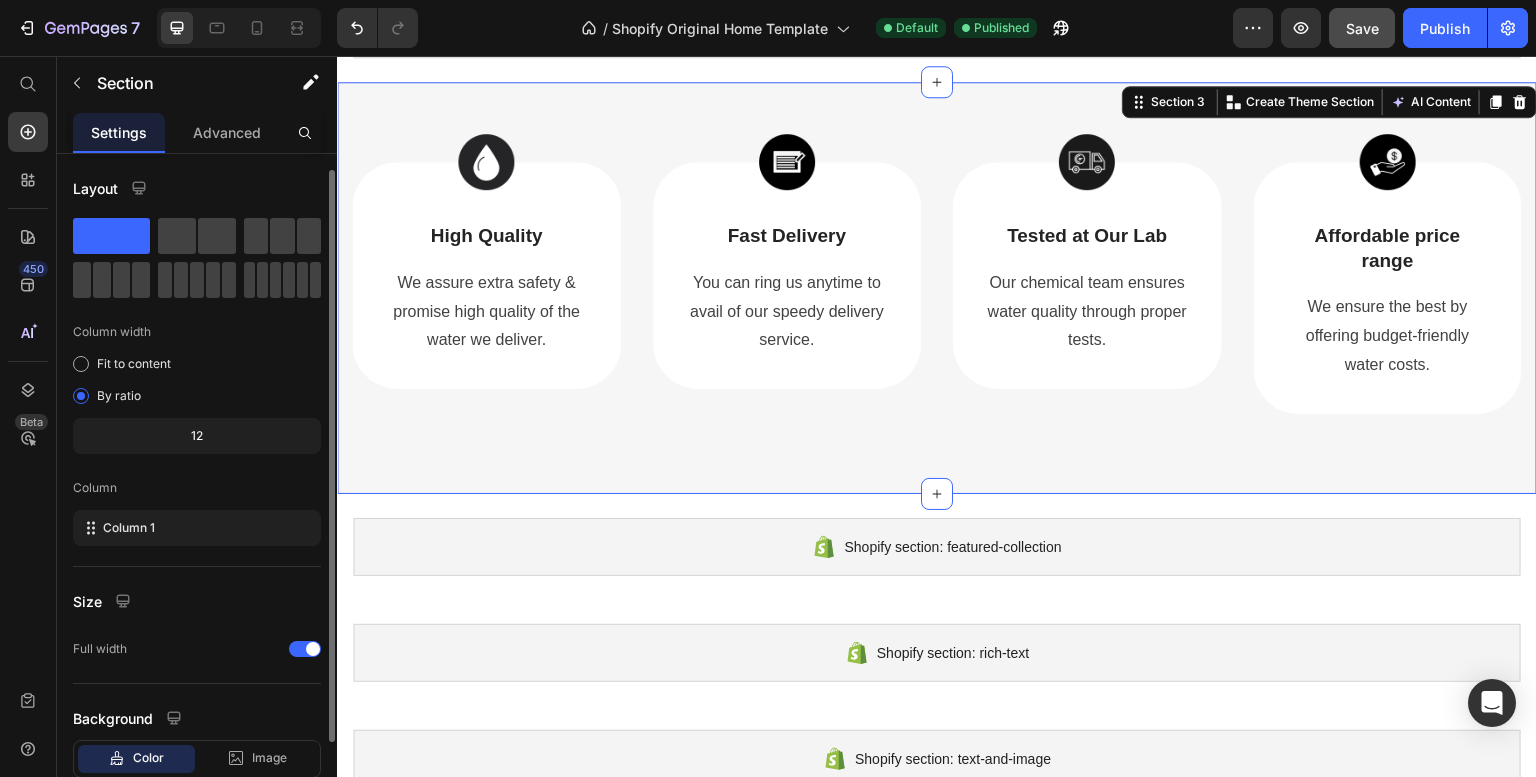 scroll, scrollTop: 25, scrollLeft: 0, axis: vertical 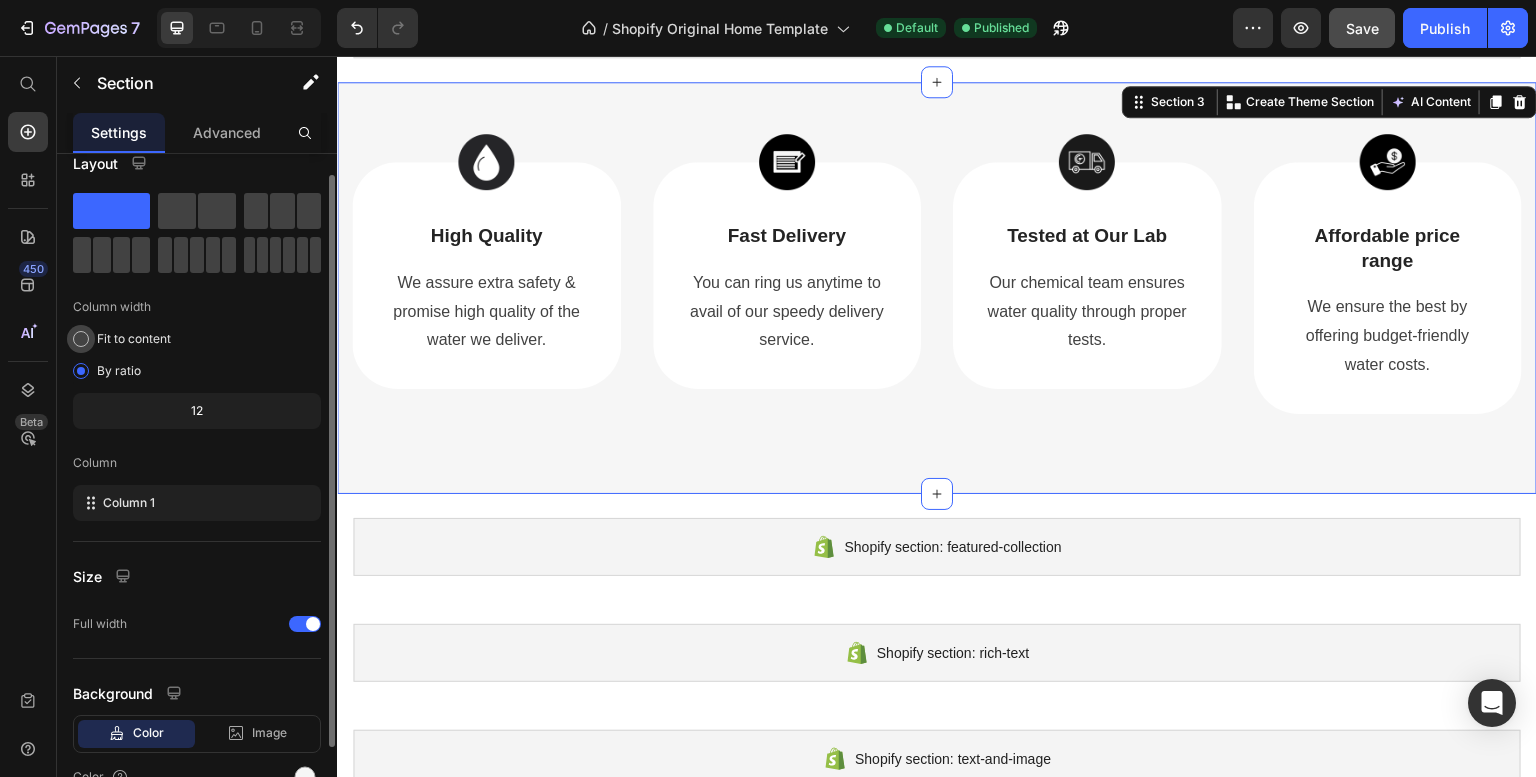 click on "Fit to content" at bounding box center (134, 339) 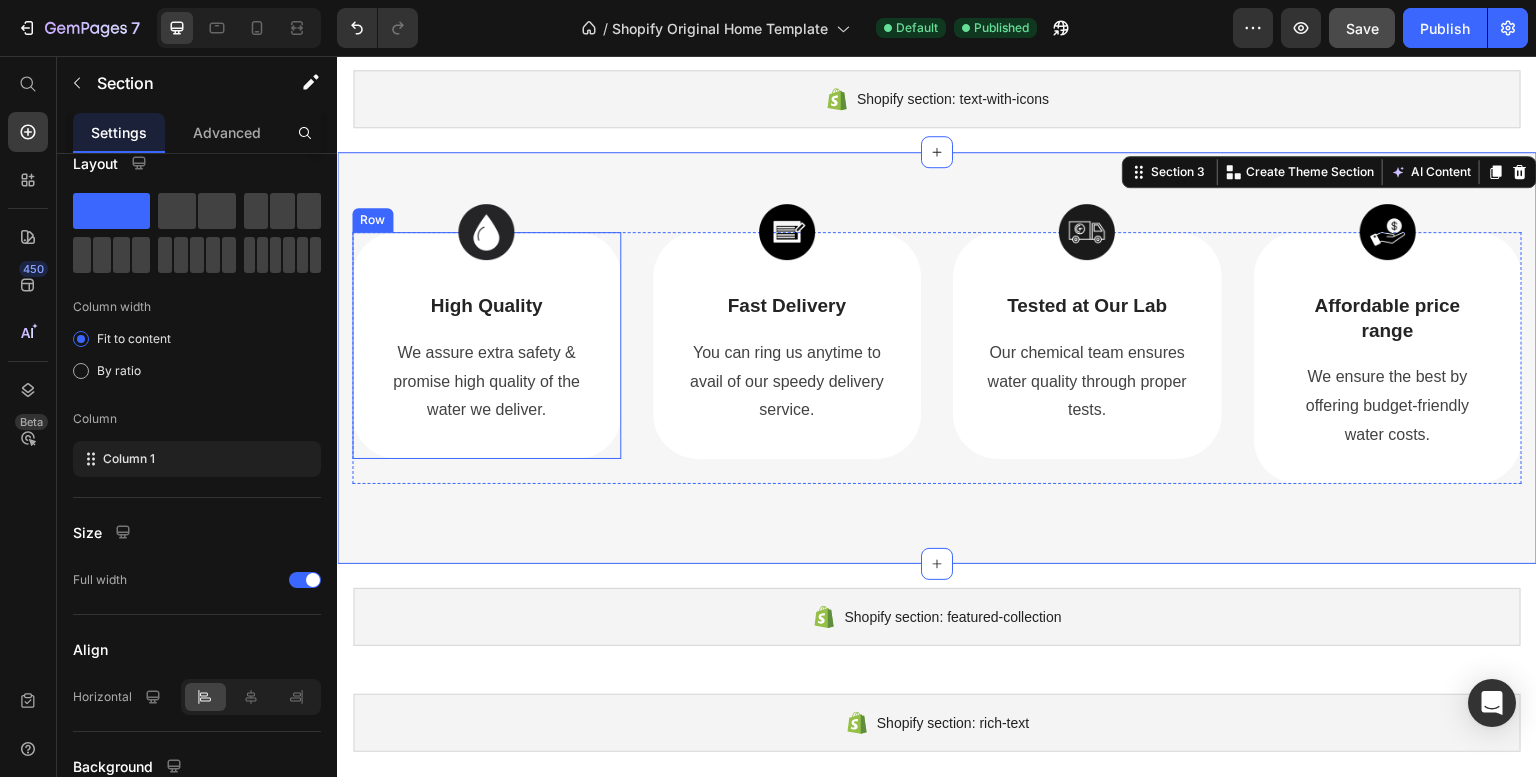scroll, scrollTop: 153, scrollLeft: 0, axis: vertical 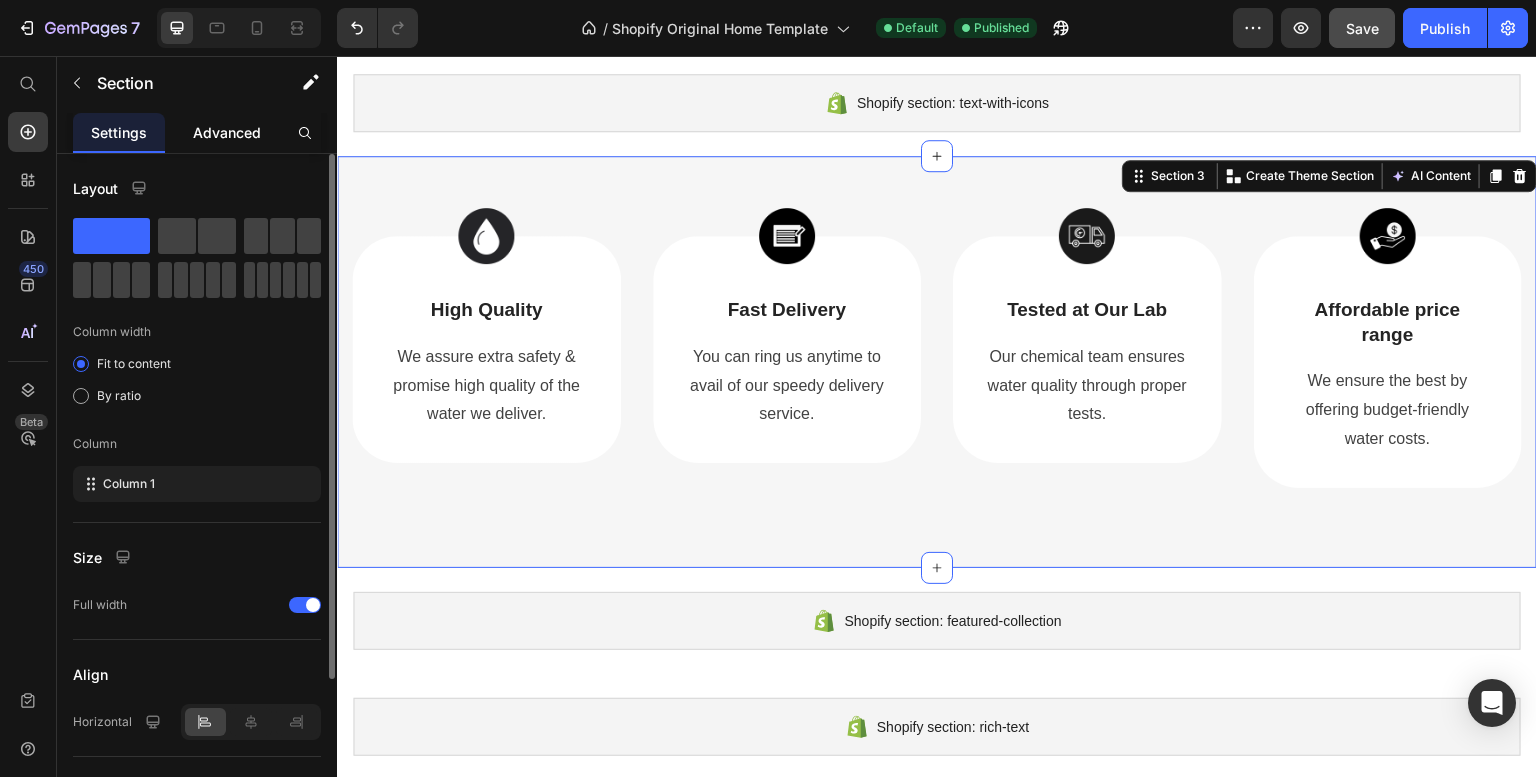 click on "Advanced" at bounding box center [227, 132] 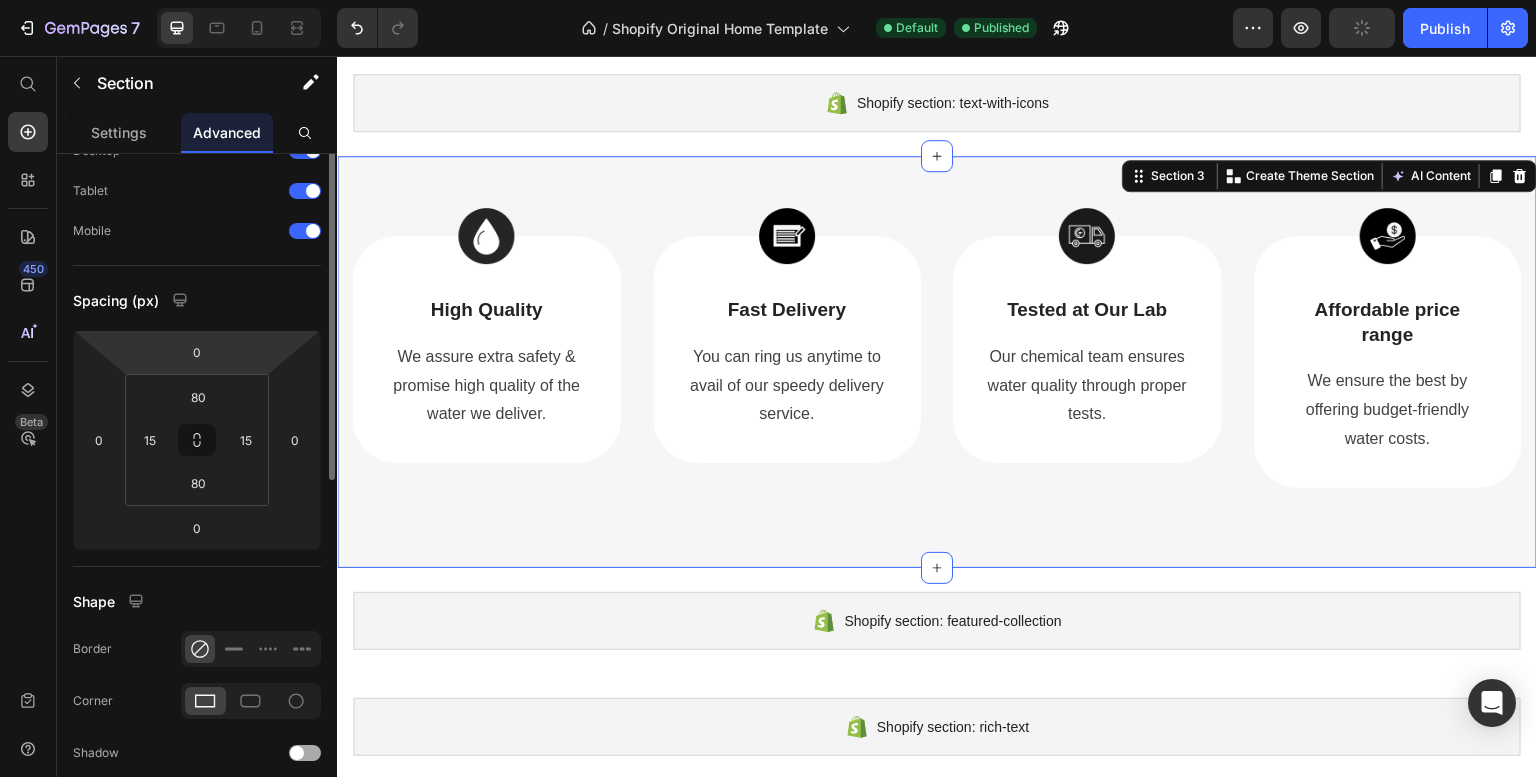 scroll, scrollTop: 0, scrollLeft: 0, axis: both 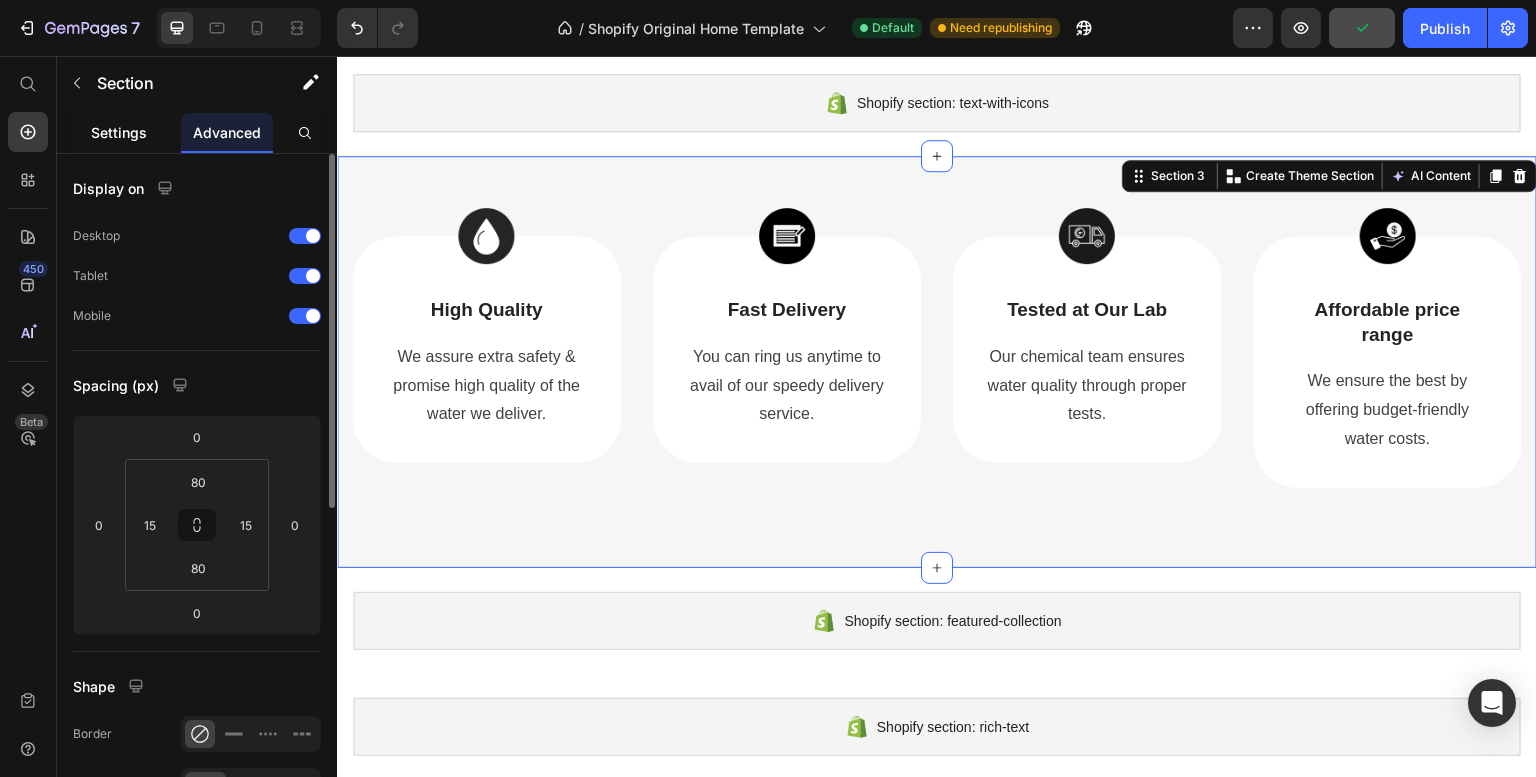 click on "Settings" 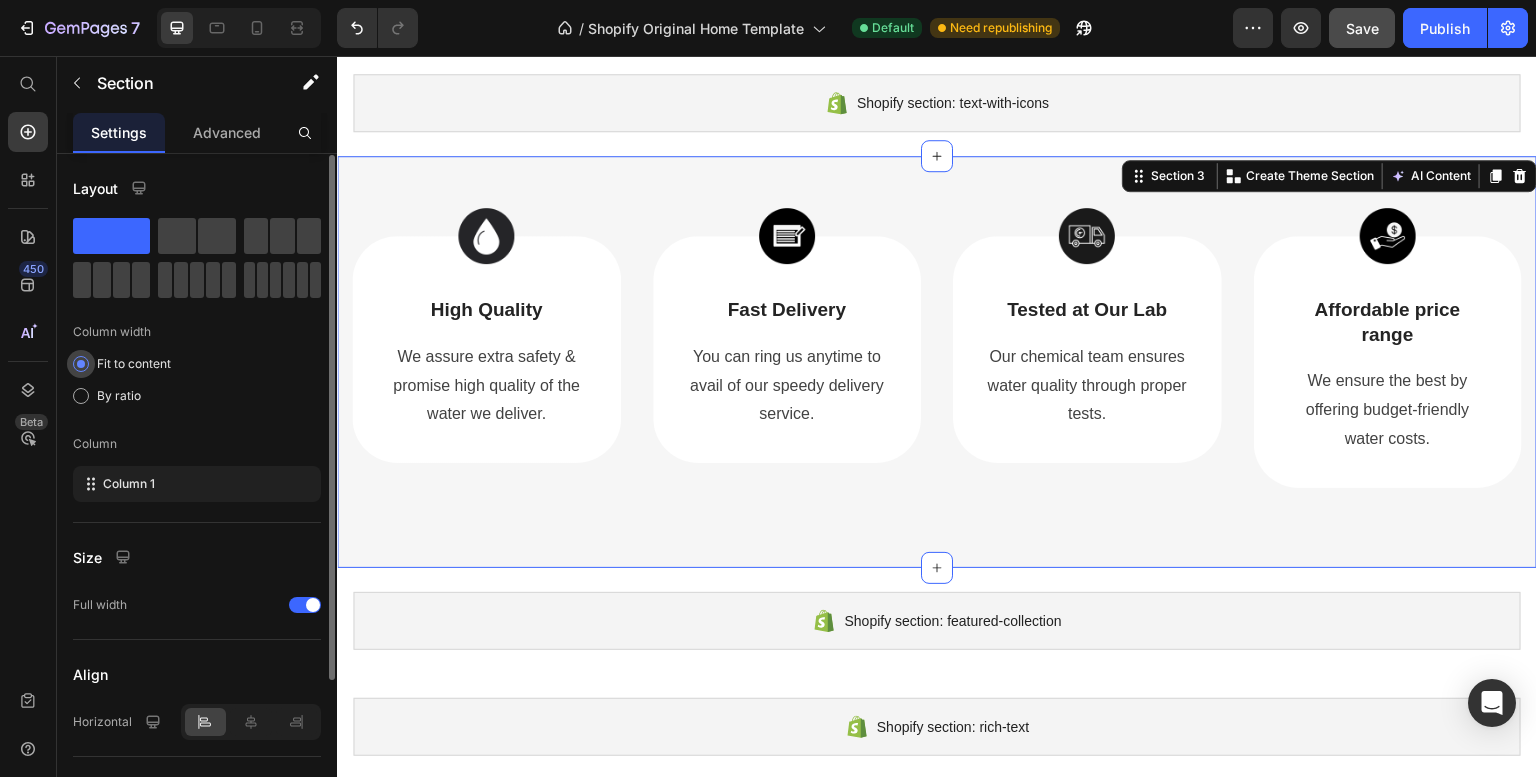 scroll, scrollTop: 34, scrollLeft: 0, axis: vertical 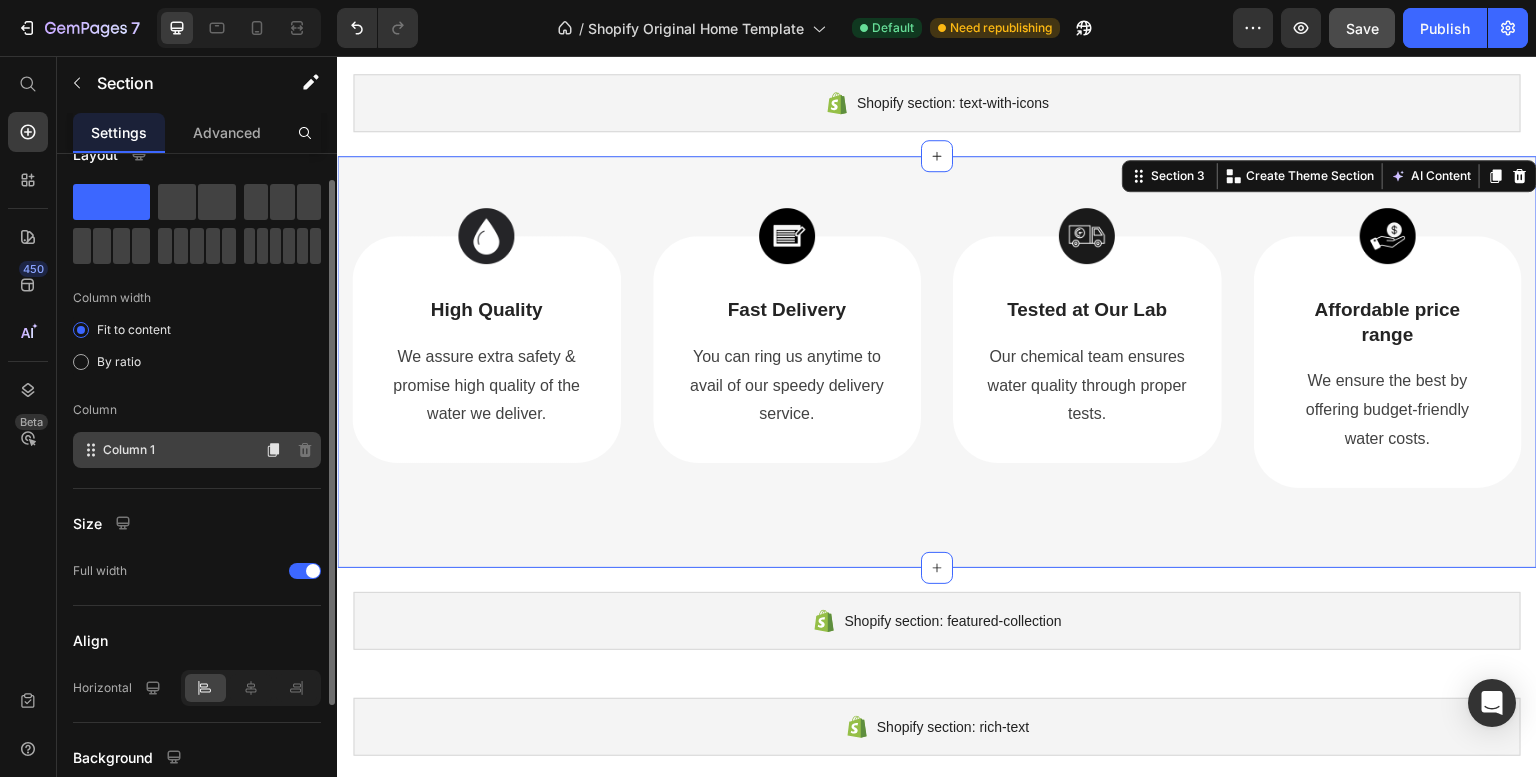 click on "Column 1" 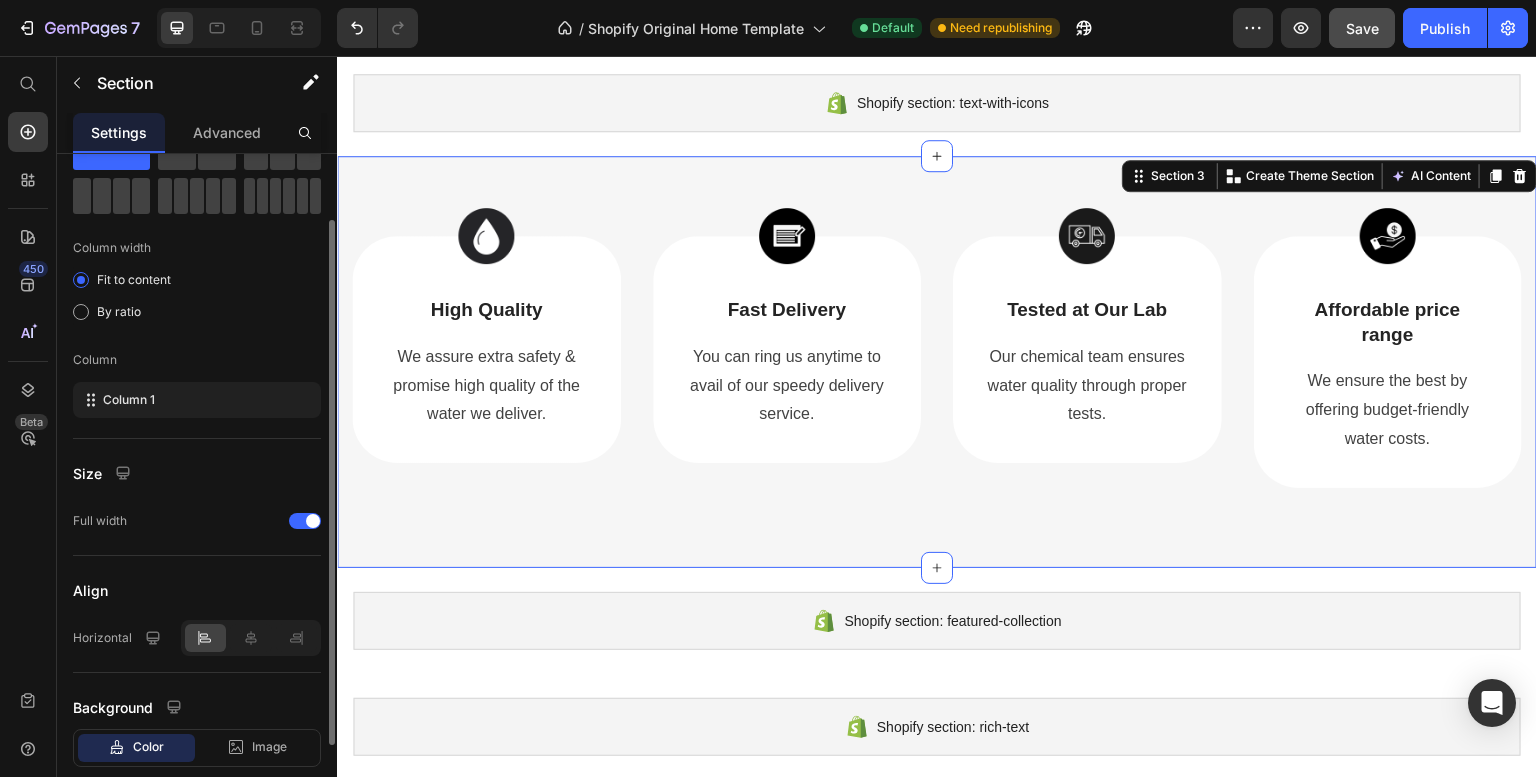 scroll, scrollTop: 85, scrollLeft: 0, axis: vertical 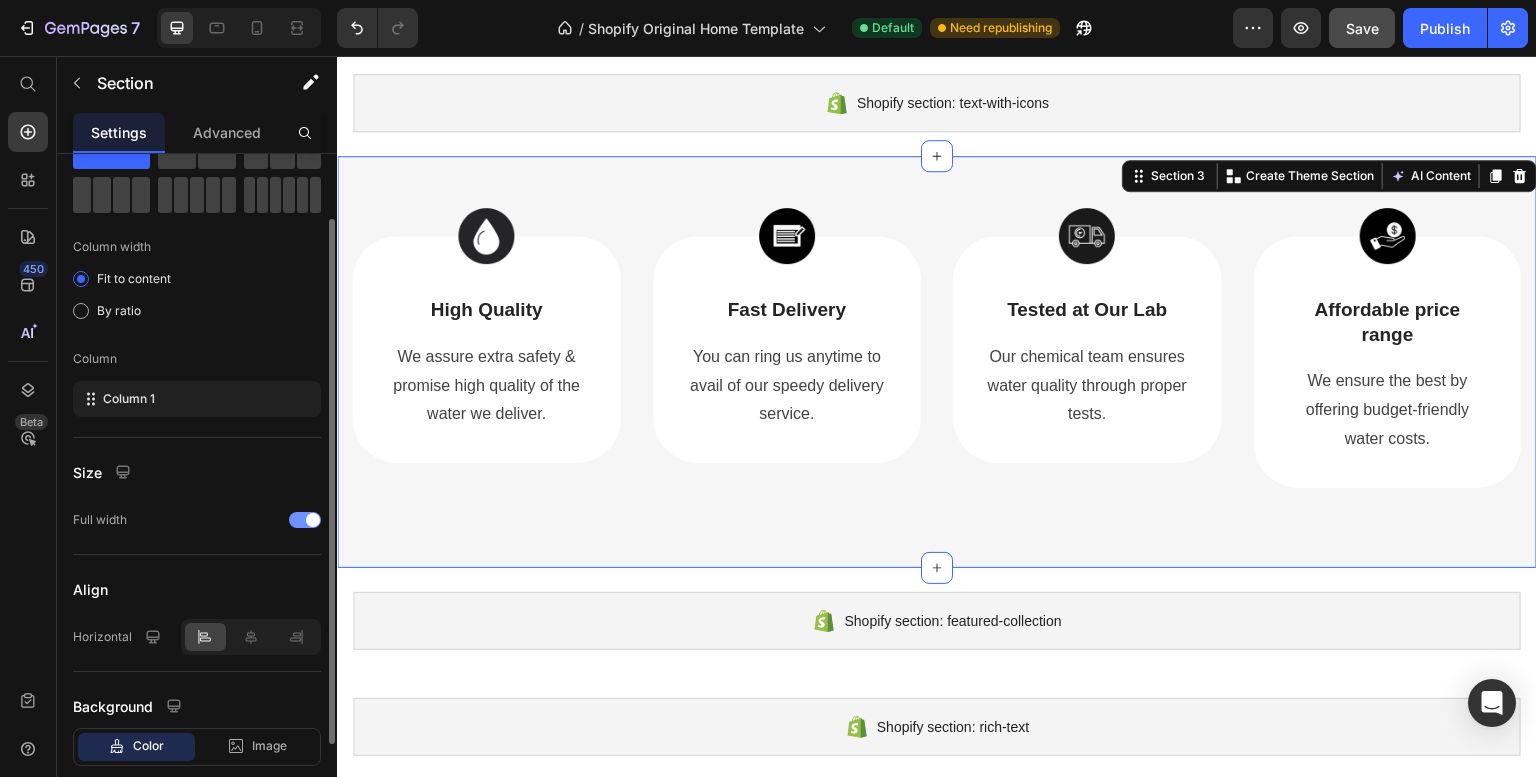 click at bounding box center (305, 520) 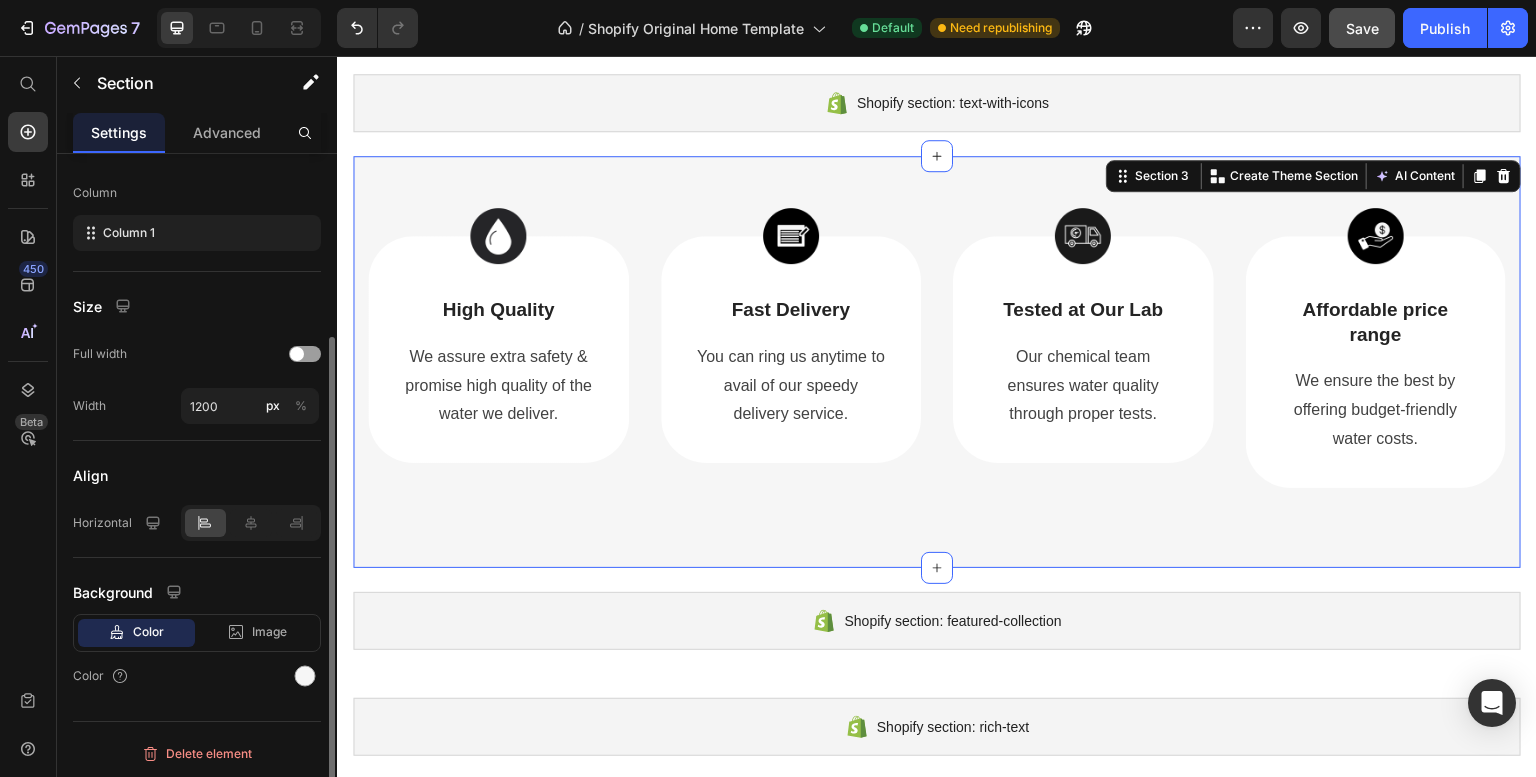 scroll, scrollTop: 0, scrollLeft: 0, axis: both 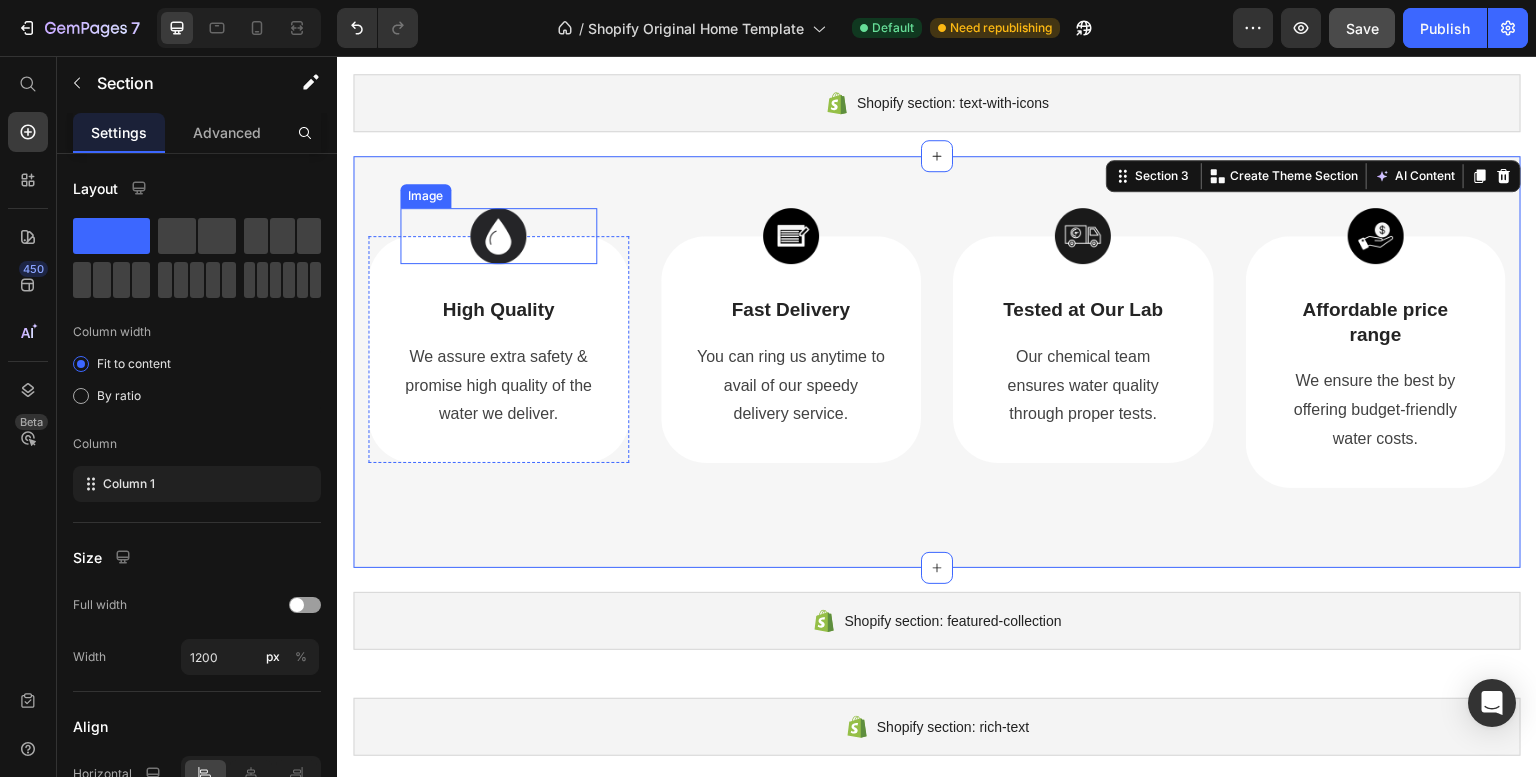 click at bounding box center [498, 236] 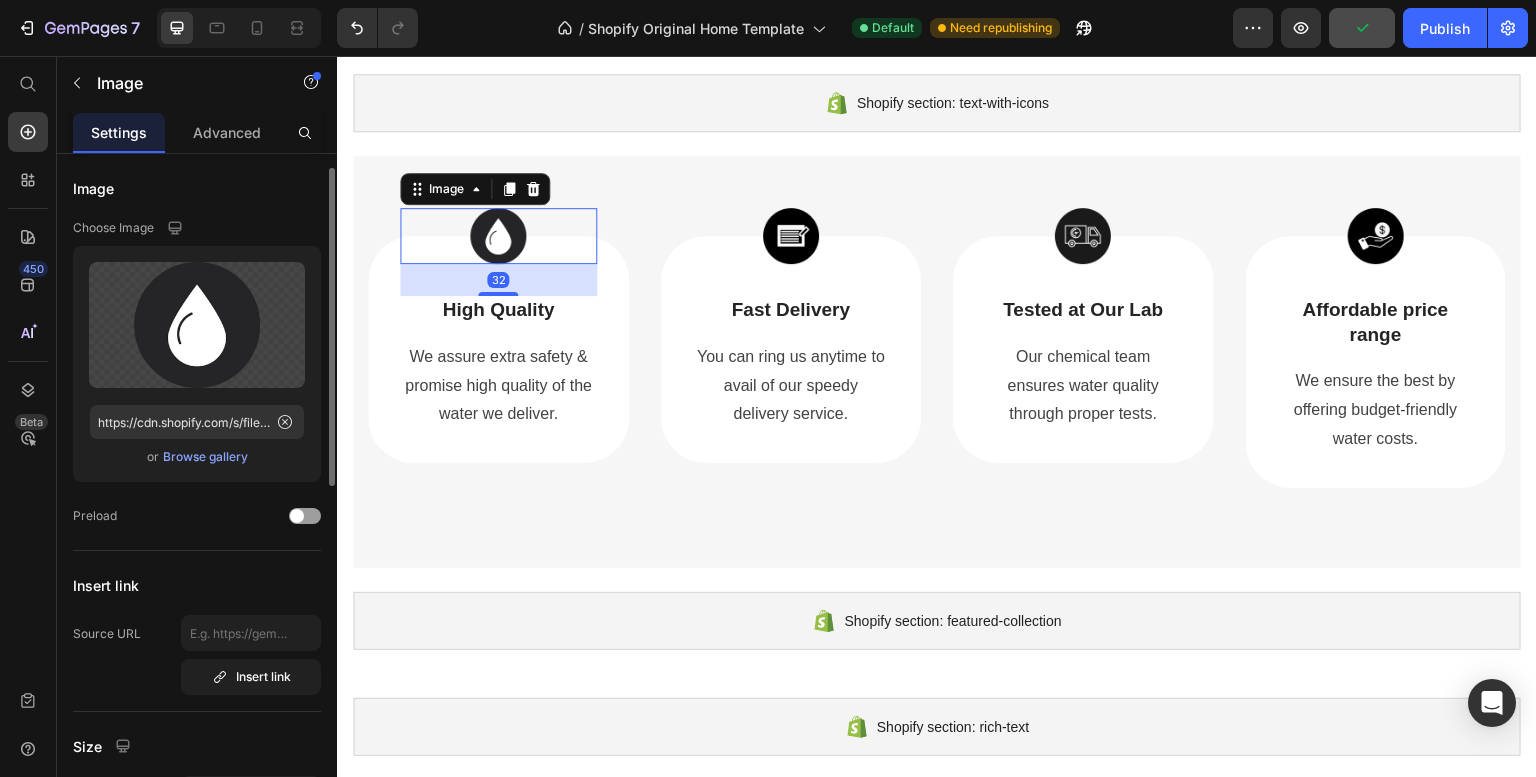 scroll, scrollTop: 28, scrollLeft: 0, axis: vertical 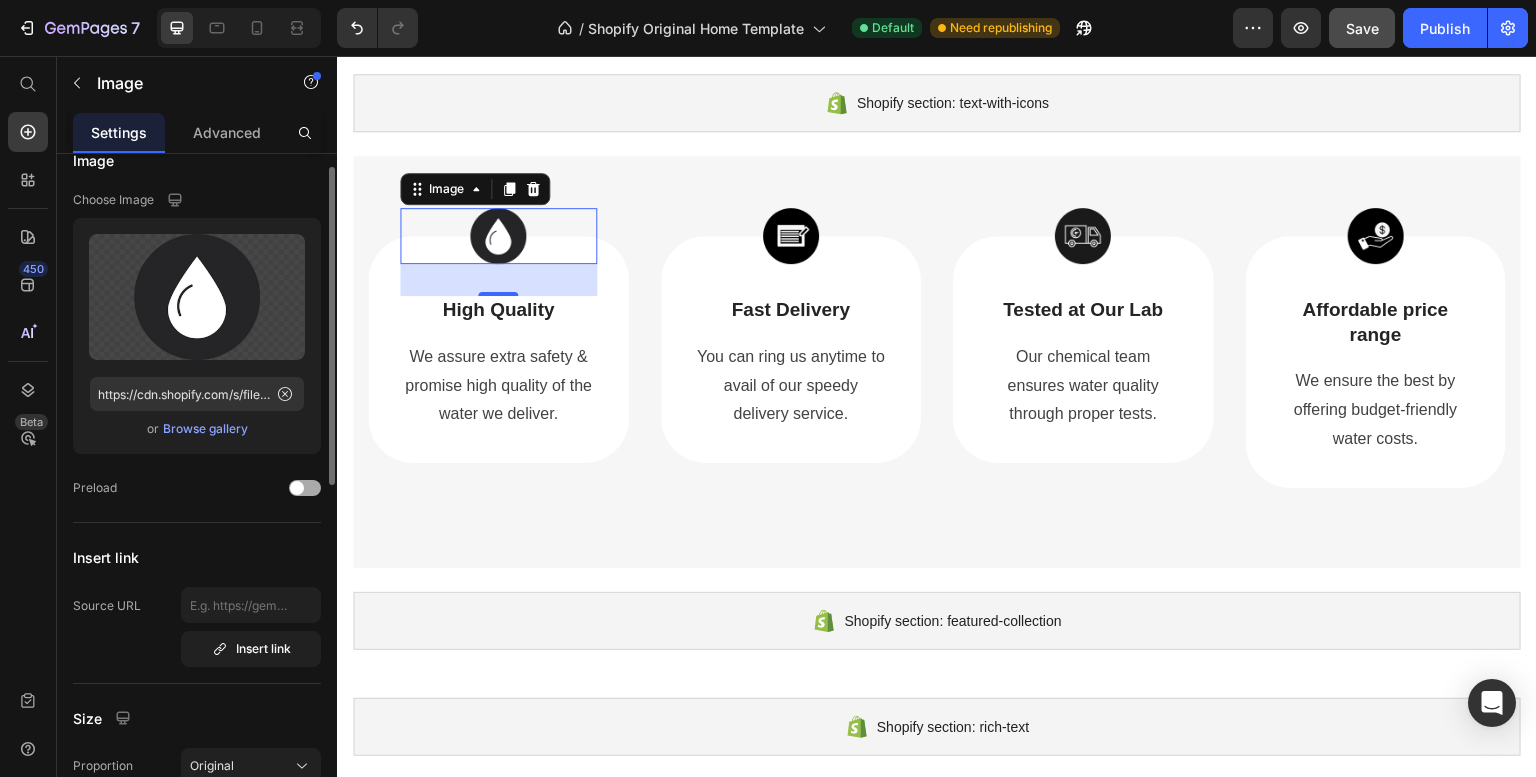 click at bounding box center [297, 488] 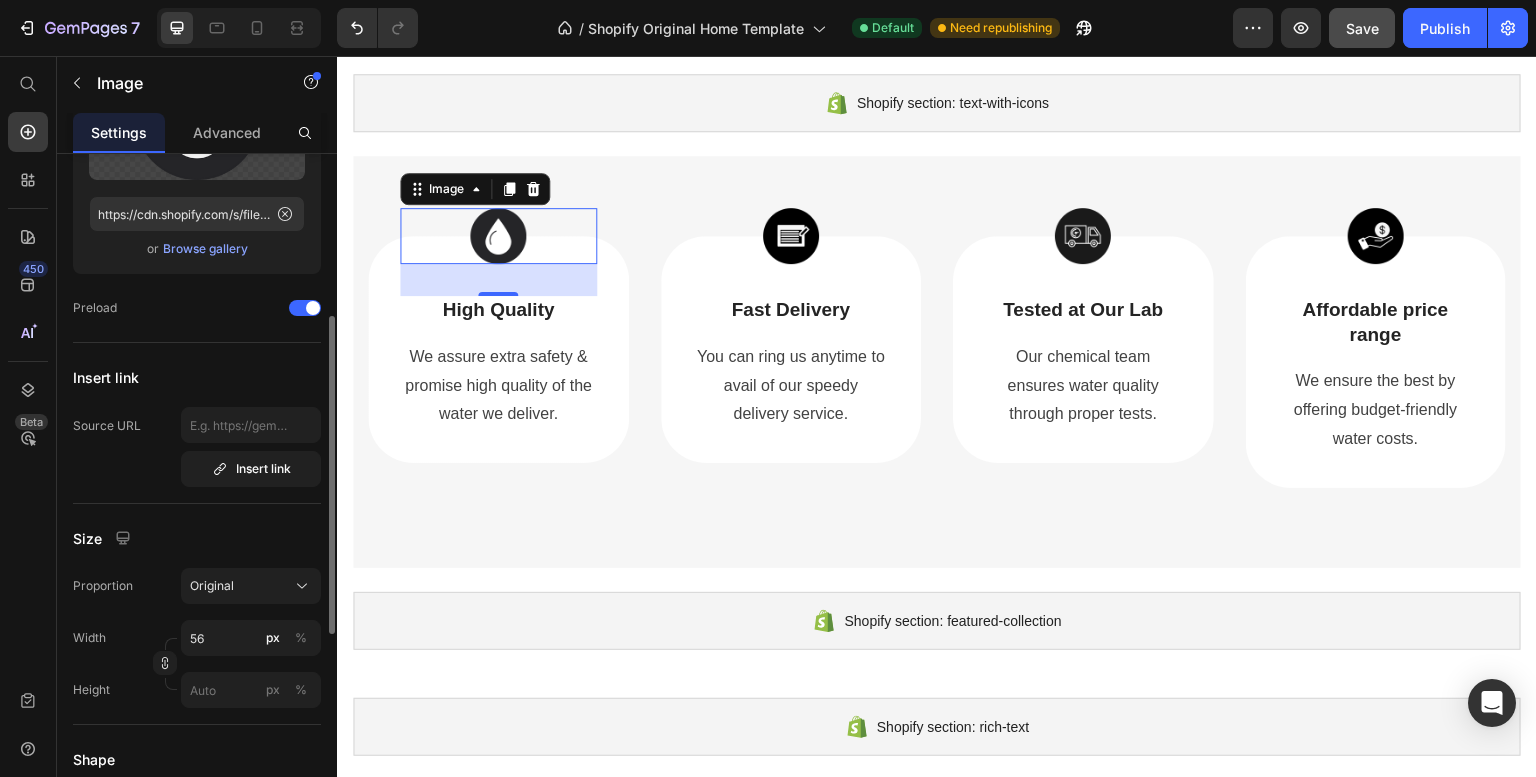 scroll, scrollTop: 259, scrollLeft: 0, axis: vertical 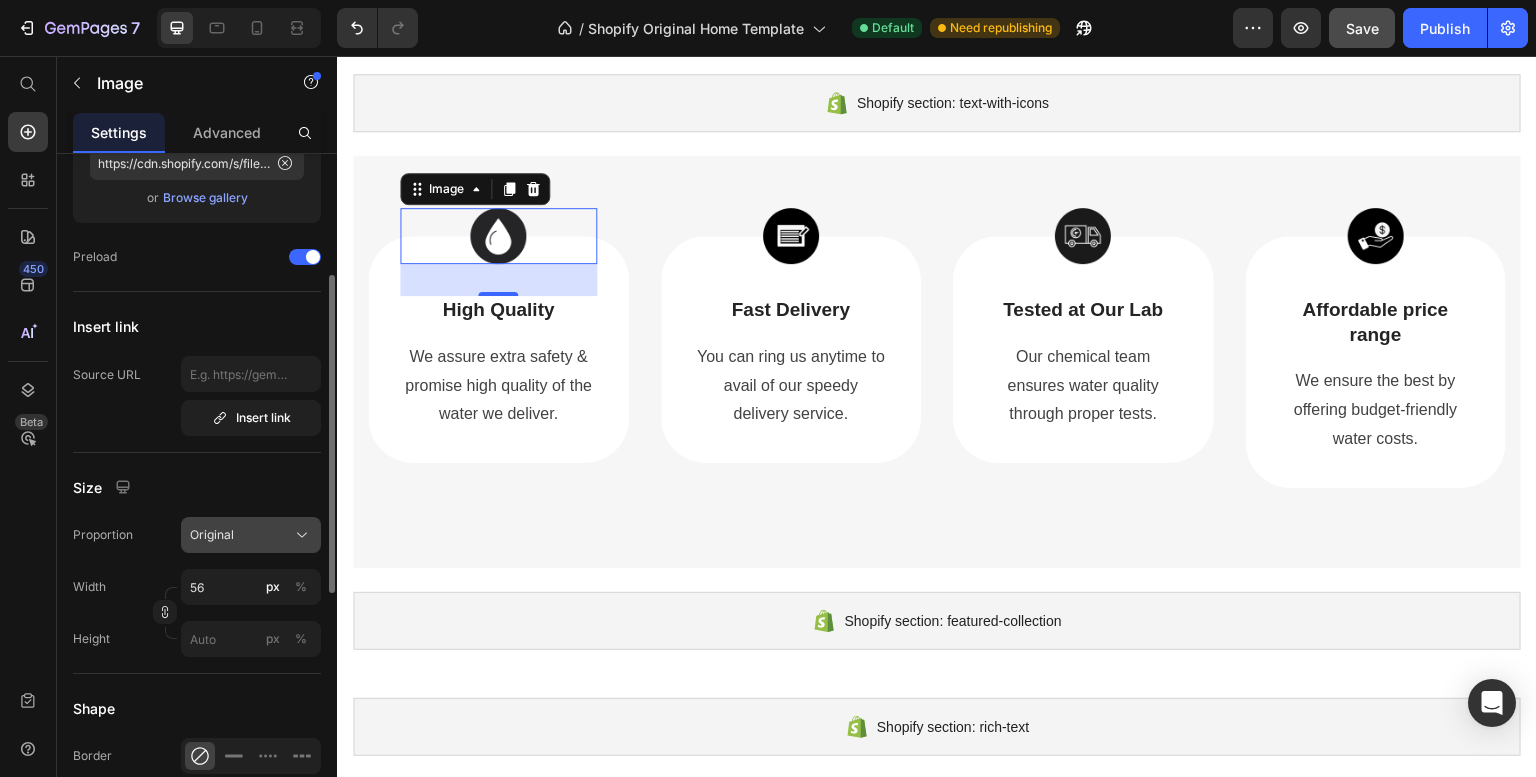 click on "Original" at bounding box center [212, 535] 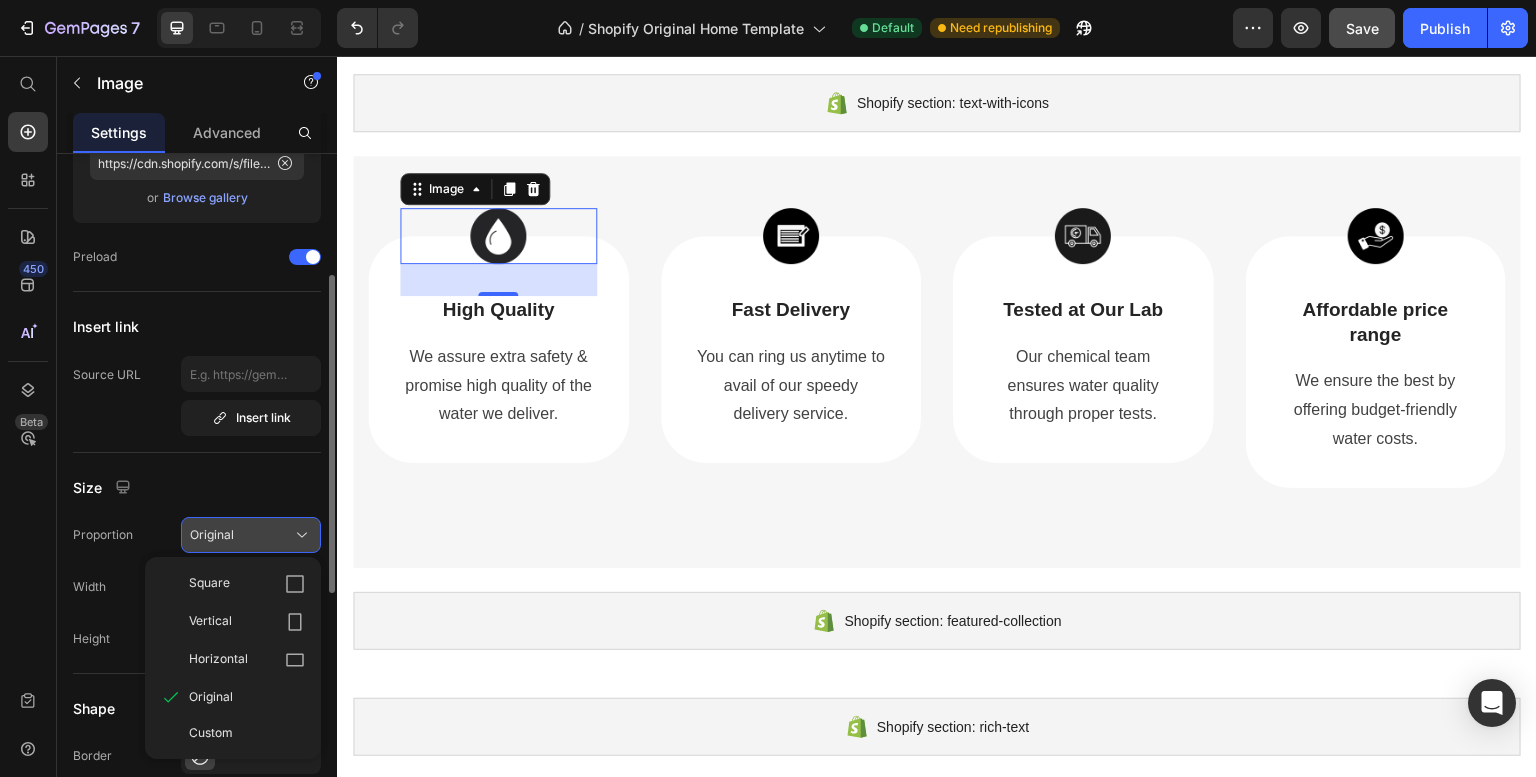 click on "Original" at bounding box center (212, 535) 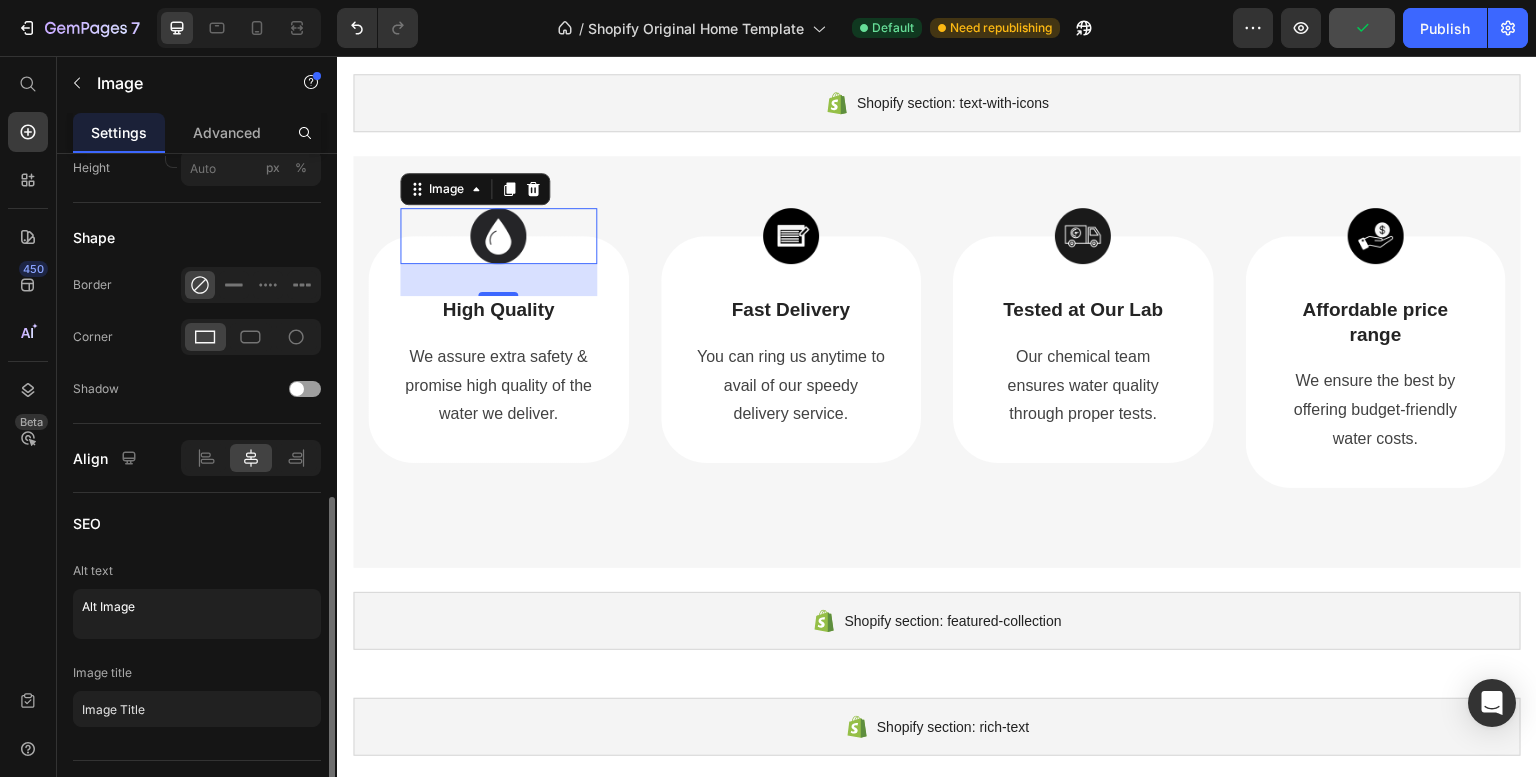 scroll, scrollTop: 769, scrollLeft: 0, axis: vertical 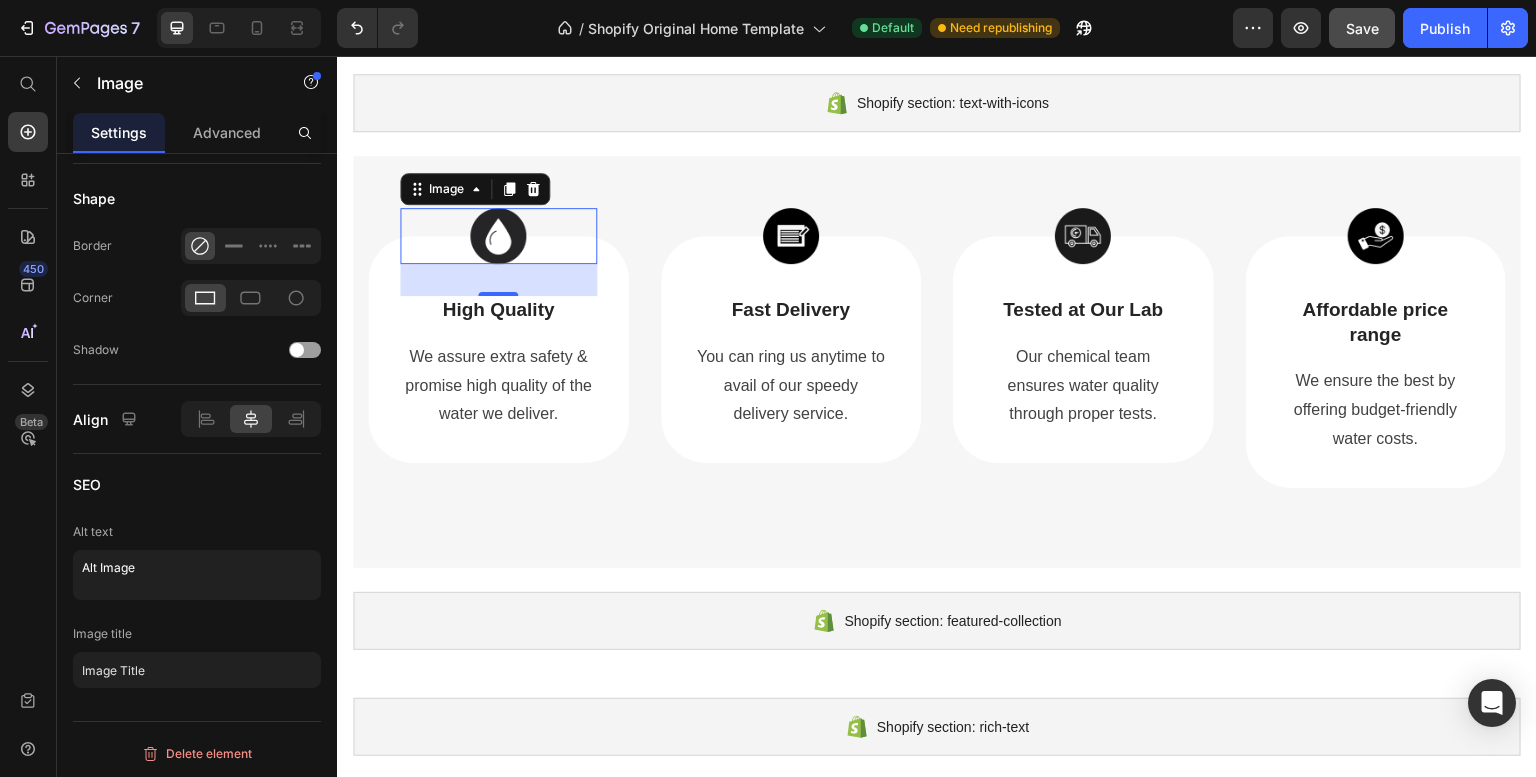 click on "Save" 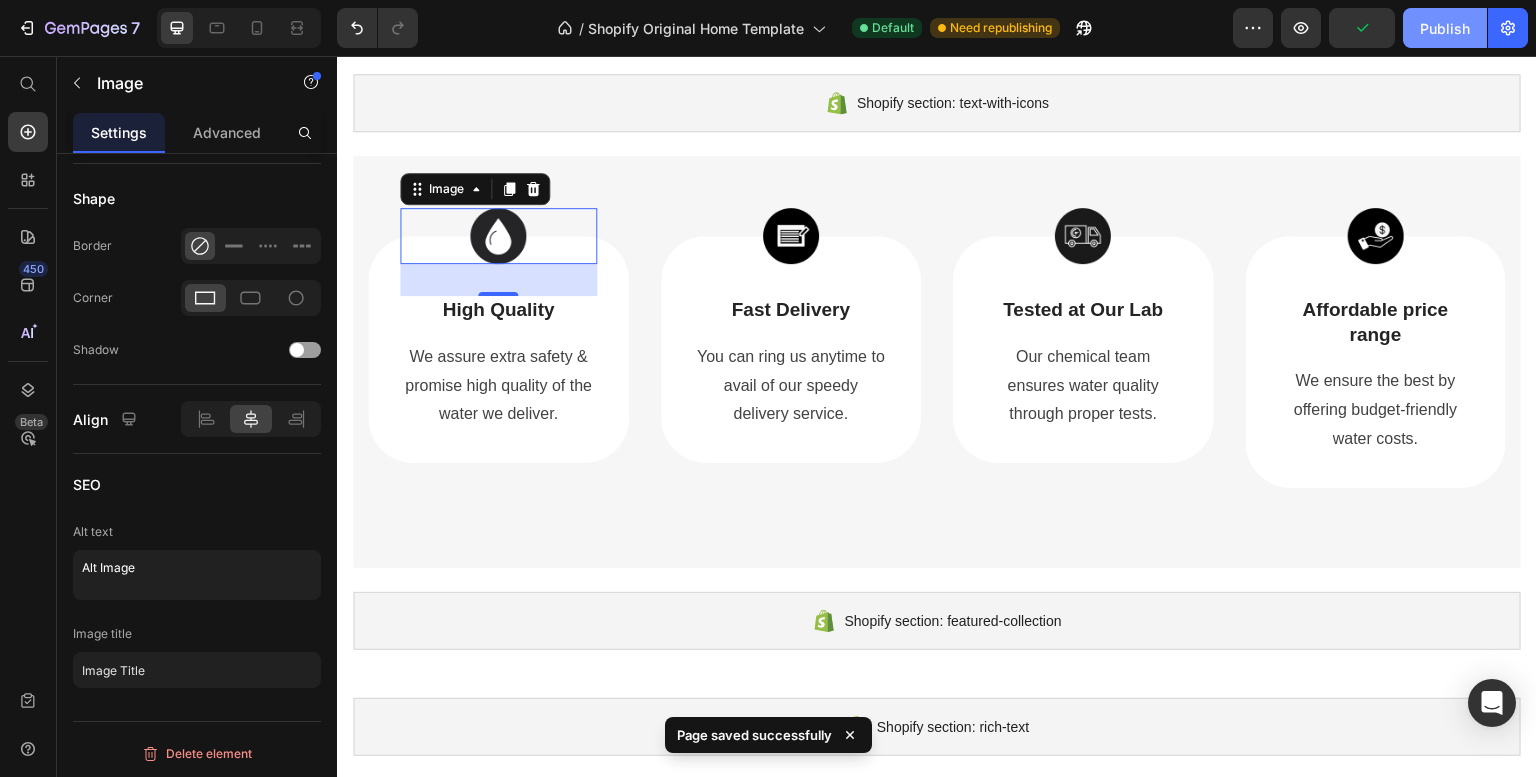 click on "Publish" at bounding box center [1445, 28] 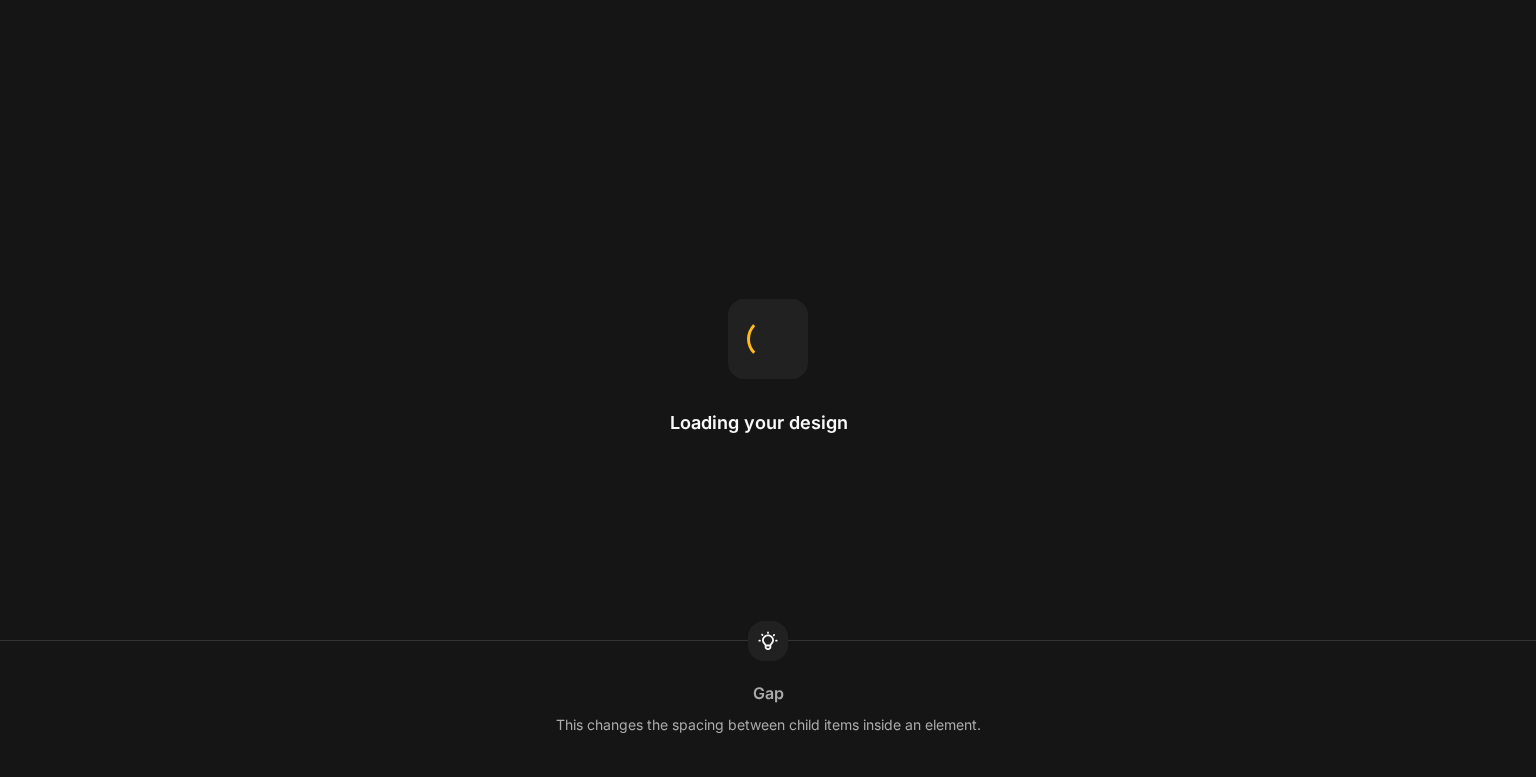 scroll, scrollTop: 0, scrollLeft: 0, axis: both 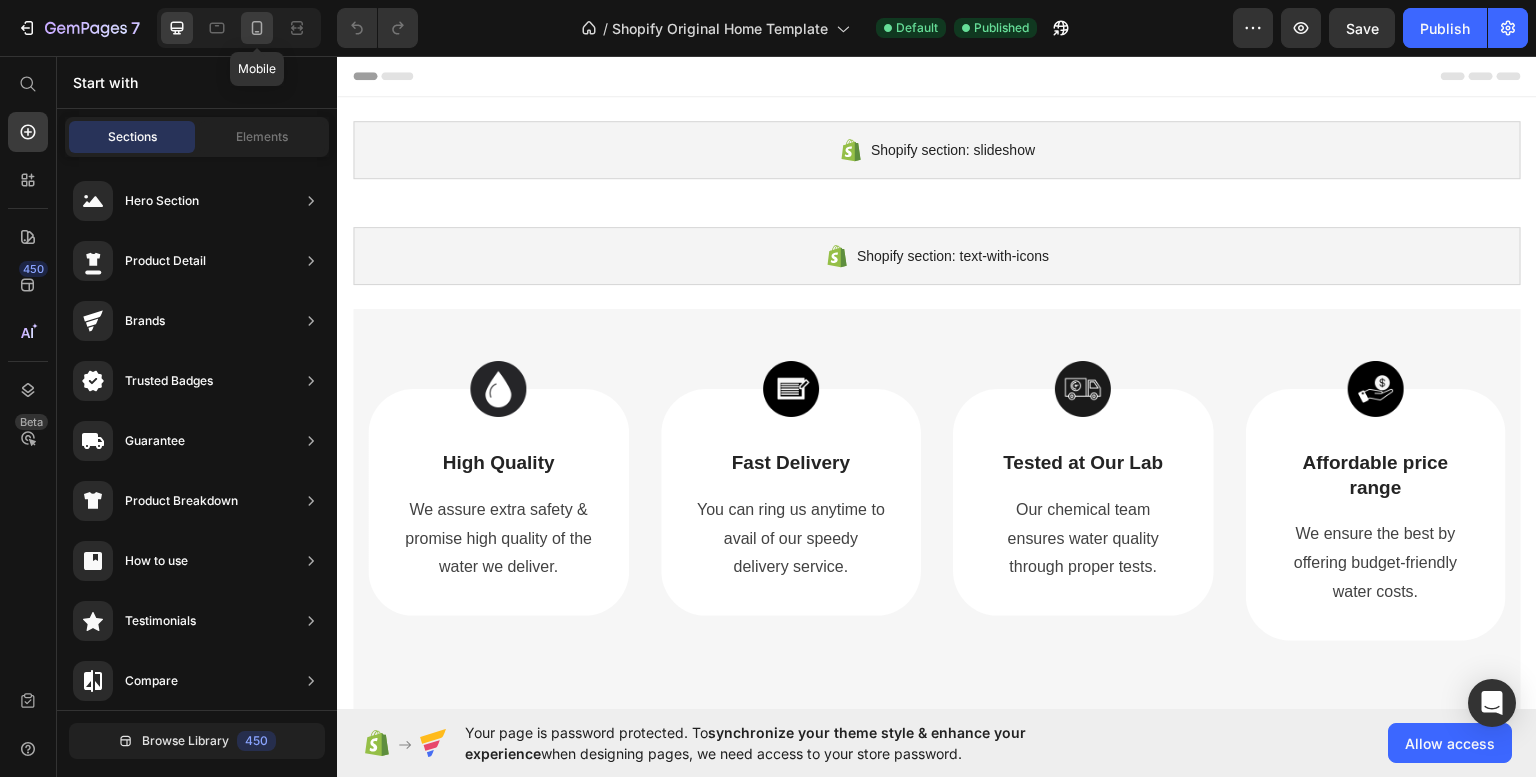click 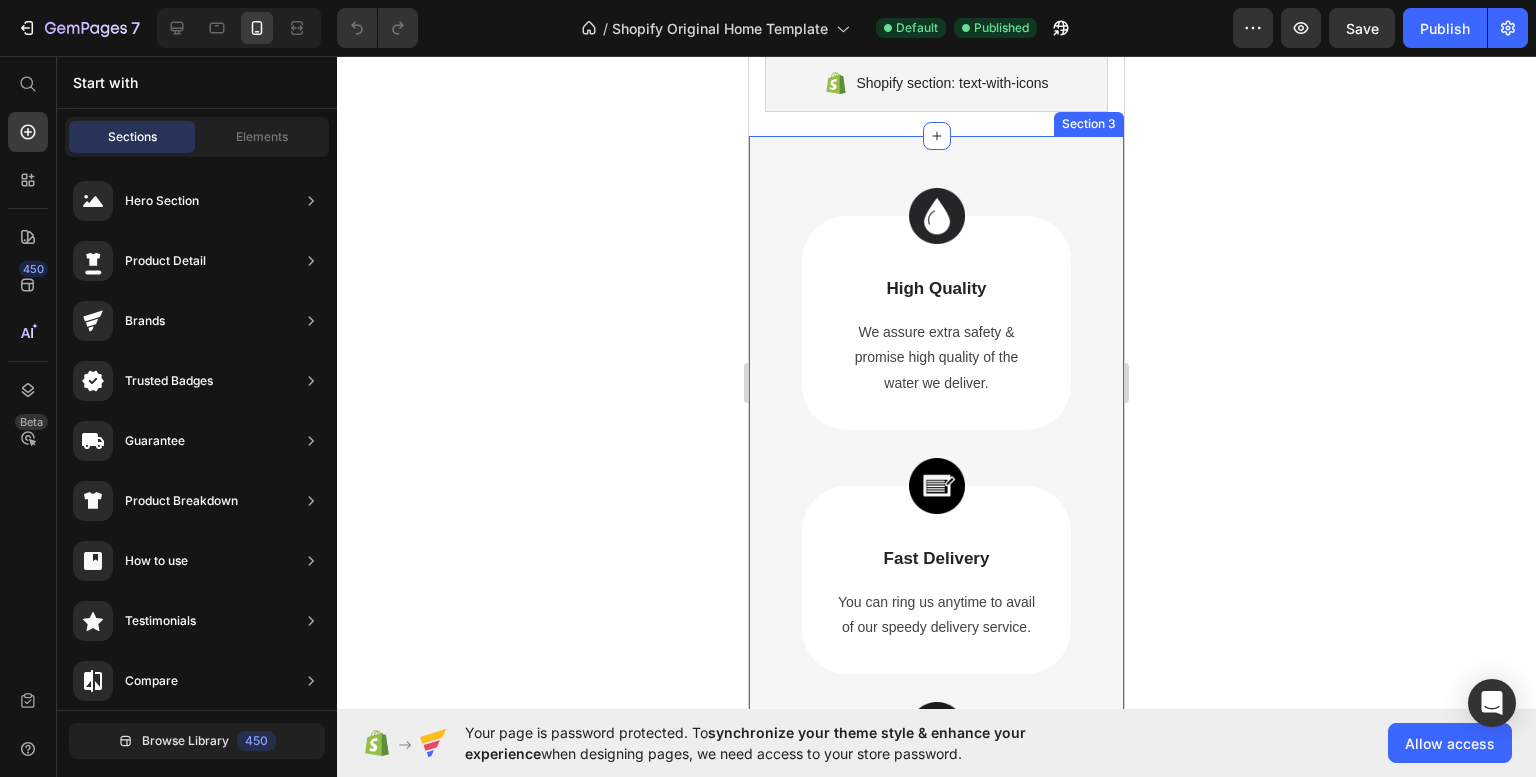 scroll, scrollTop: 179, scrollLeft: 0, axis: vertical 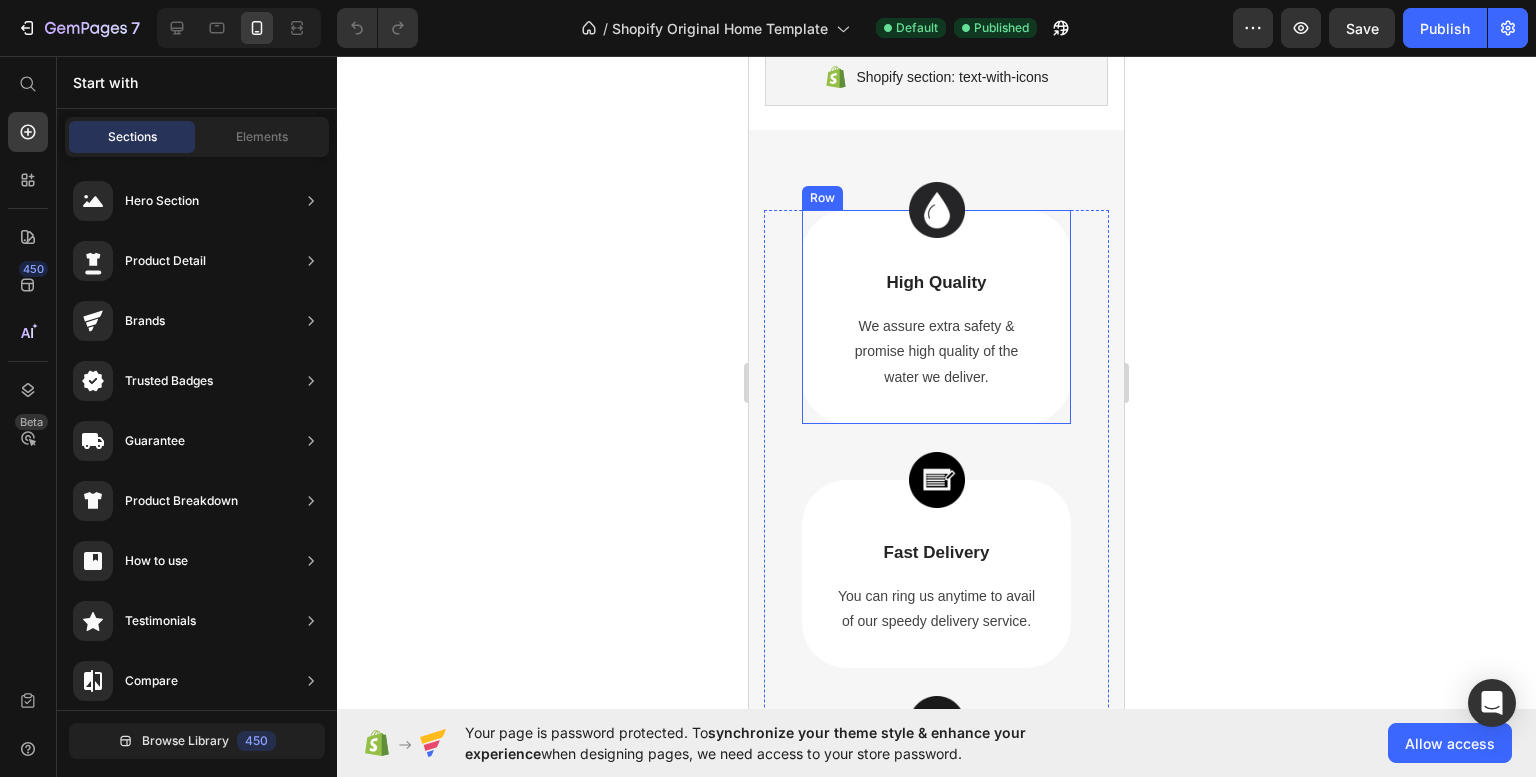 click on "Image High Quality Text Block We assure extra safety & promise high quality of the water we deliver. Text block Row" at bounding box center (936, 317) 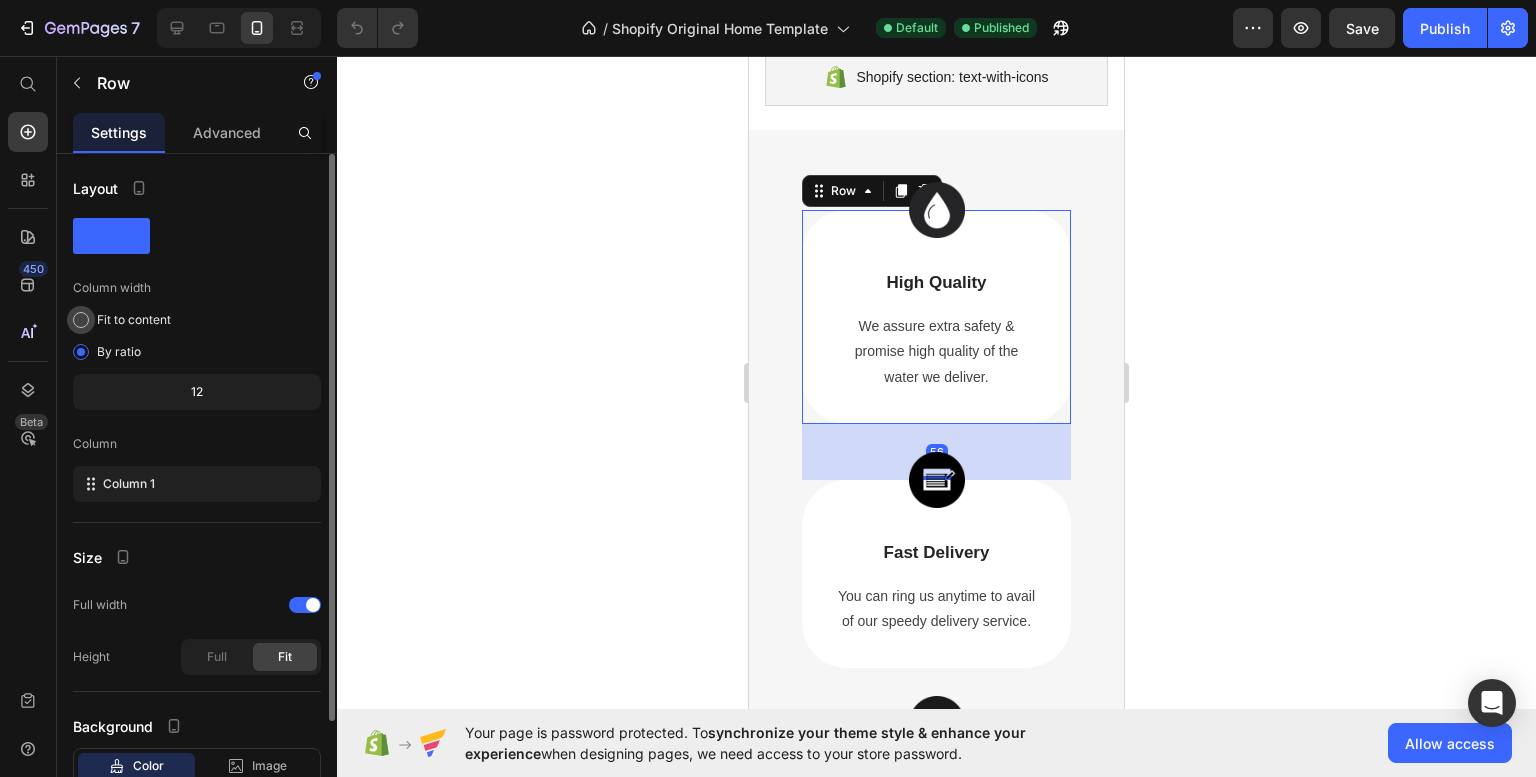 click on "Fit to content" 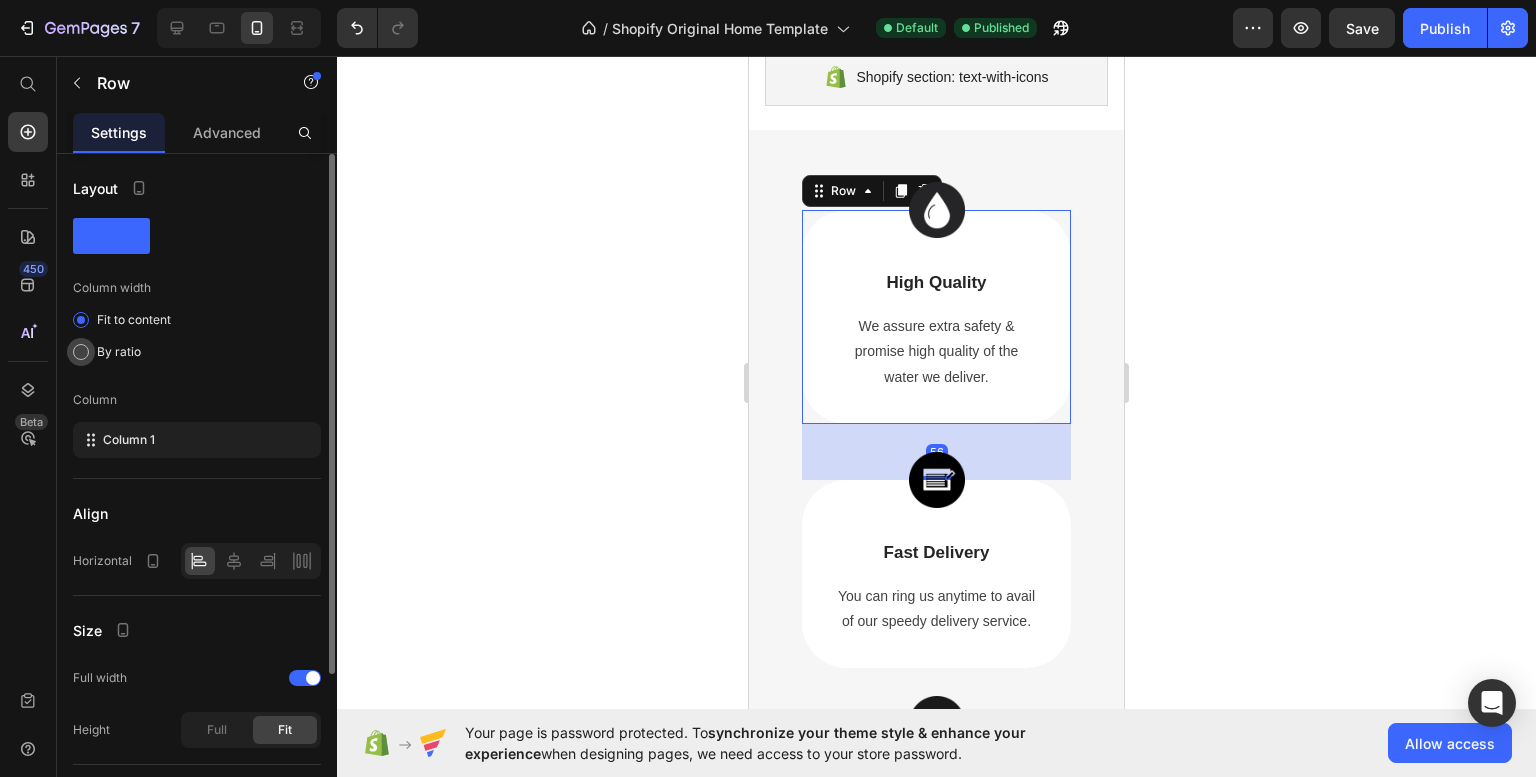 click on "By ratio" at bounding box center (119, 352) 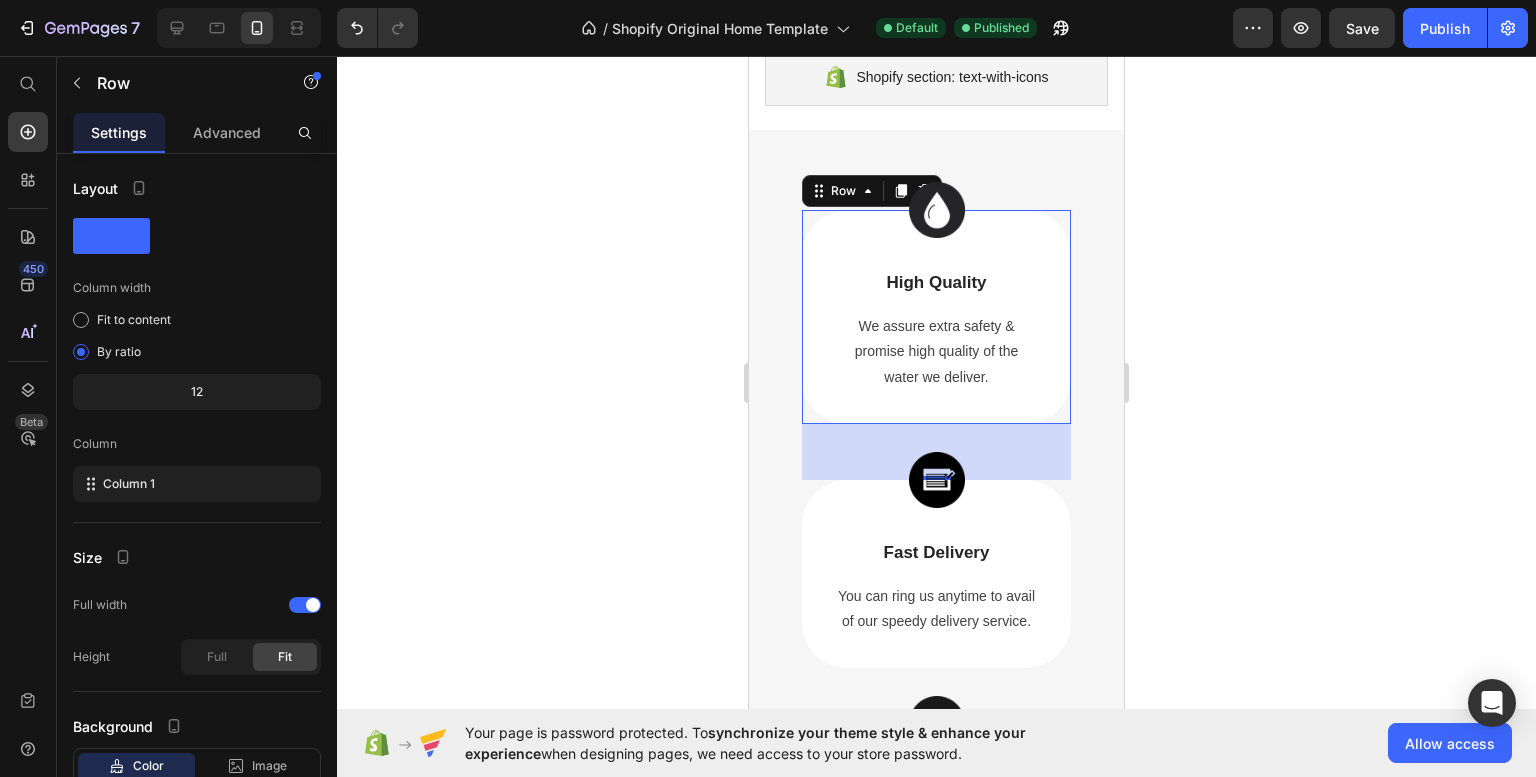 click on "56" at bounding box center [936, 452] 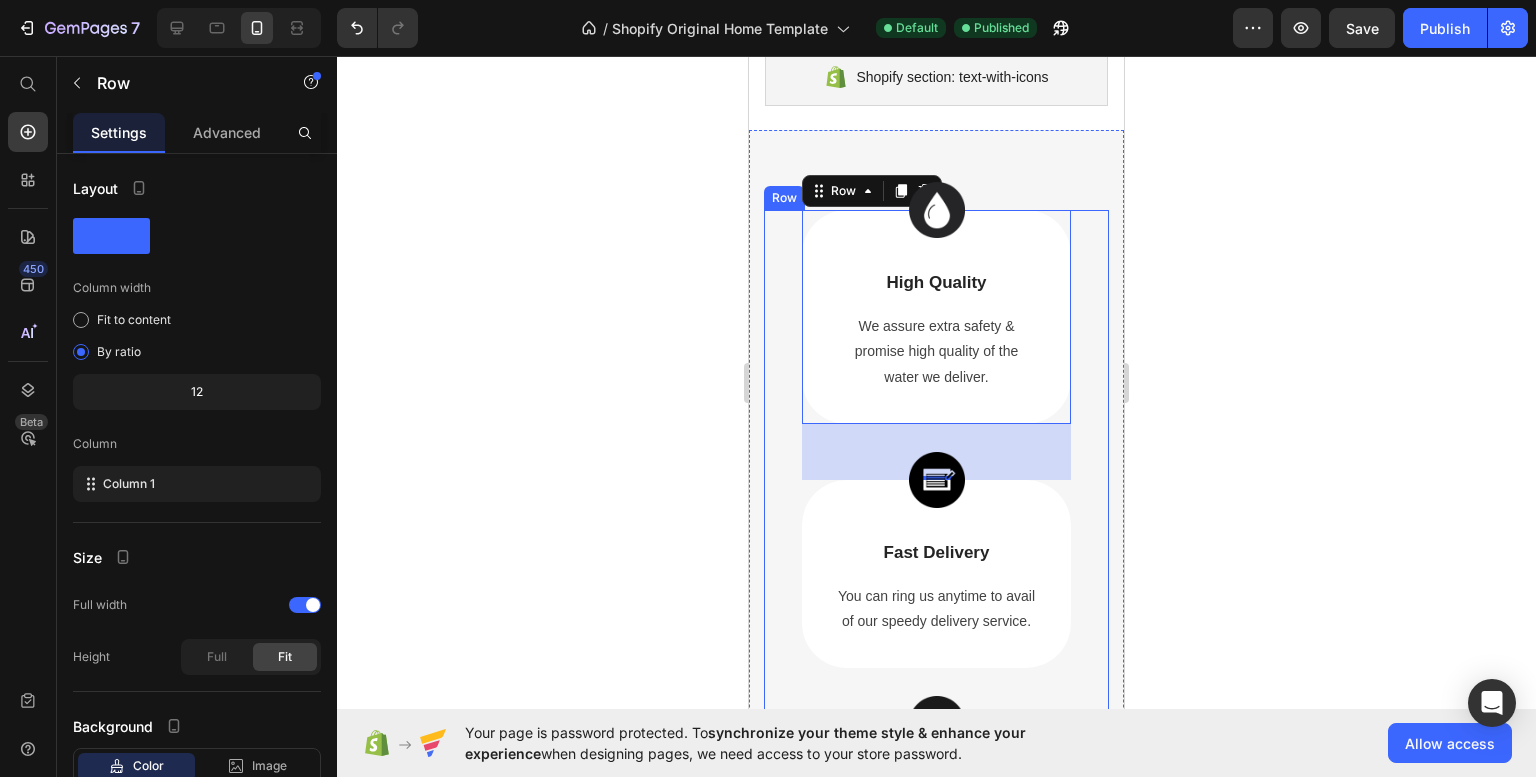 click on "Image High Quality Text Block We assure extra safety & promise high quality of the water we deliver. Text block Row   56 Image Fast Delivery Text Block You can ring us anytime to avail of our speedy delivery service. Text block Row Image Tested at Our Lab Text Block Our chemical team ensures water quality through proper tests. Text block Row Image Affordable price range Text Block We ensure the best by offering budget-friendly water costs. Text block Row Row" at bounding box center [936, 696] 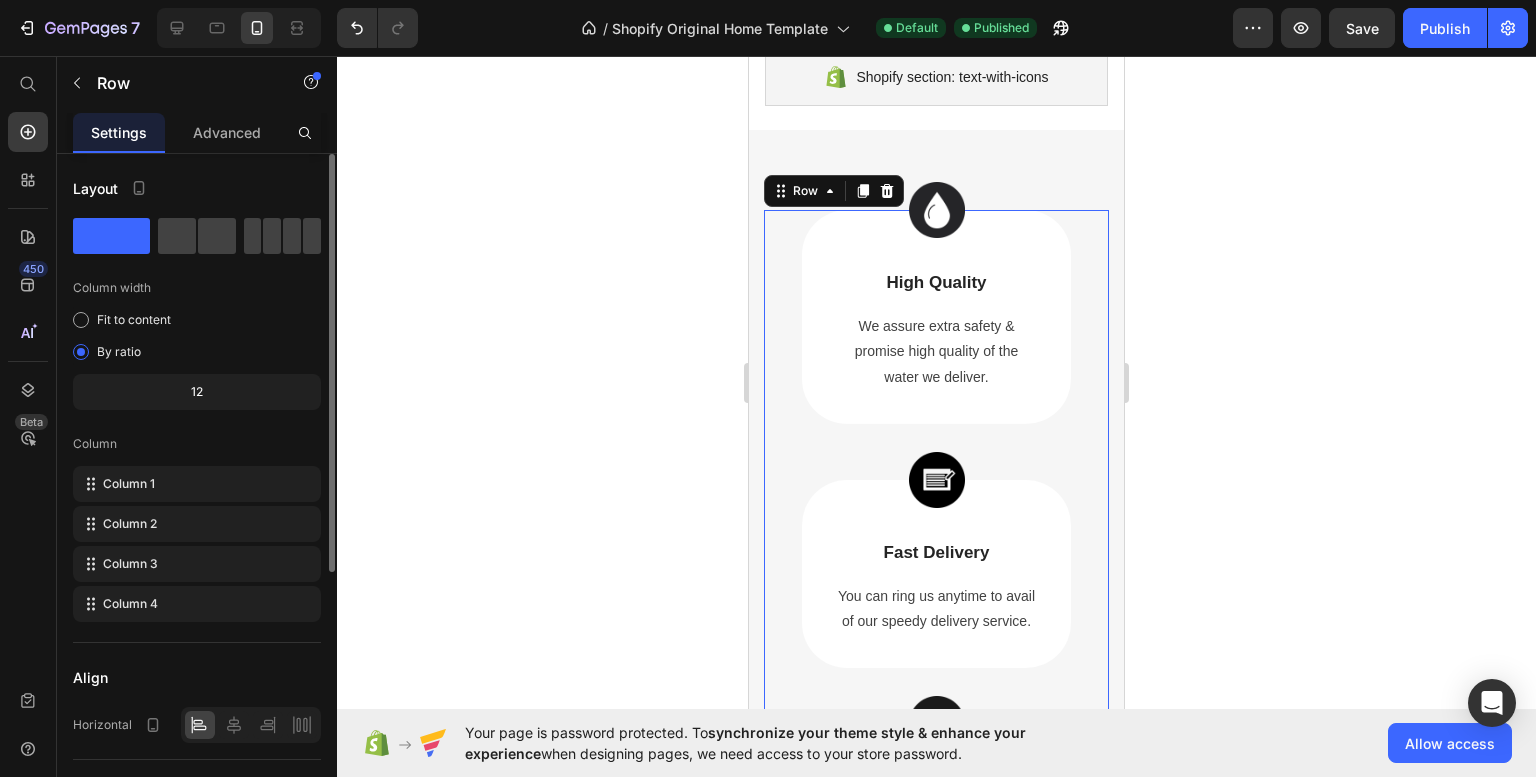 click on "12" at bounding box center [197, 392] 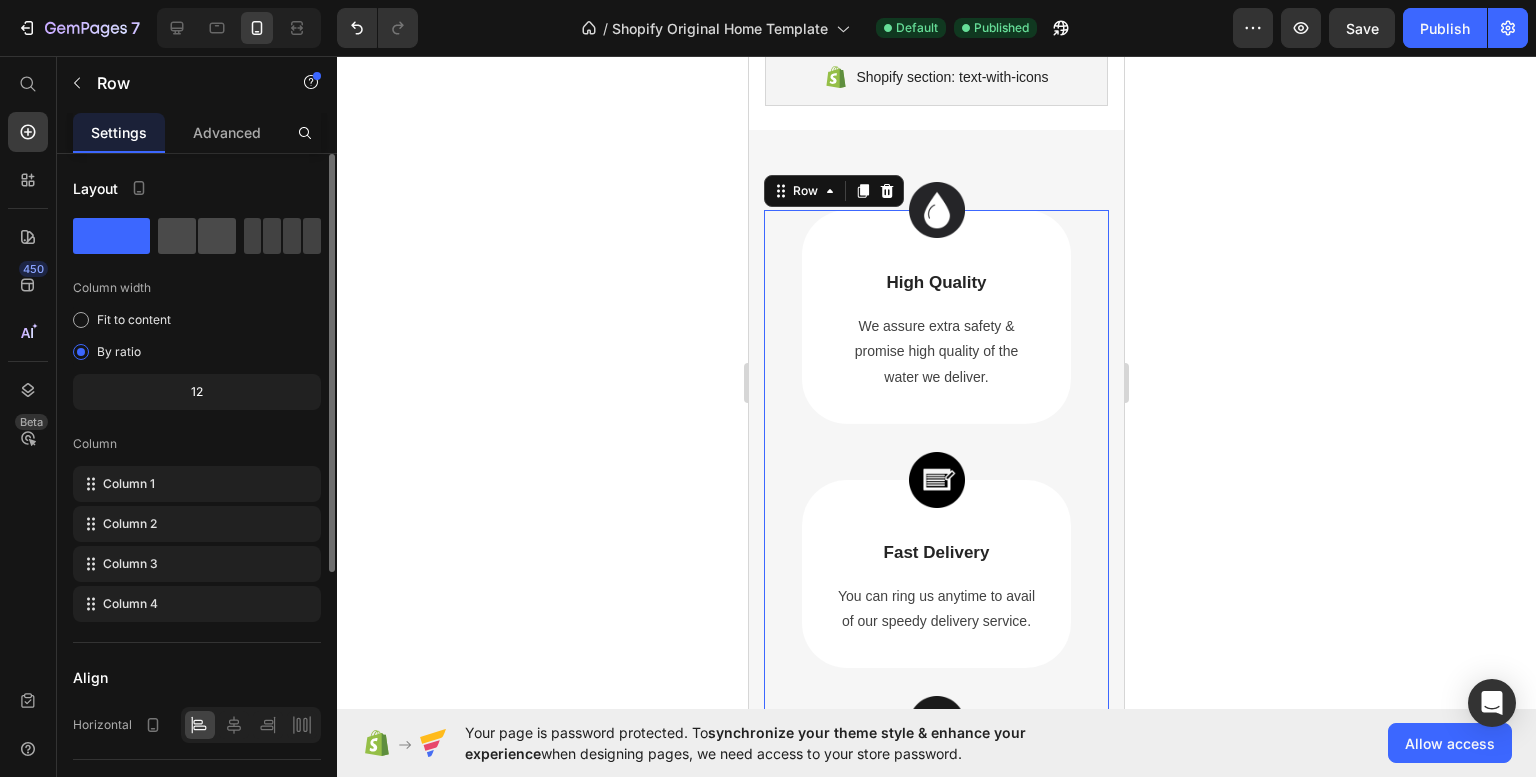 click 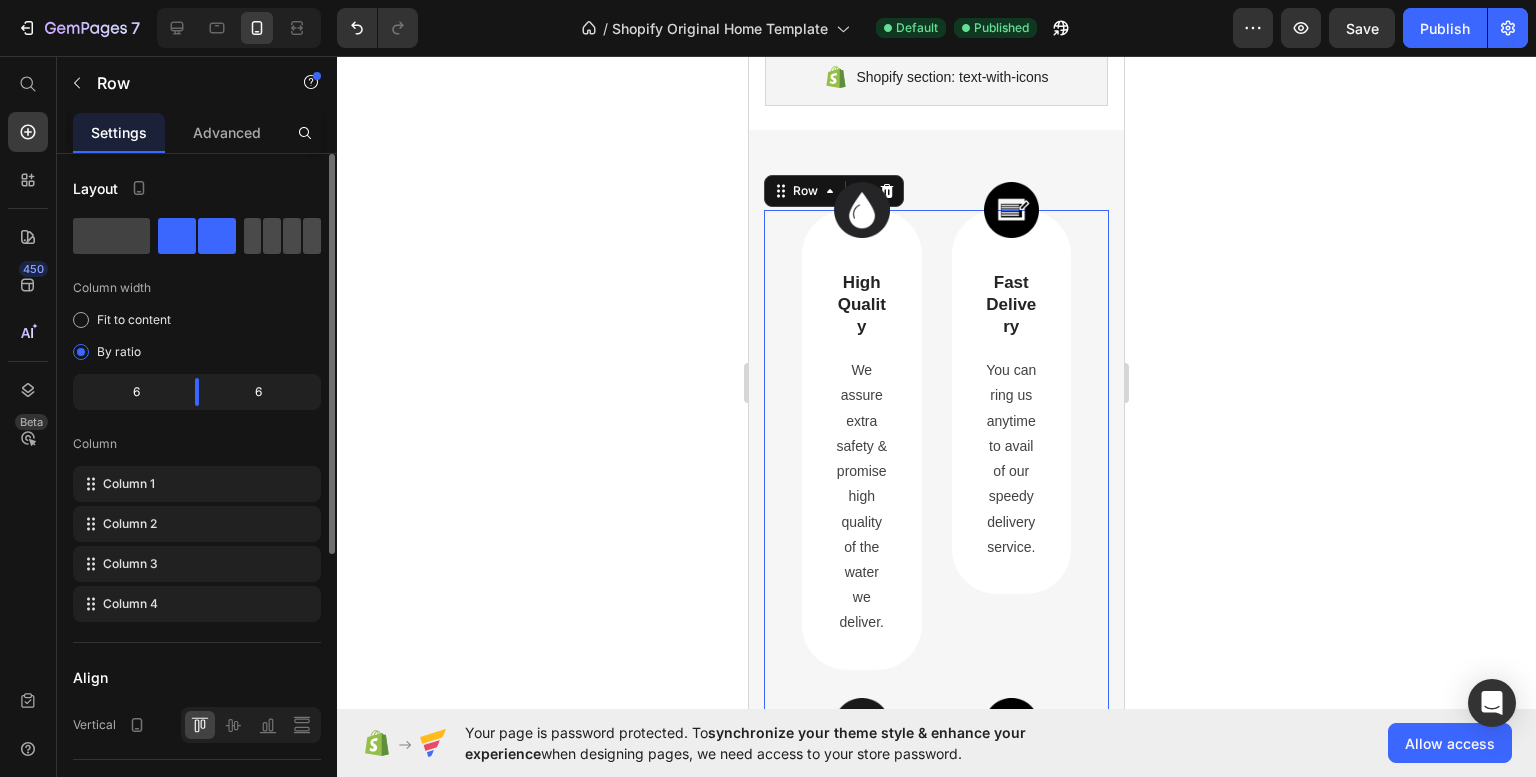 click 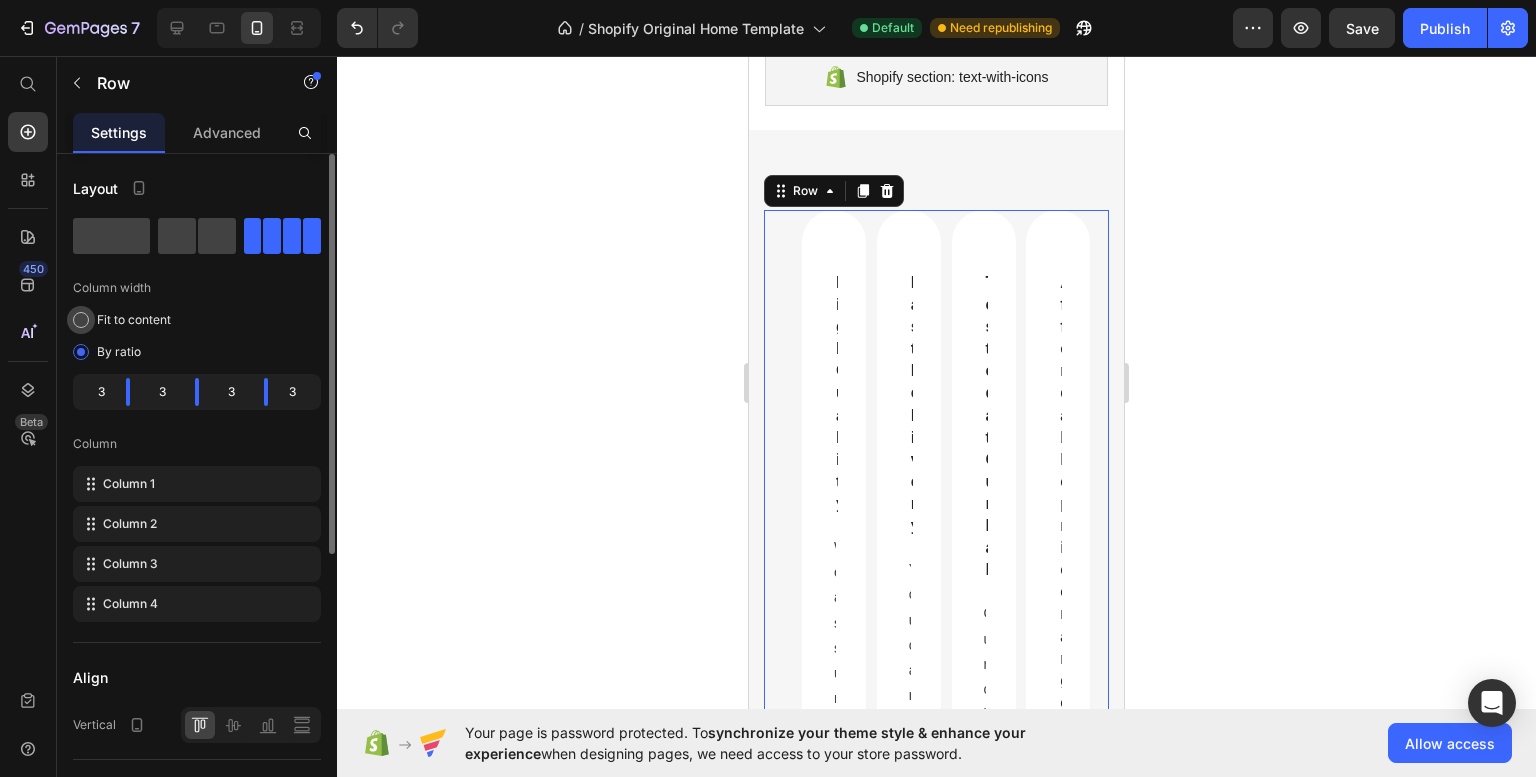 click on "Fit to content" at bounding box center (134, 320) 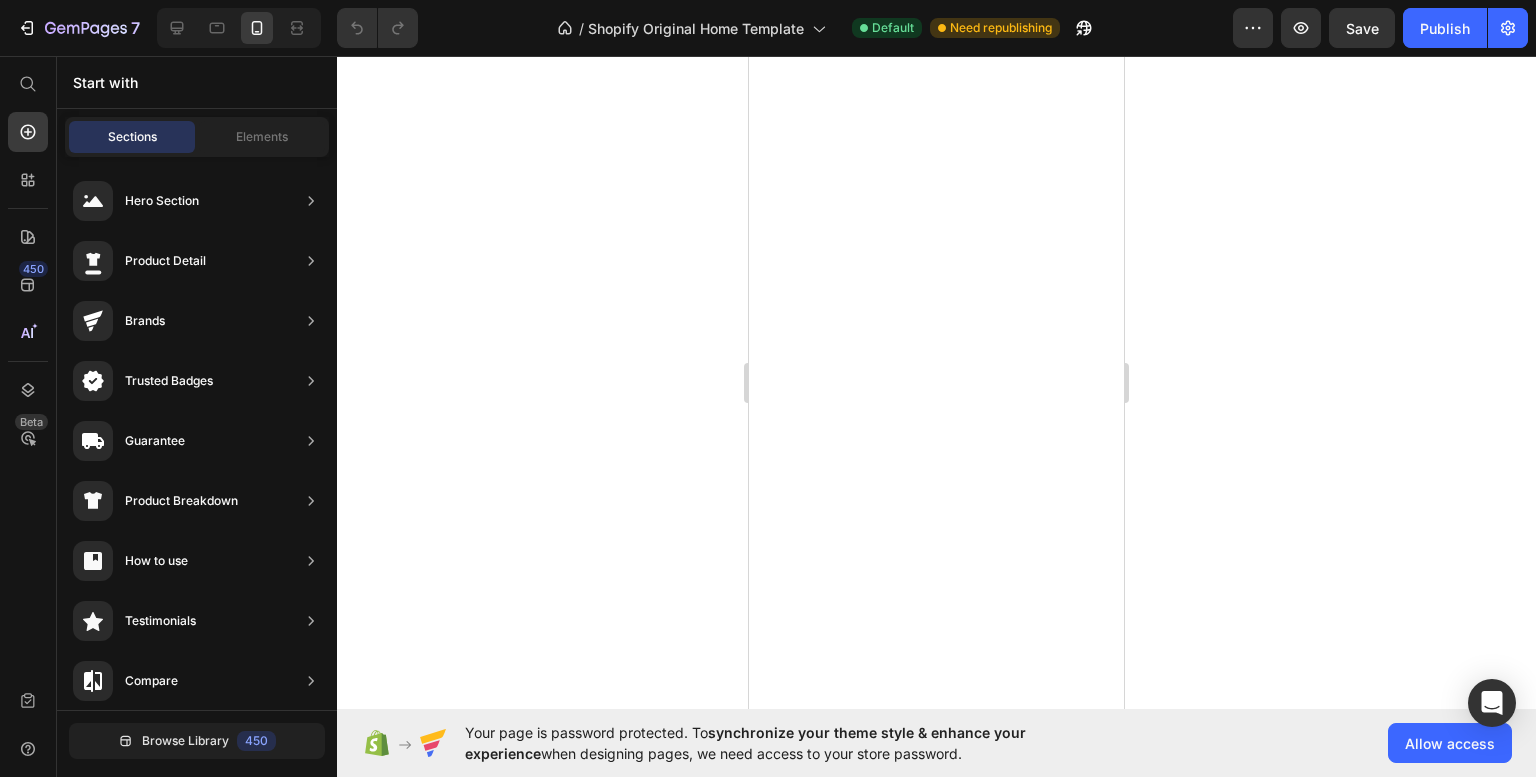 scroll, scrollTop: 0, scrollLeft: 0, axis: both 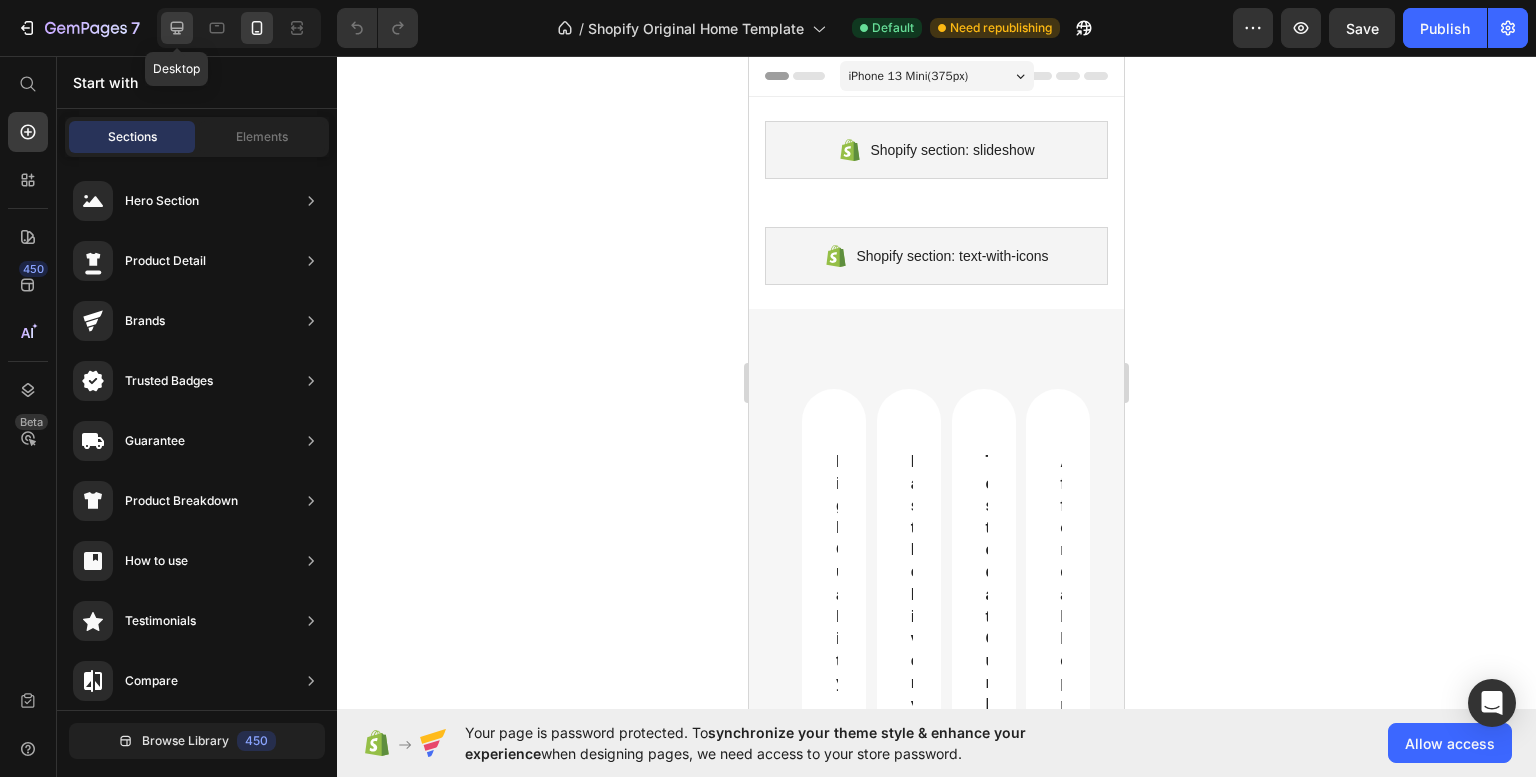 click 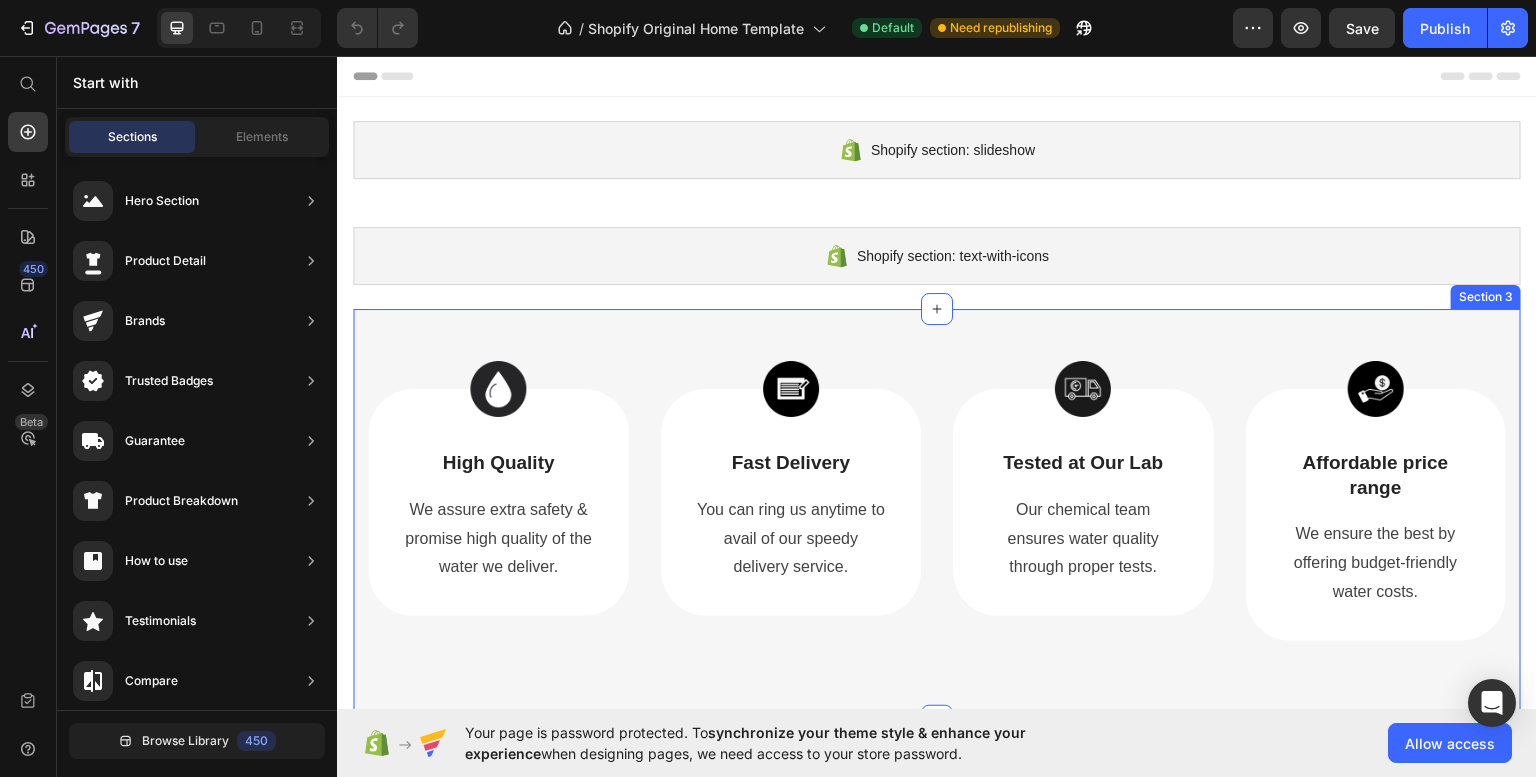 click on "Image High Quality Text Block We assure extra safety & promise high quality of the water we deliver. Text block Row Image Fast Delivery Text Block You can ring us anytime to avail of our speedy delivery service. Text block Row Image Tested at Our Lab Text Block Our chemical team ensures water quality through proper tests. Text block Row Image Affordable price range Text Block We ensure the best by offering budget-friendly water costs. Text block Row Row Section 3" at bounding box center [937, 514] 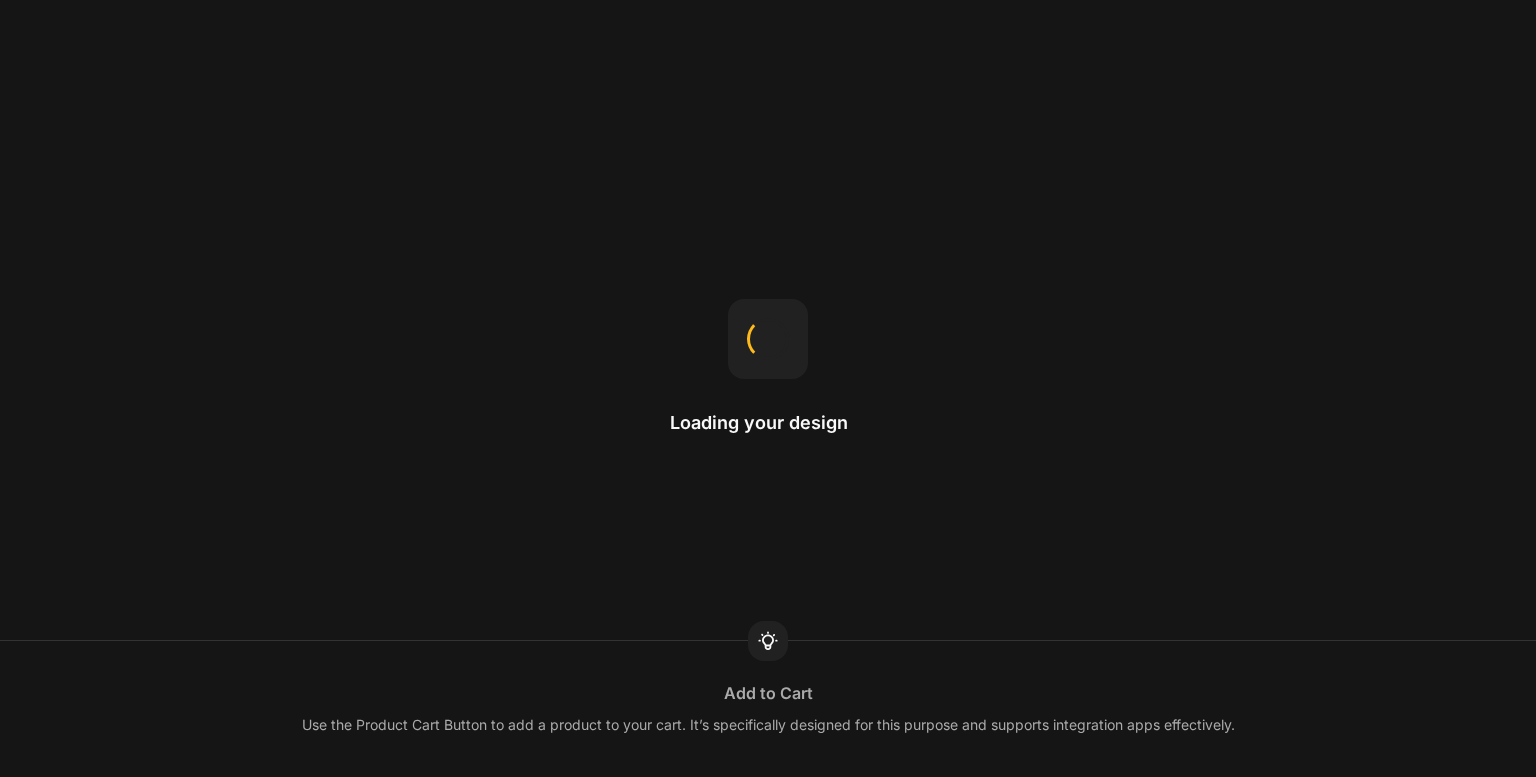 scroll, scrollTop: 0, scrollLeft: 0, axis: both 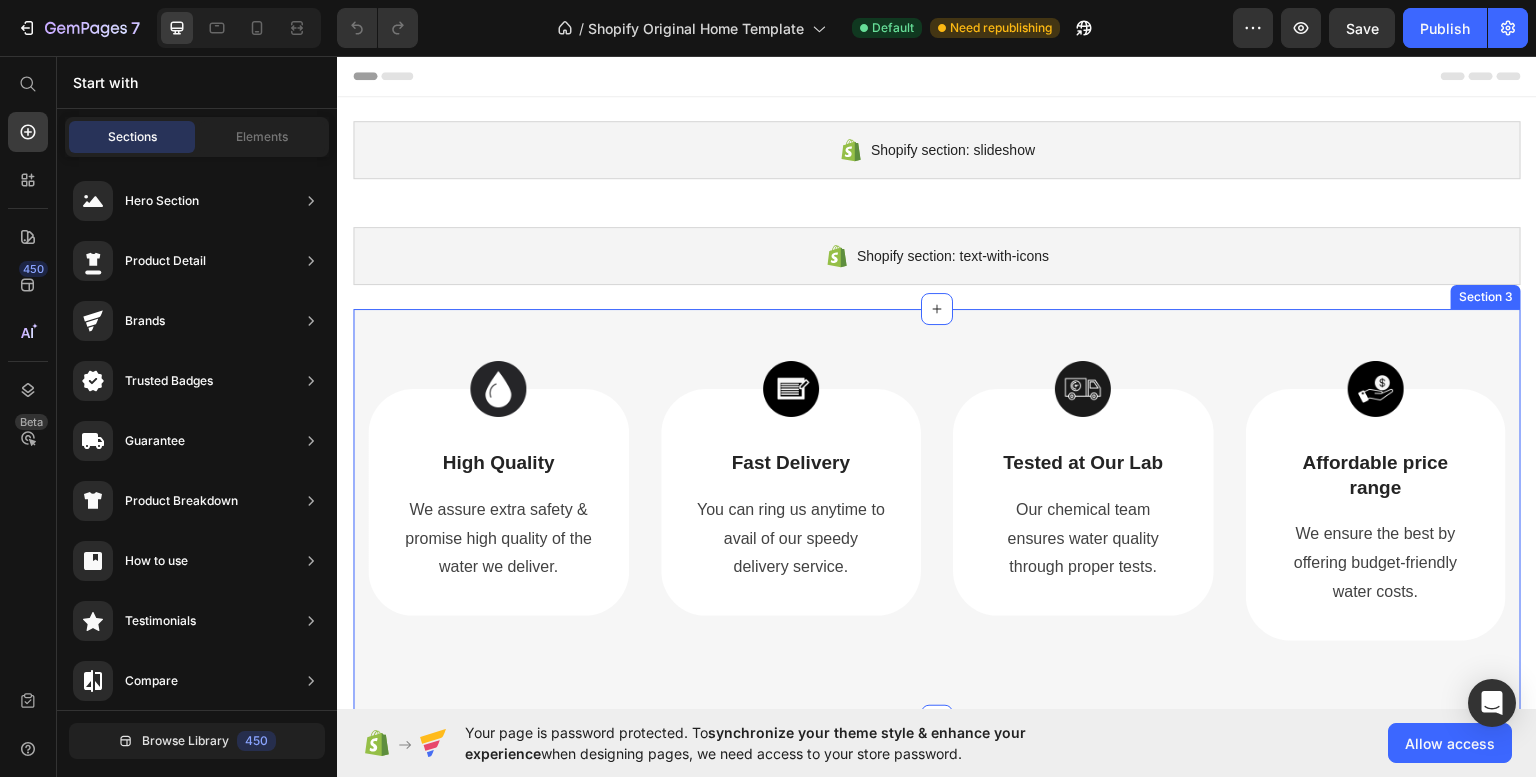 click on "Image High Quality Text Block We assure extra safety & promise high quality of the water we deliver. Text block Row Image Fast Delivery Text Block You can ring us anytime to avail of our speedy delivery service. Text block Row Image Tested at Our Lab Text Block Our chemical team ensures water quality through proper tests. Text block Row Image Affordable price range Text Block We ensure the best by offering budget-friendly water costs. Text block Row Row Section 3" at bounding box center [937, 514] 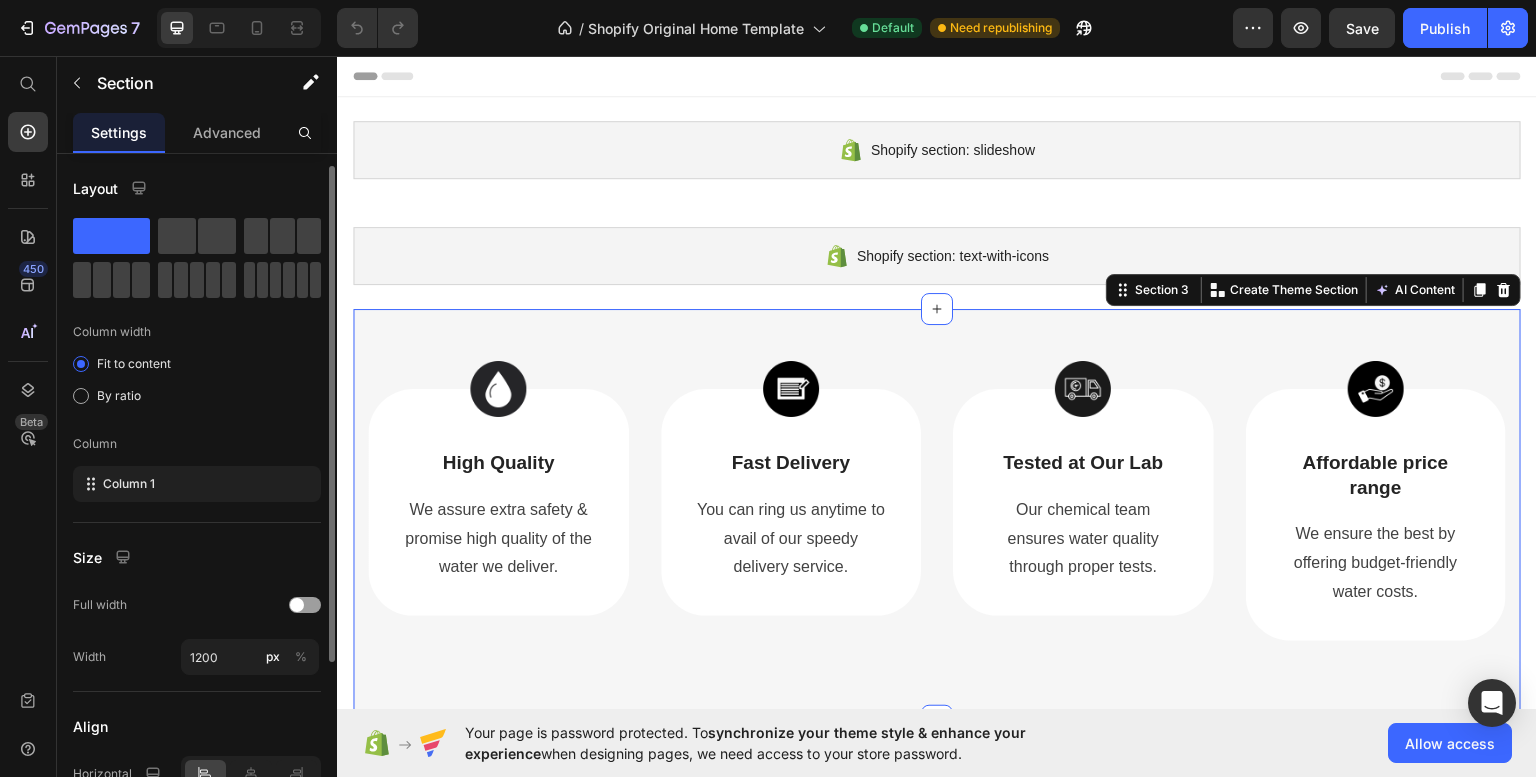 scroll, scrollTop: 251, scrollLeft: 0, axis: vertical 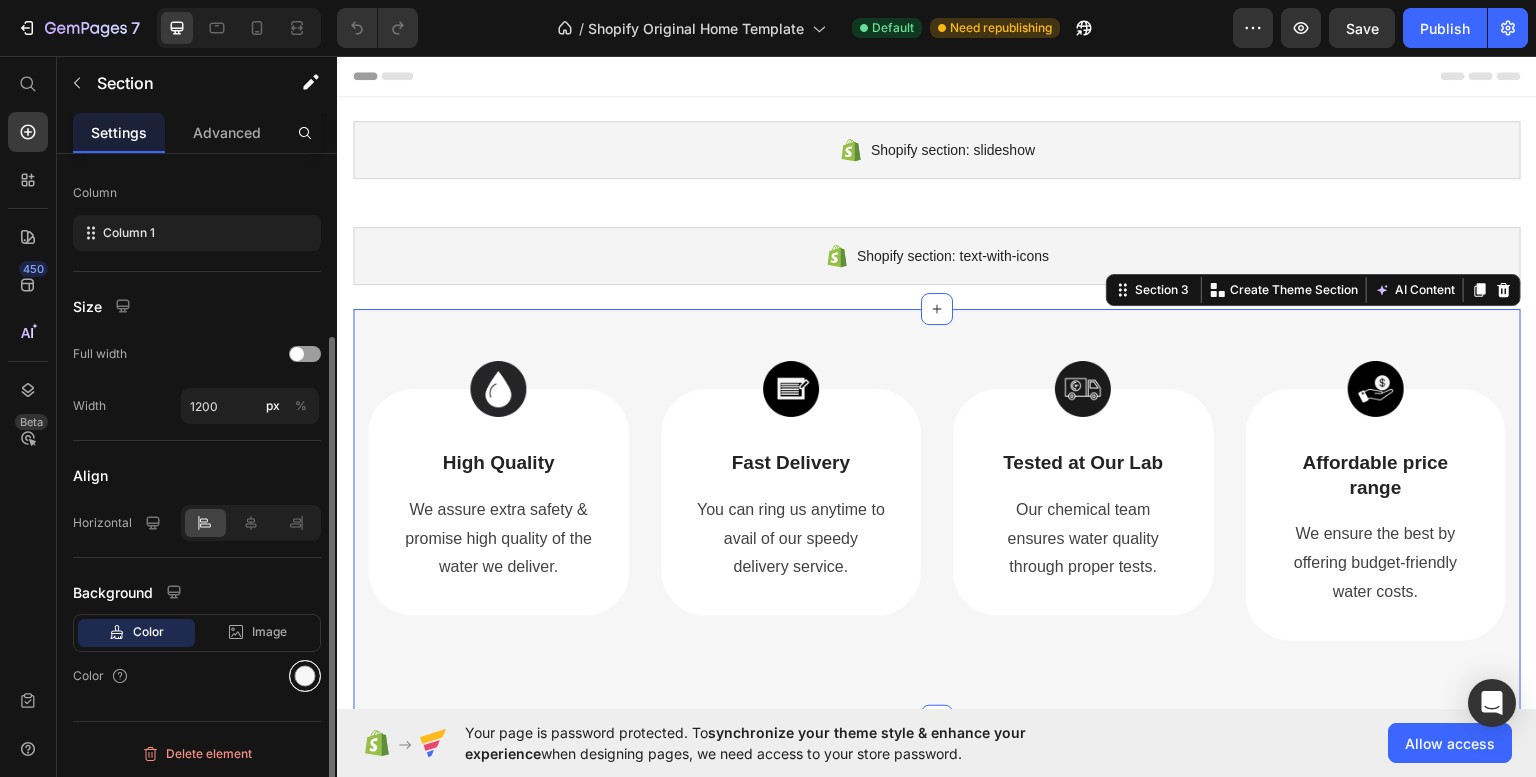 click at bounding box center (305, 676) 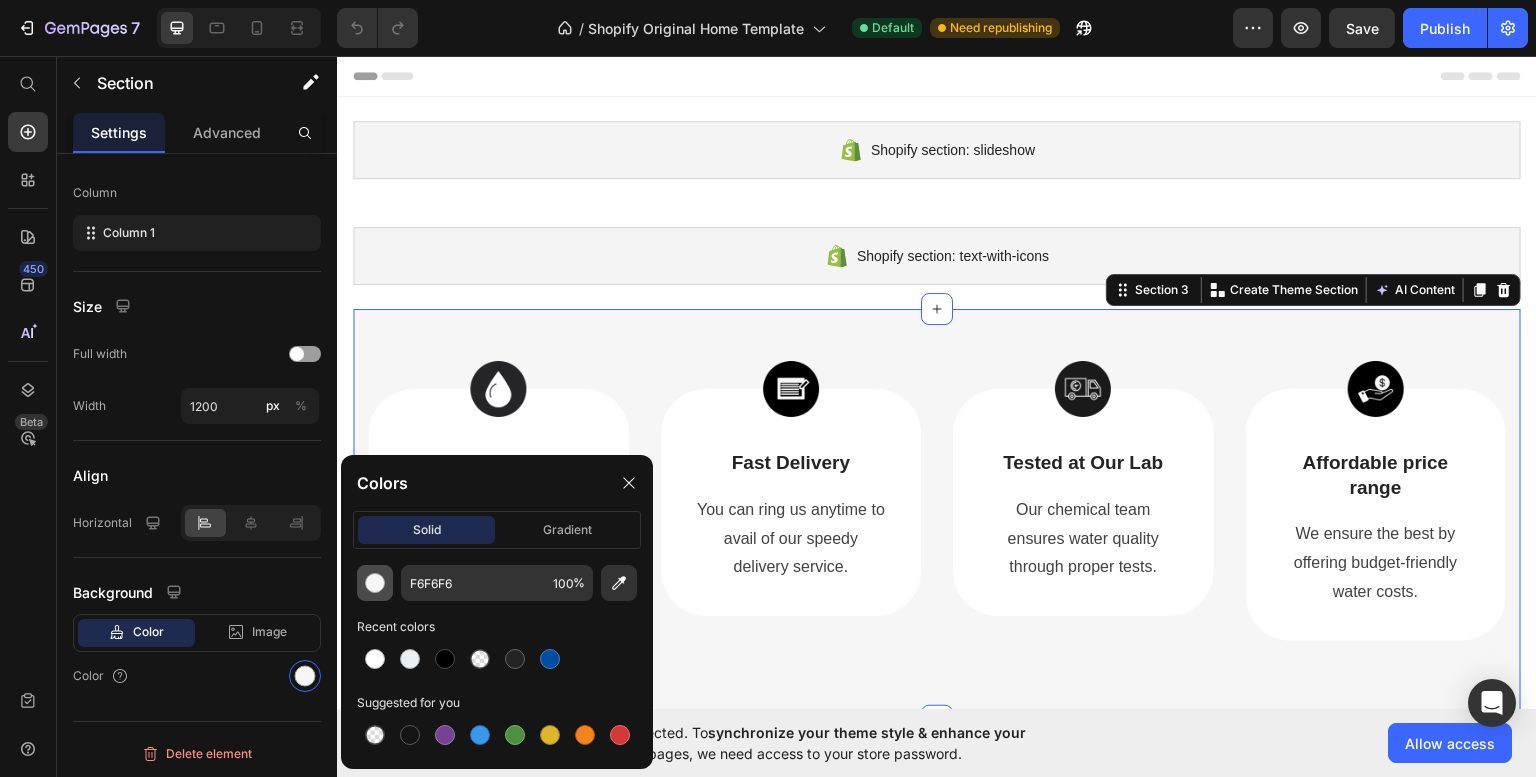 click at bounding box center (375, 583) 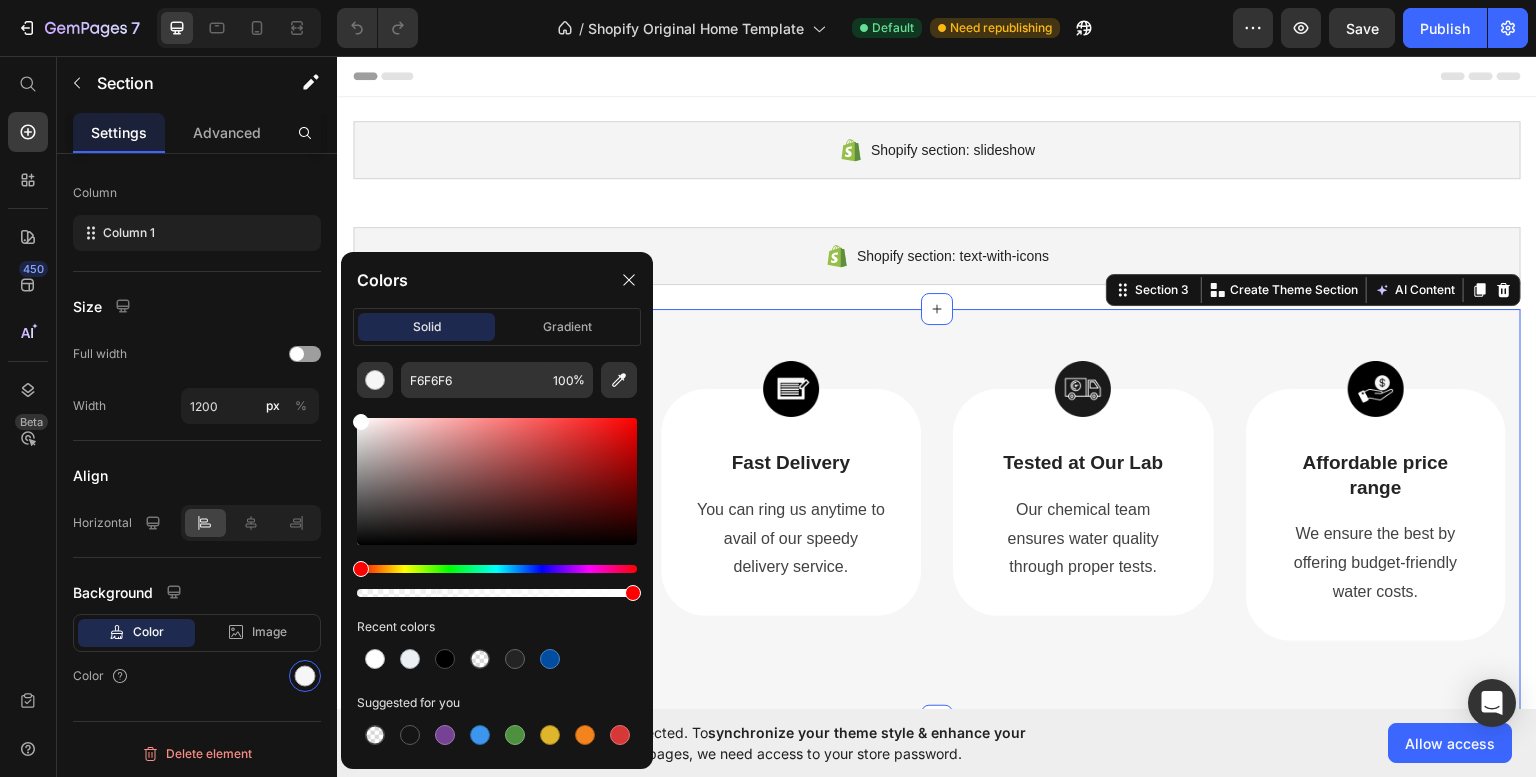 drag, startPoint x: 412, startPoint y: 465, endPoint x: 1, endPoint y: 341, distance: 429.29828 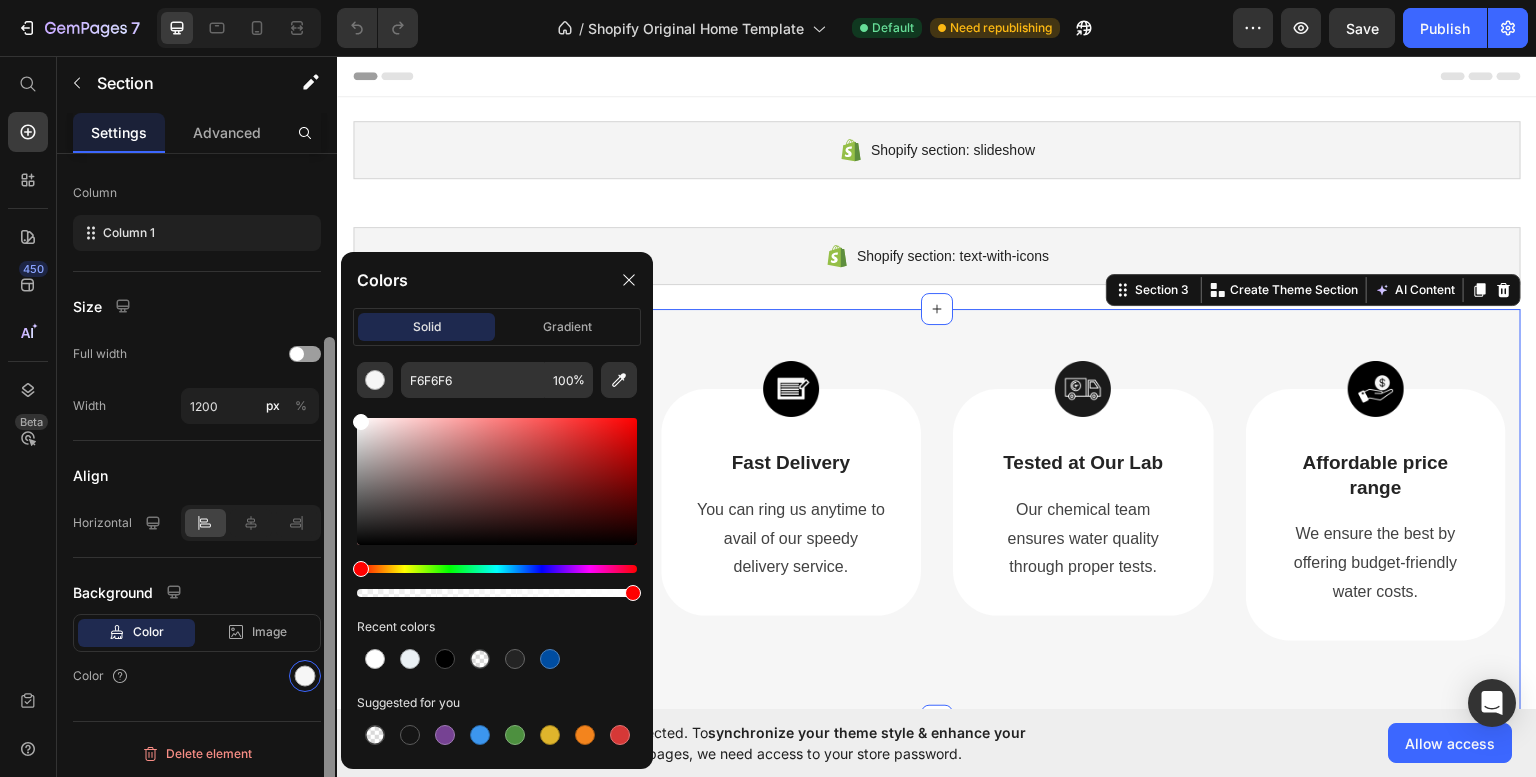 type on "FFFFFF" 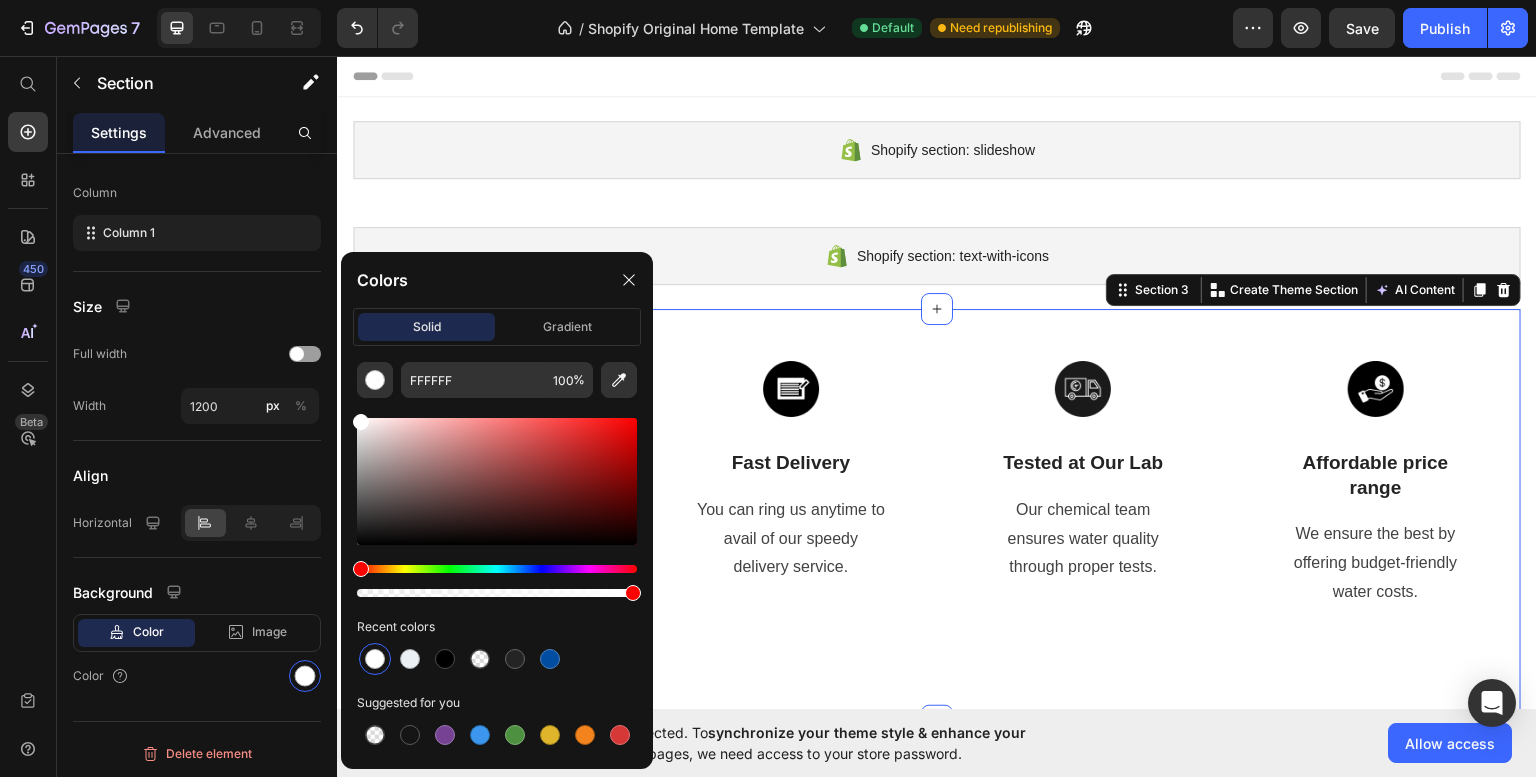 click on "FFFFFF 100 % Recent colors Suggested for you" 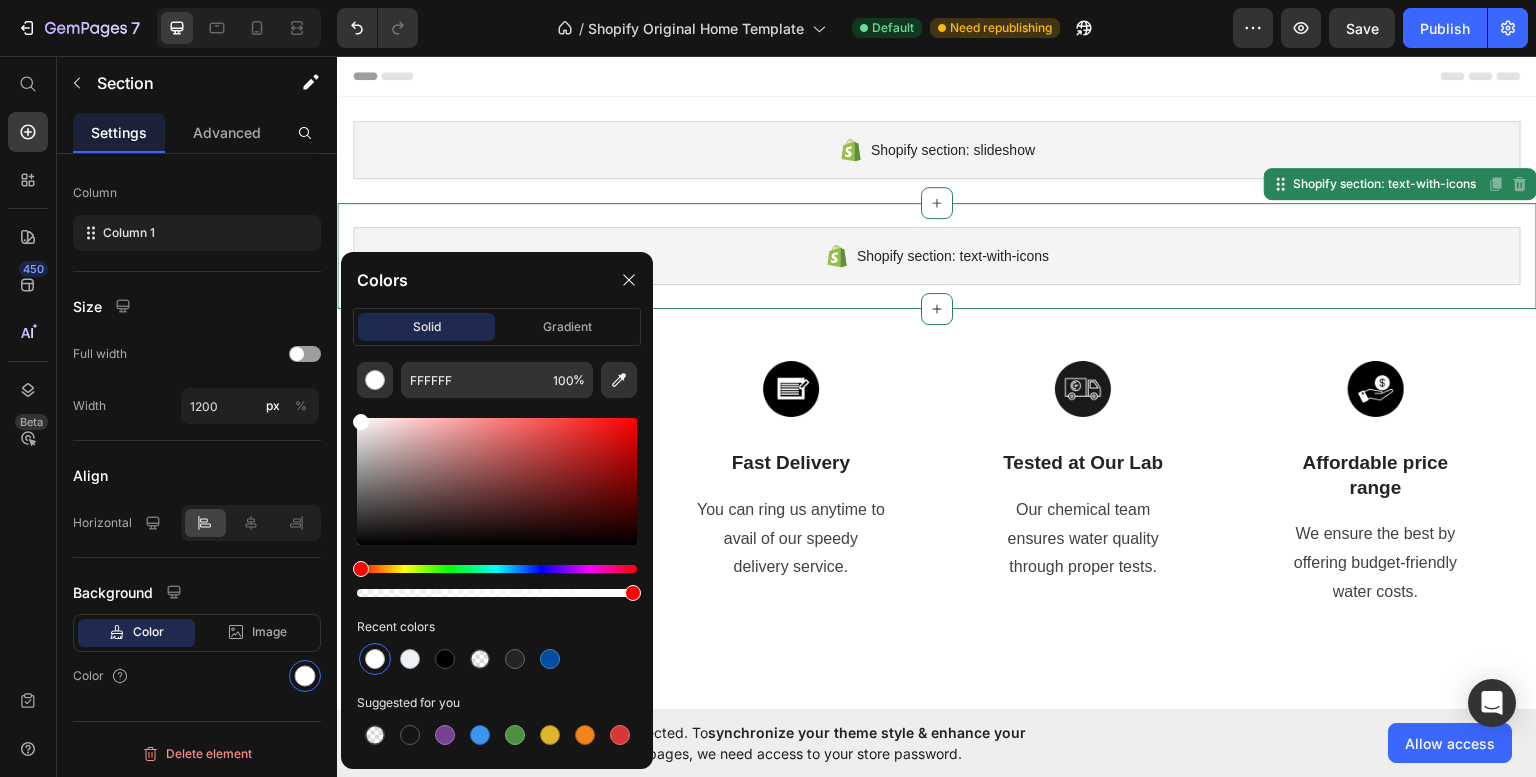 click on "Shopify section: text-with-icons Shopify section: text-with-icons   Disabled. Please edit in Shopify Editor Disabled. Please edit in Shopify Editor" at bounding box center (937, 255) 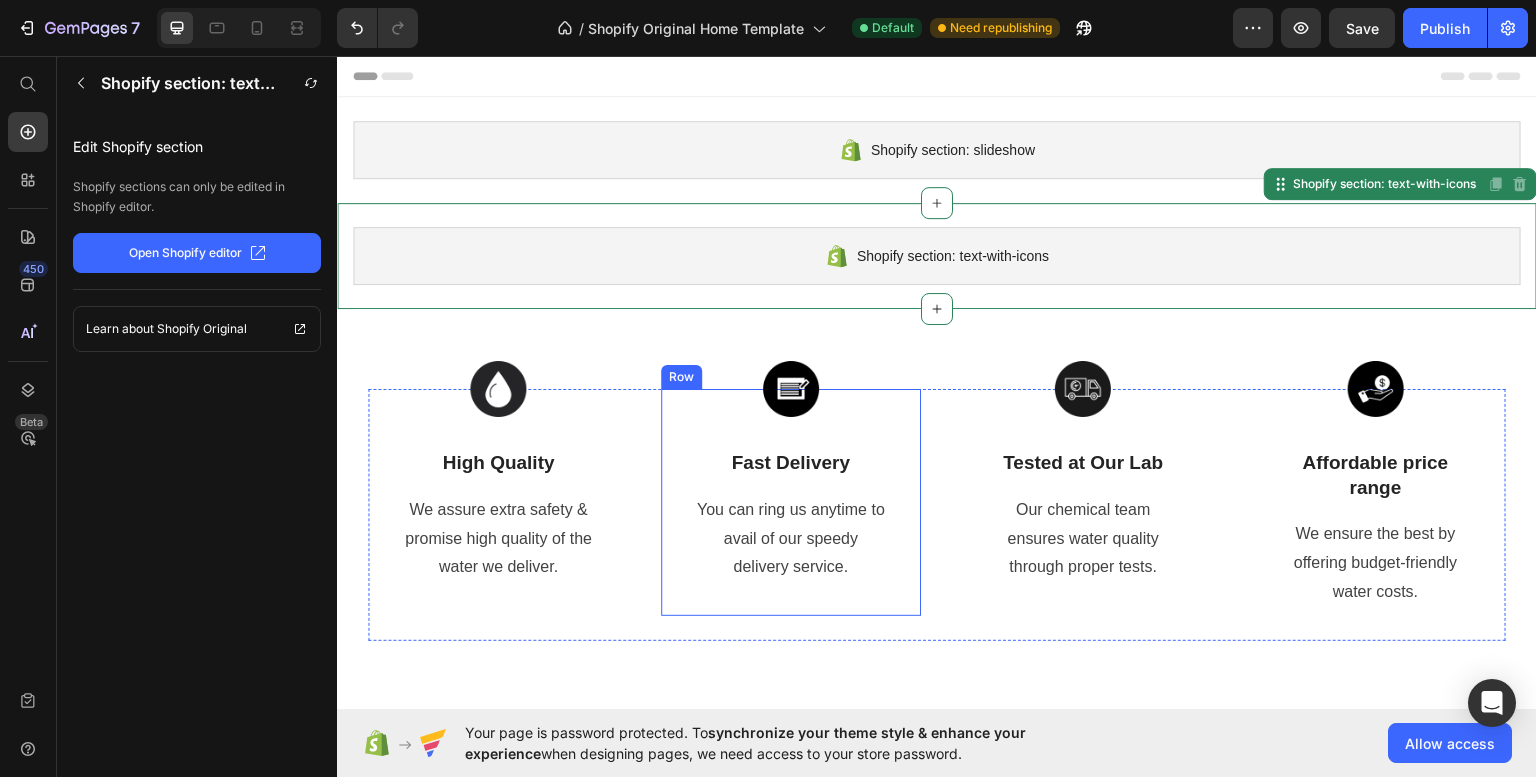 click on "Image Fast Delivery Text Block You can ring us anytime to avail of our speedy delivery service. Text block Row" at bounding box center [791, 501] 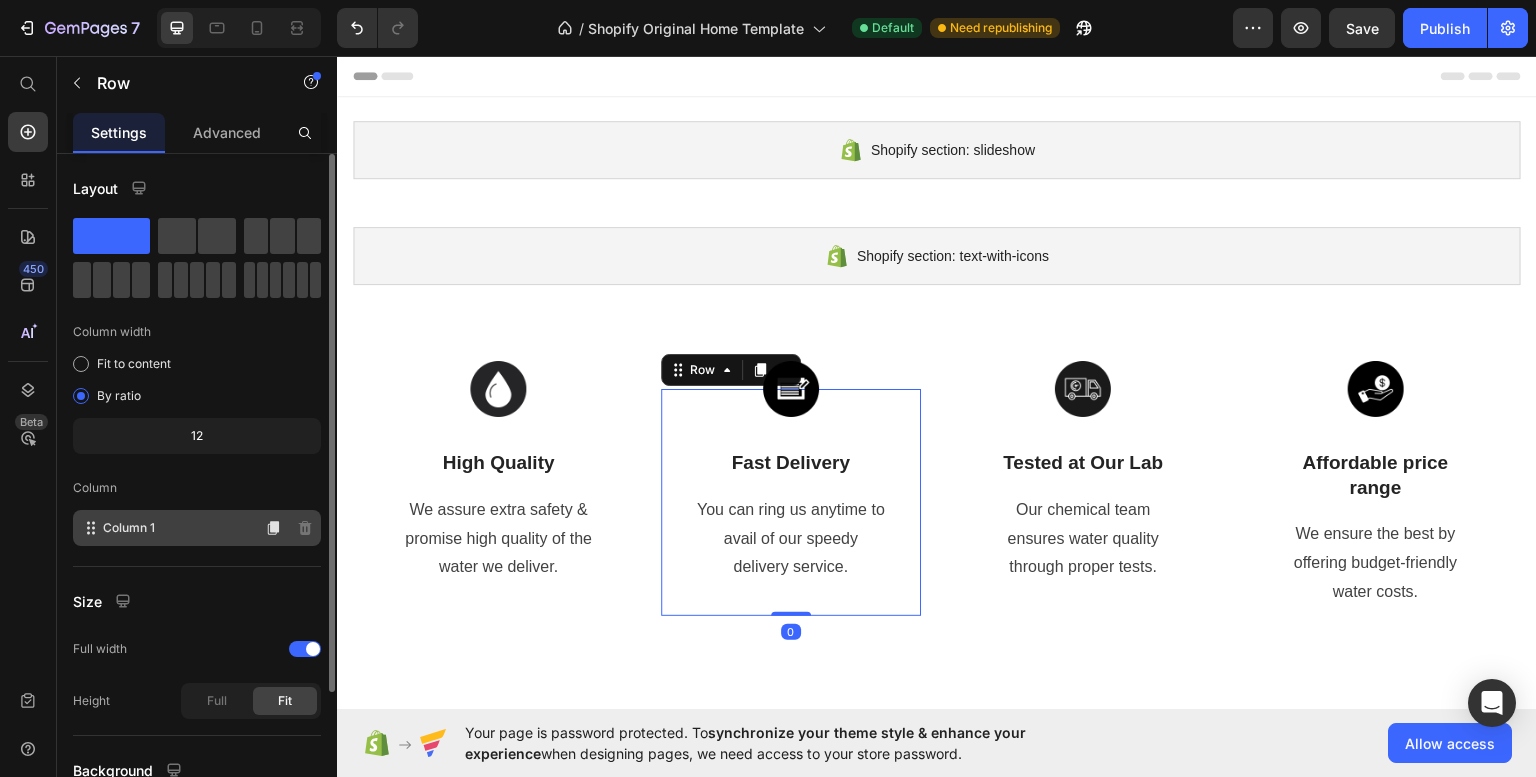 scroll, scrollTop: 178, scrollLeft: 0, axis: vertical 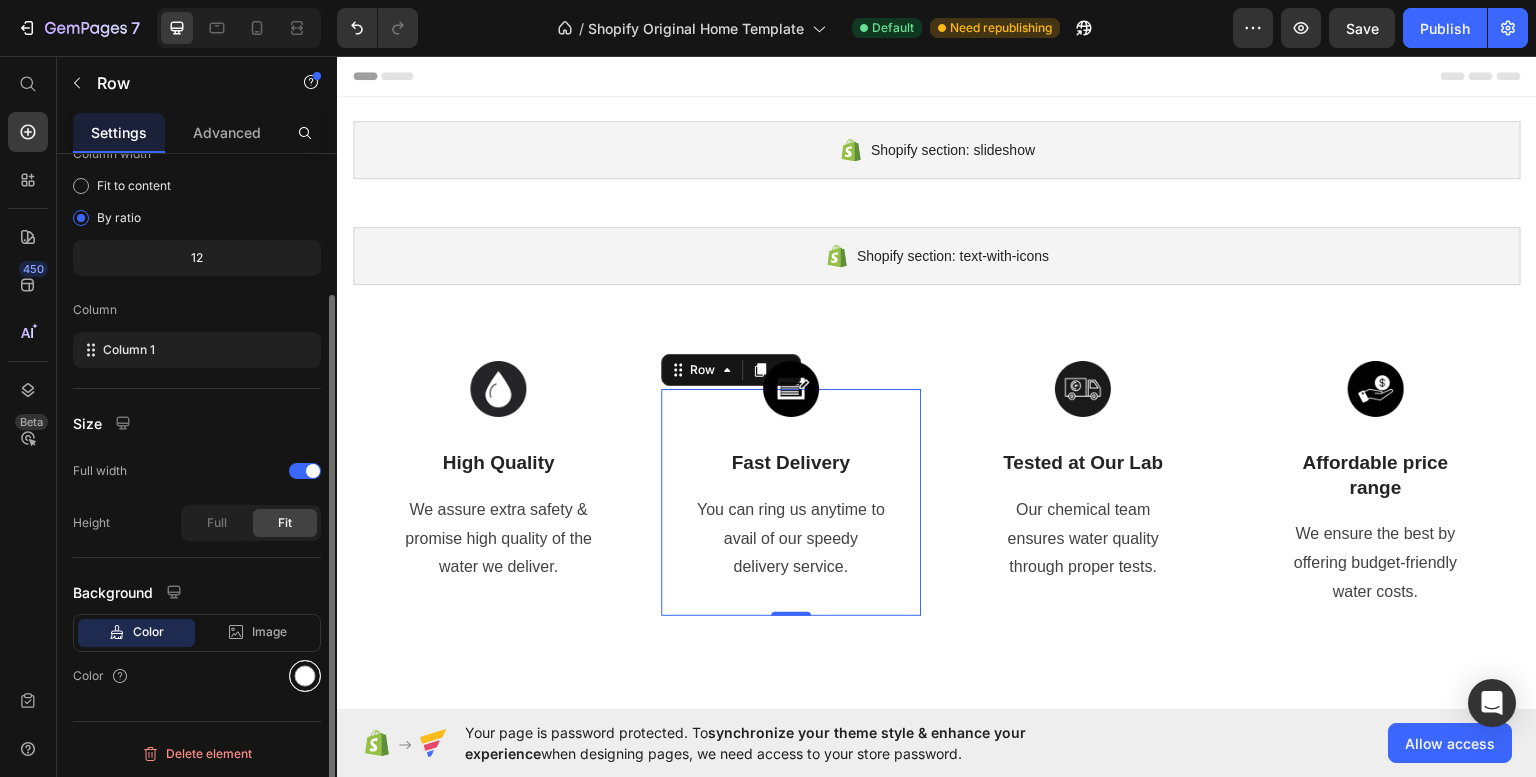 click at bounding box center (305, 676) 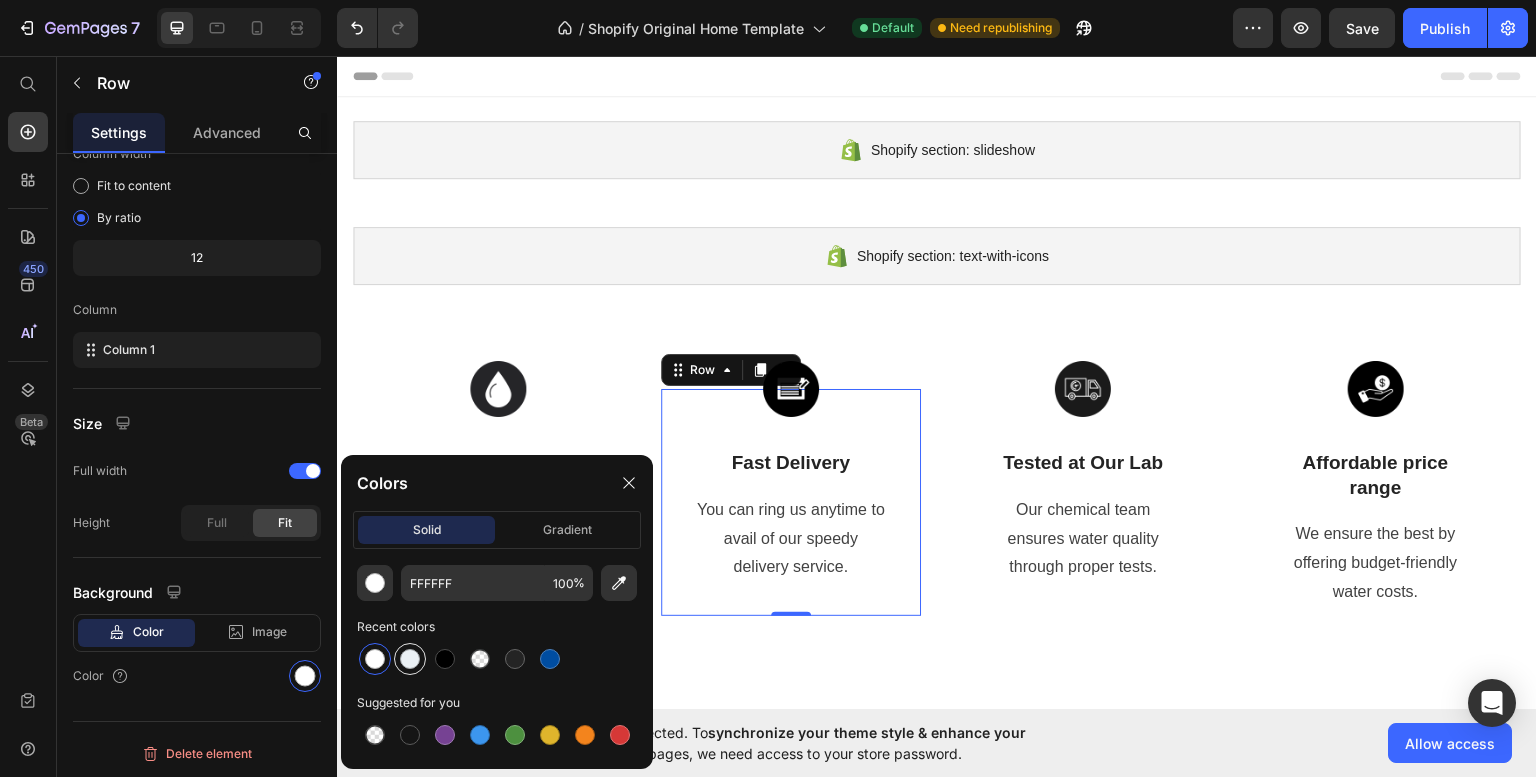 click at bounding box center [410, 659] 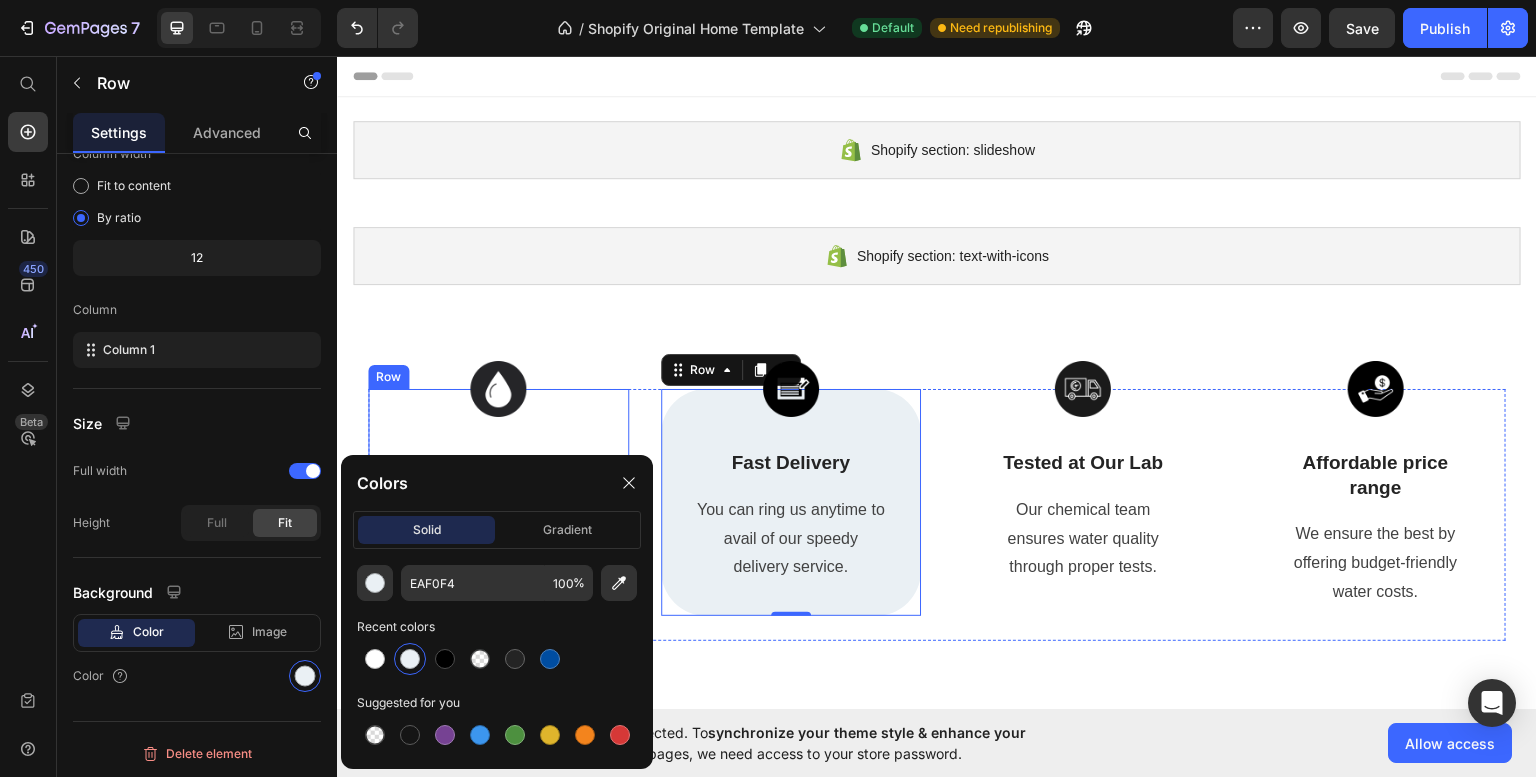 click on "Image High Quality Text Block We assure extra safety & promise high quality of the water we deliver. Text block Row" at bounding box center (498, 501) 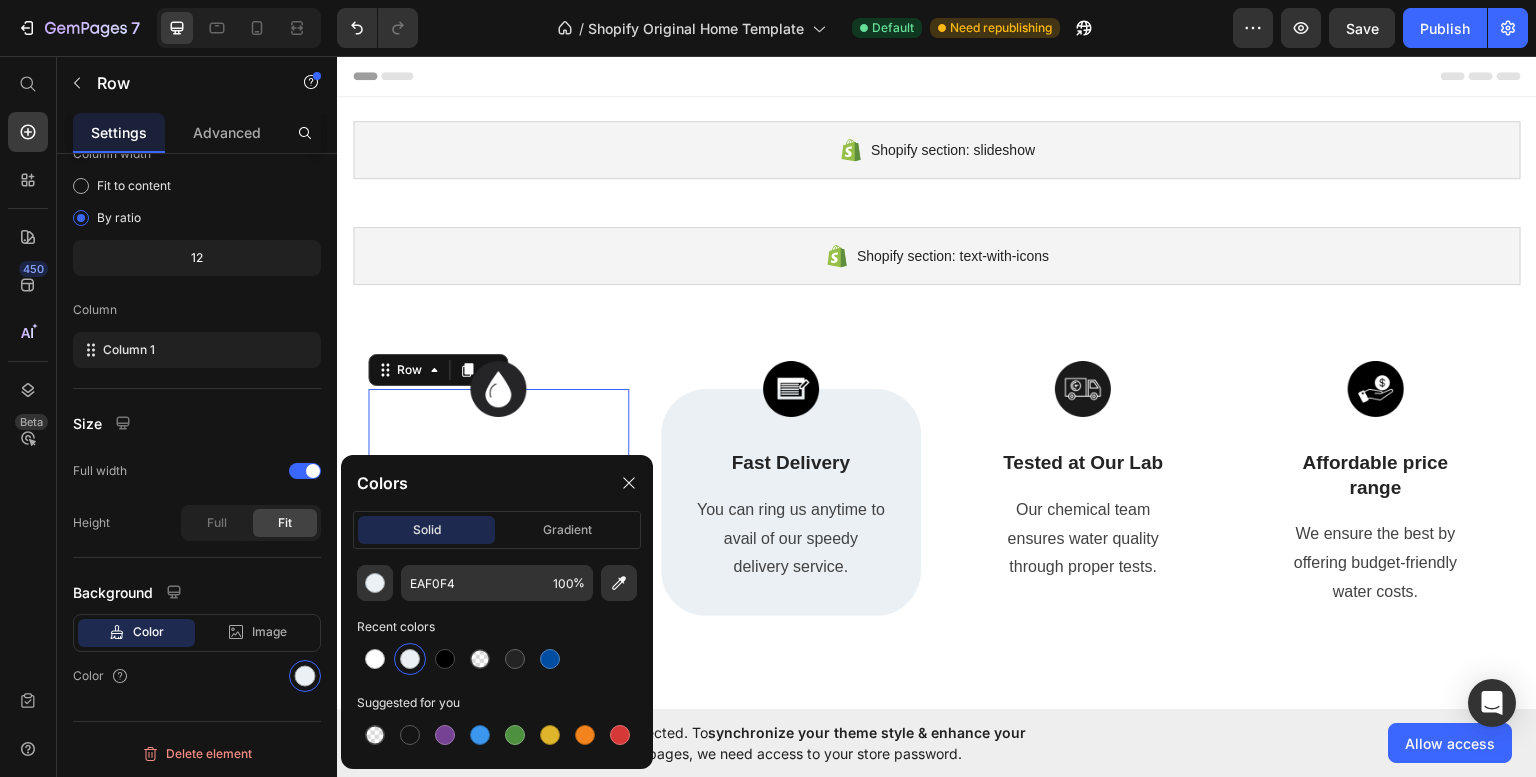 scroll, scrollTop: 178, scrollLeft: 0, axis: vertical 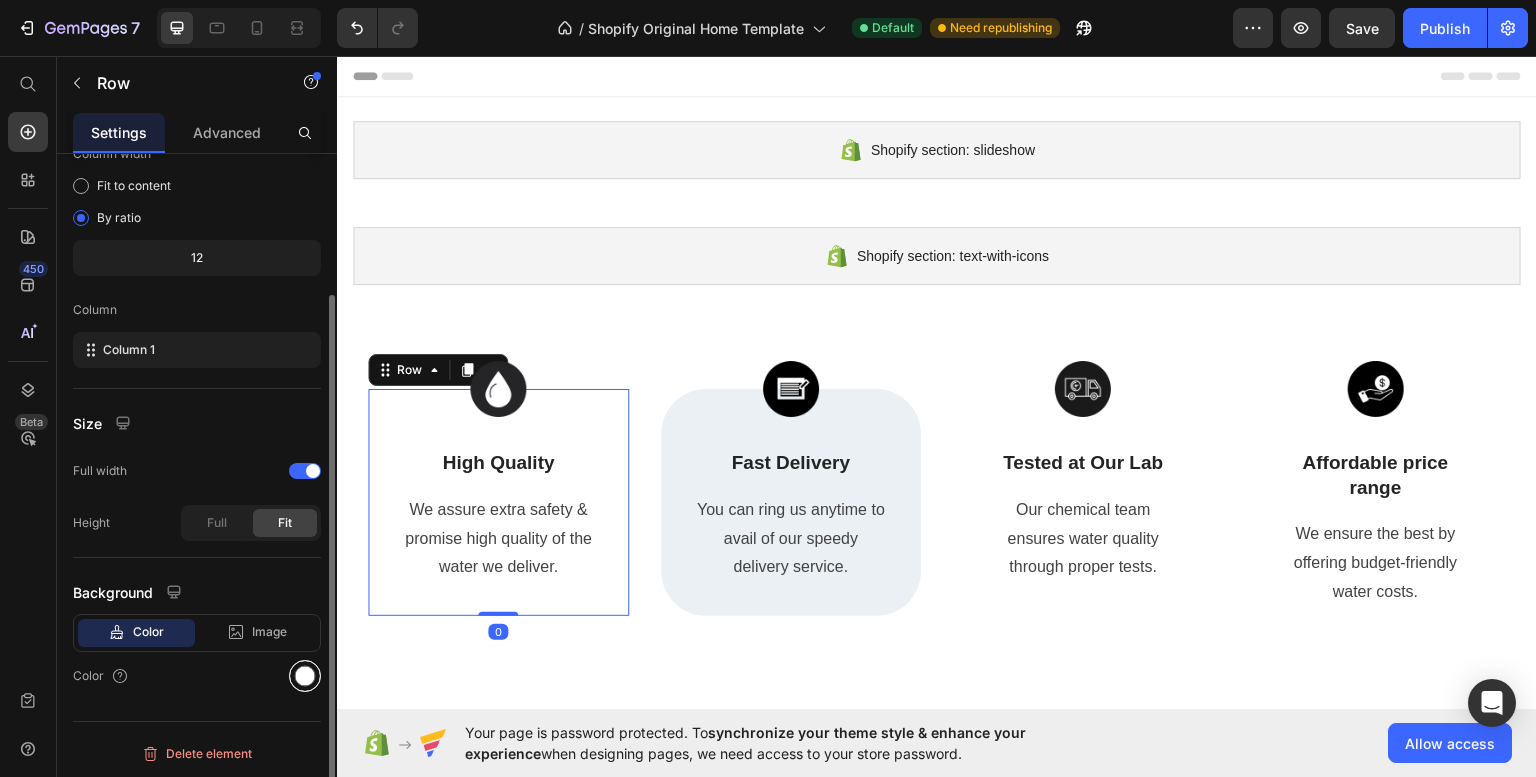 click at bounding box center (305, 676) 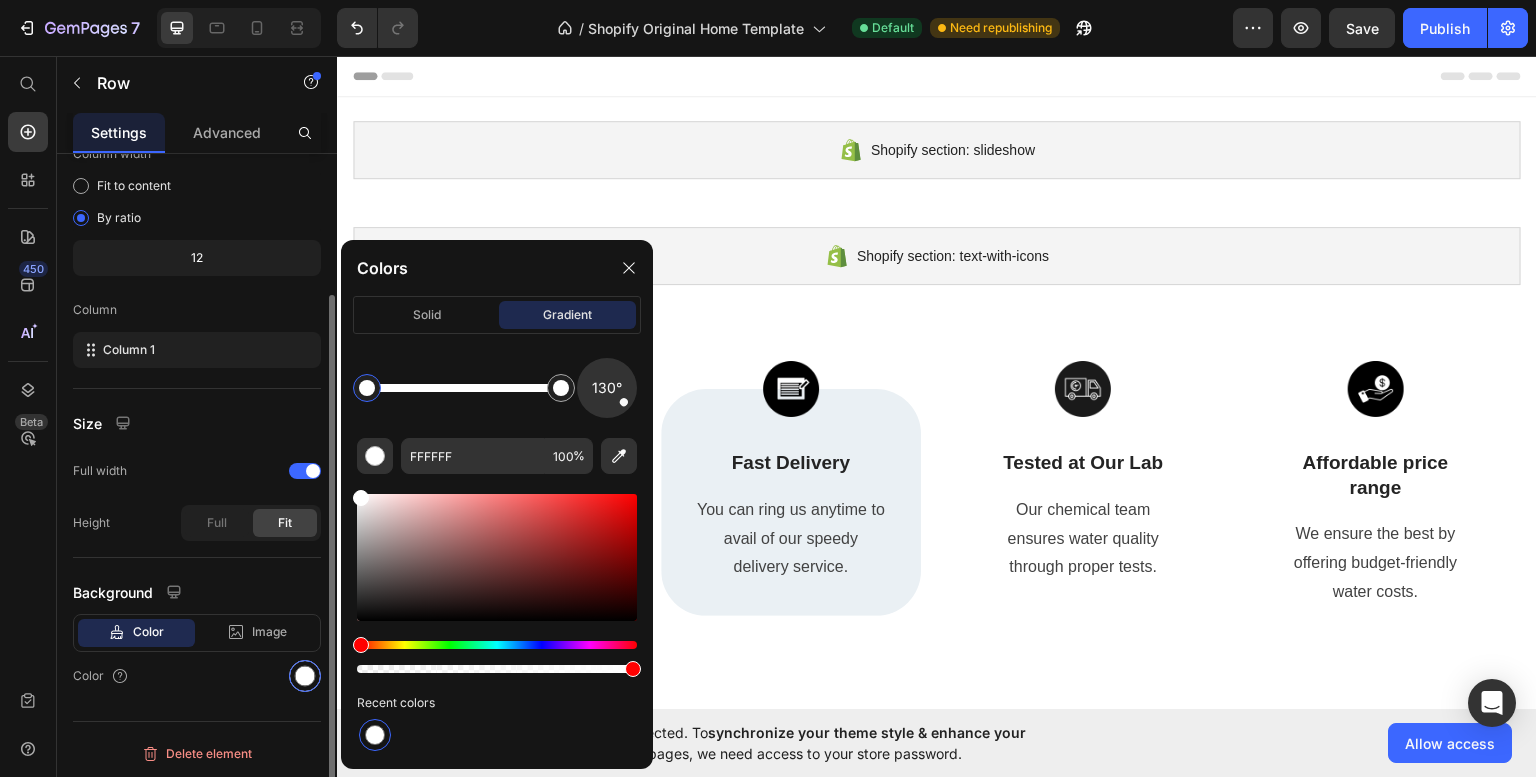 click at bounding box center [305, 676] 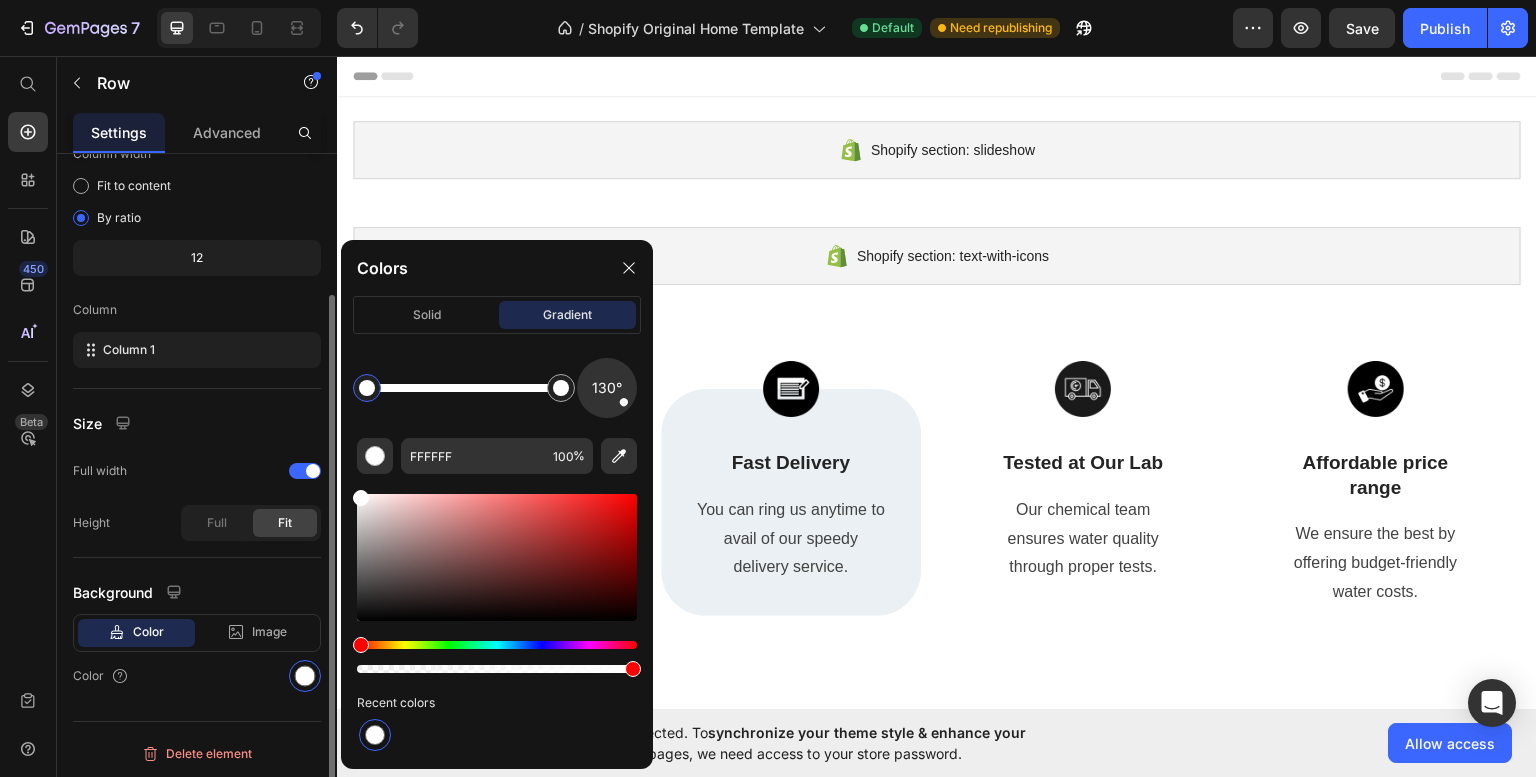 click on "Color" at bounding box center (197, 676) 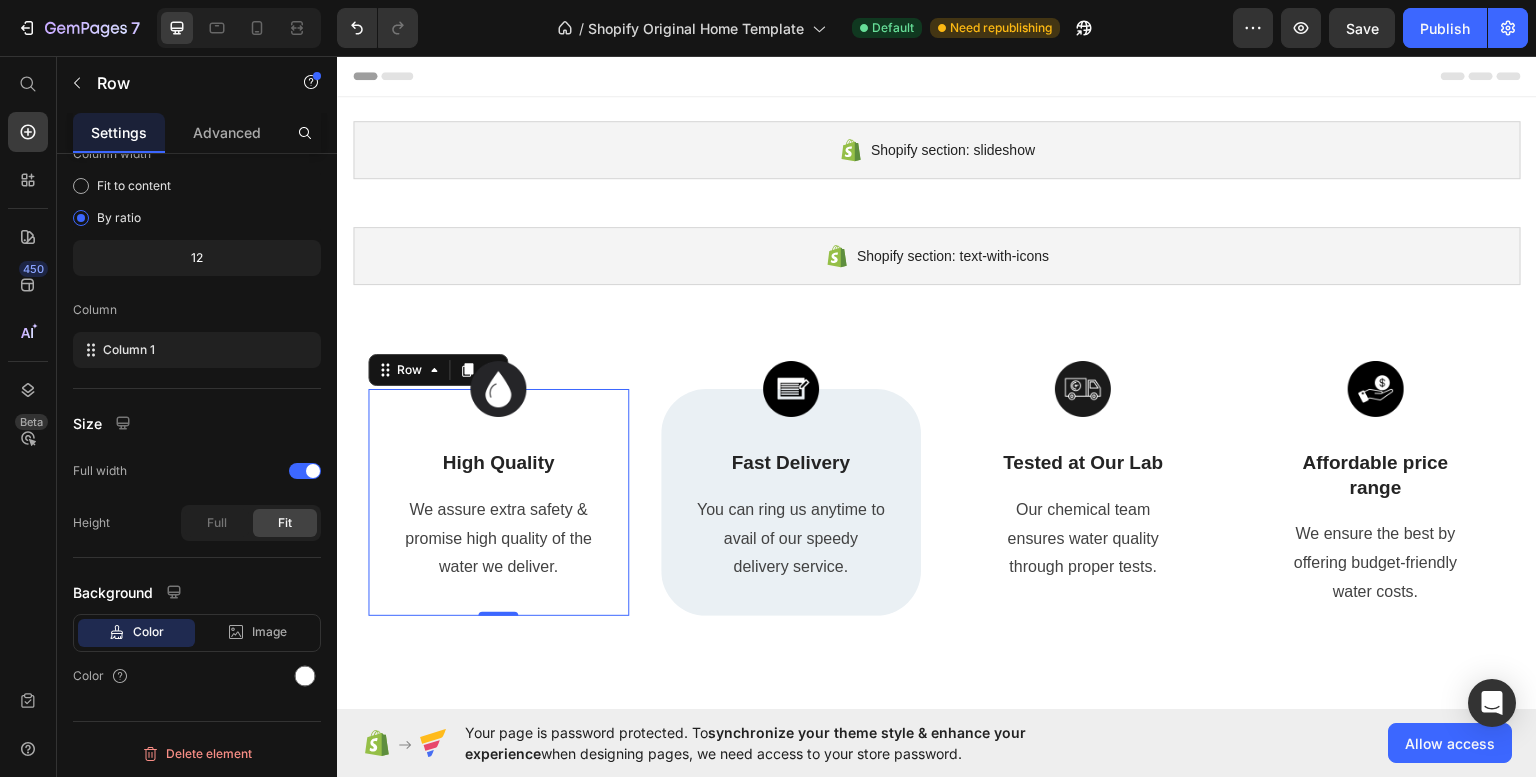 click on "Image High Quality Text Block We assure extra safety & promise high quality of the water we deliver. Text block Row   0" at bounding box center (498, 501) 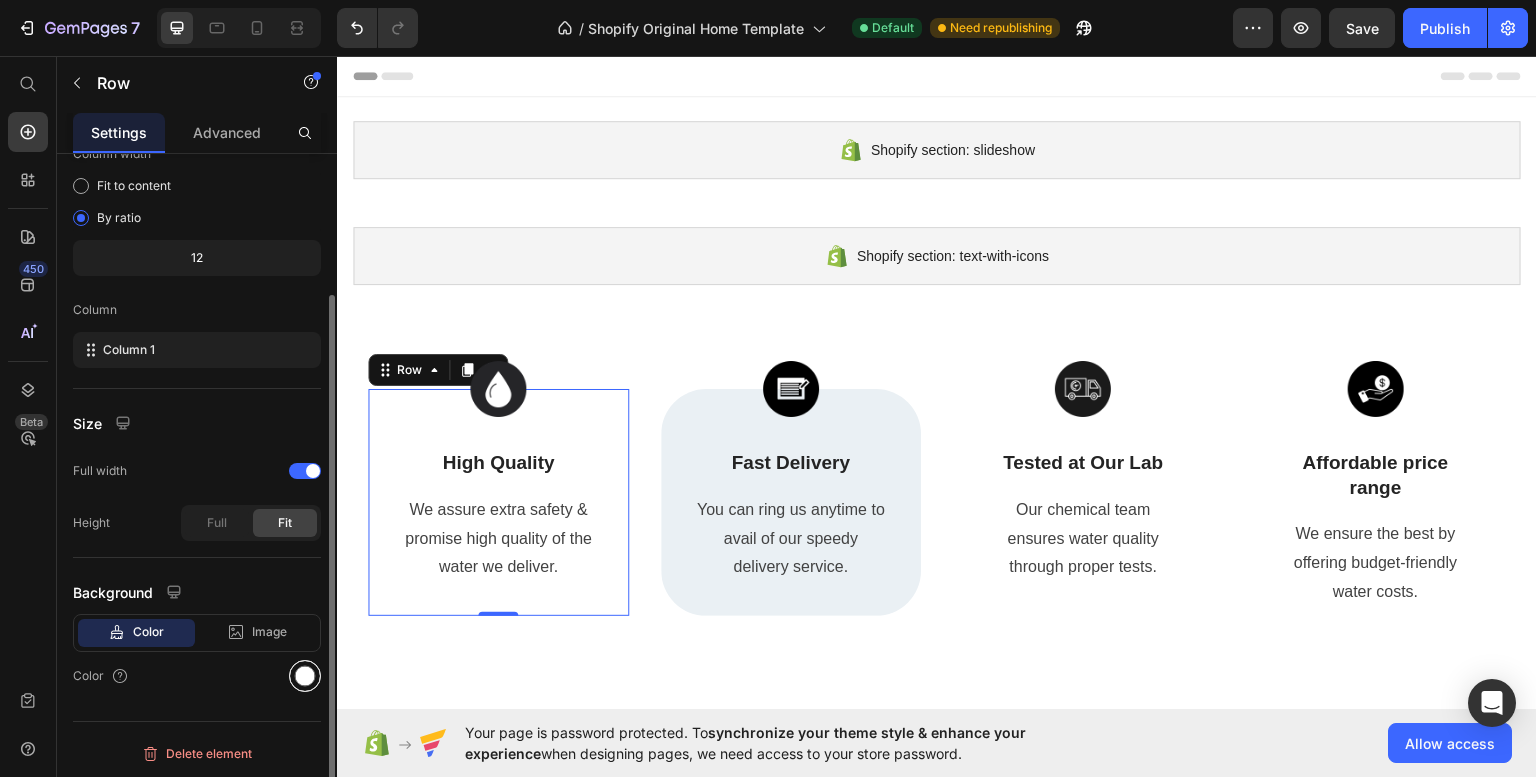 click at bounding box center (305, 676) 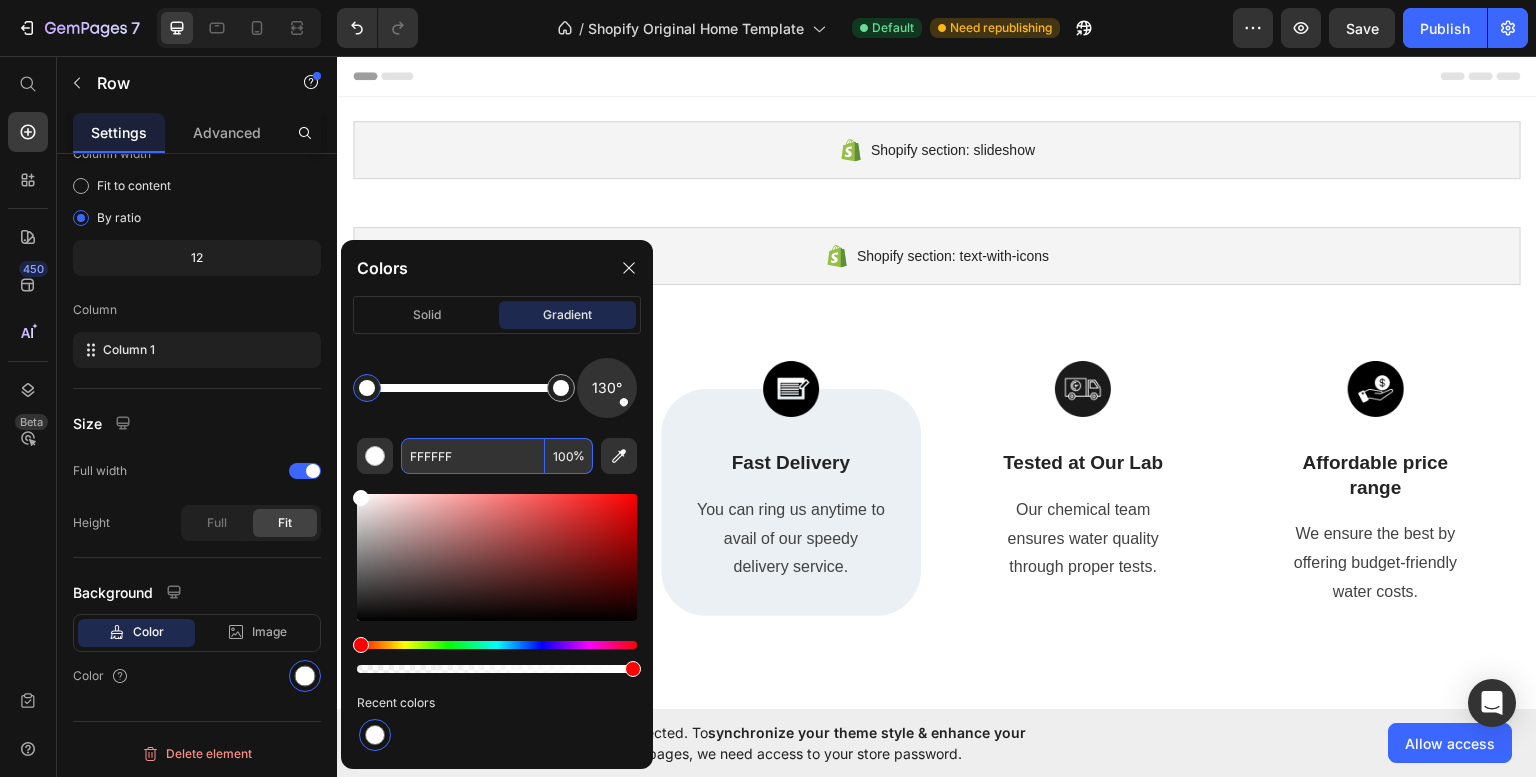 click on "FFFFFF" at bounding box center (473, 456) 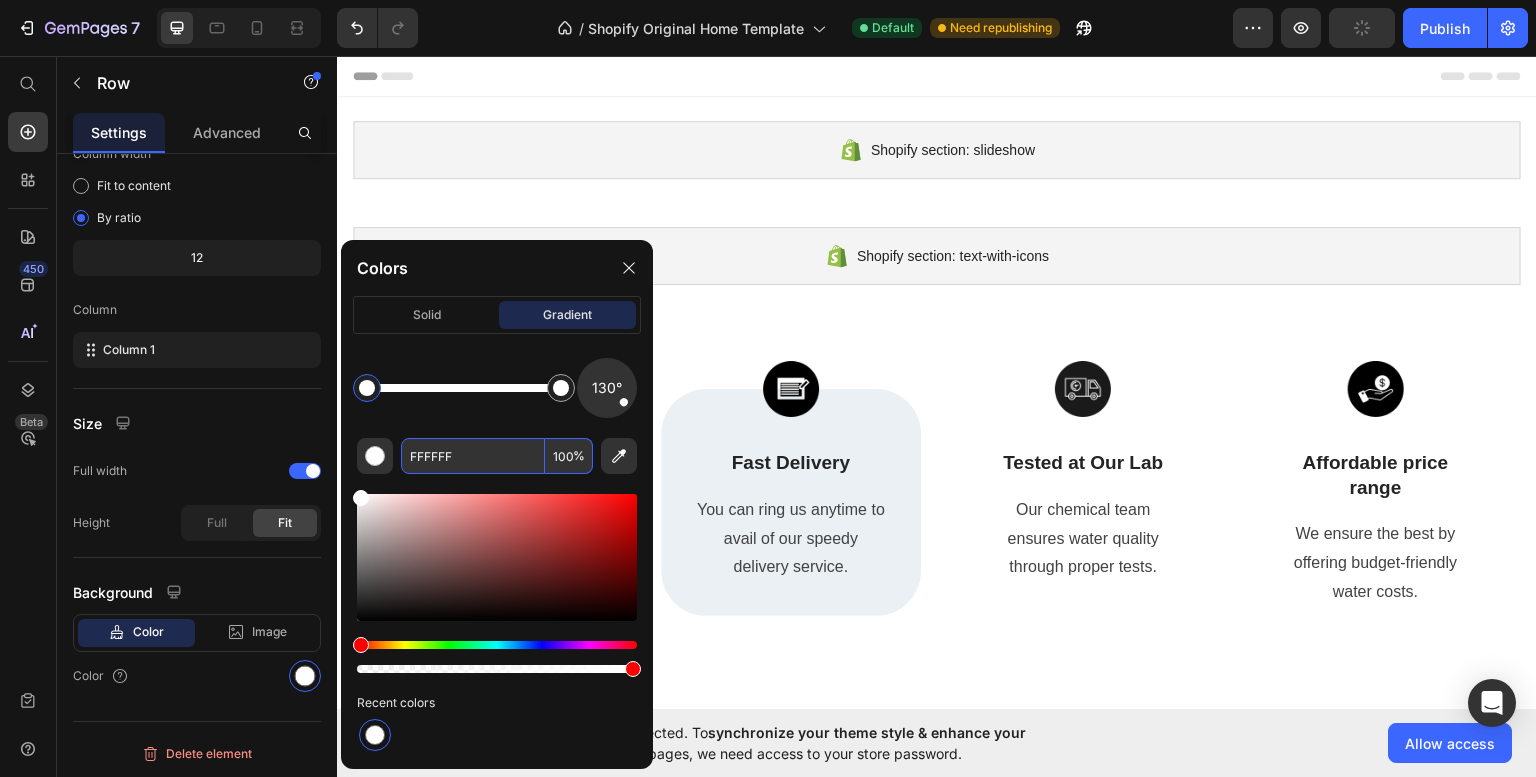 click on "FFFFFF" at bounding box center (473, 456) 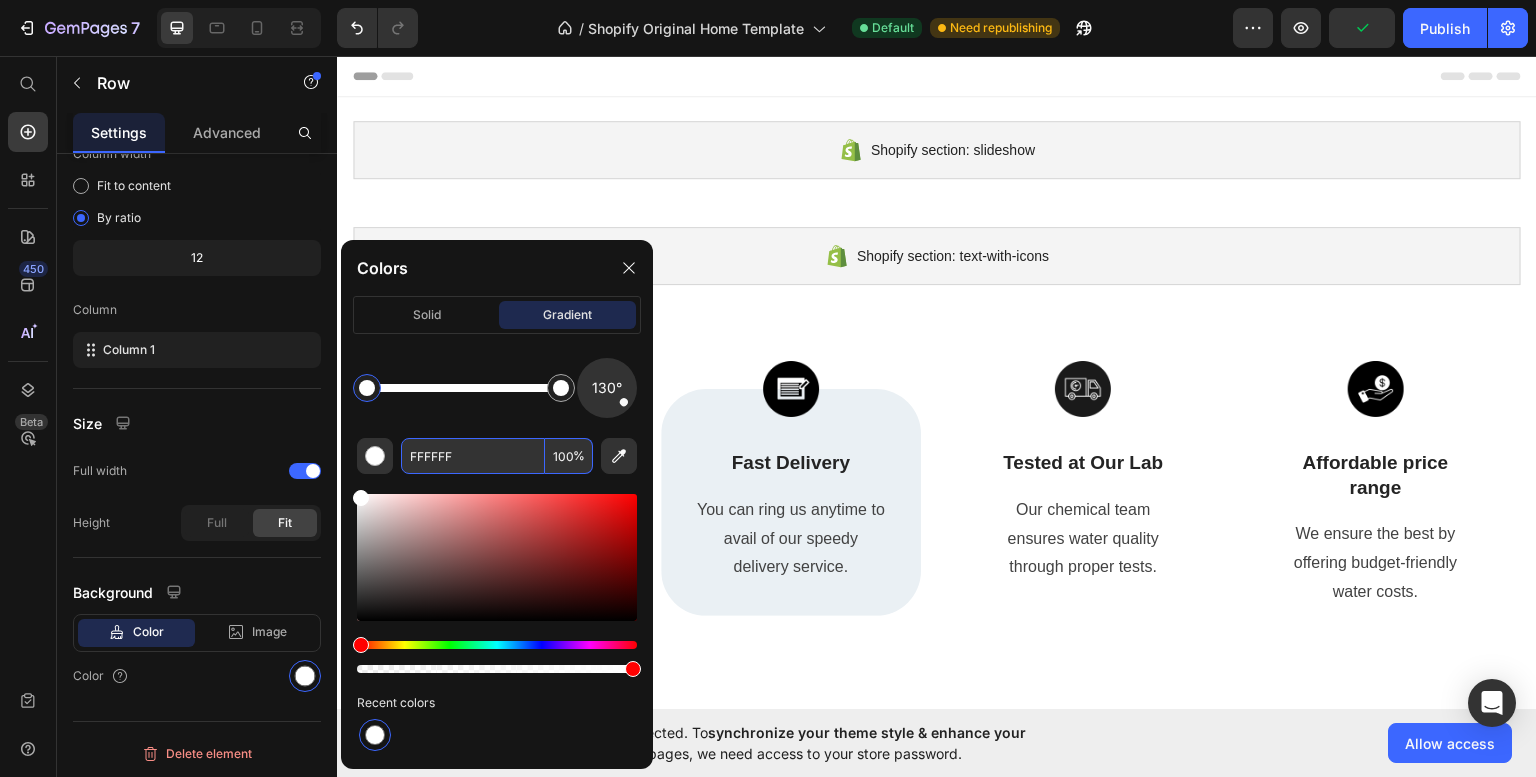 click on "You can ring us anytime to avail of our speedy delivery service." at bounding box center [791, 538] 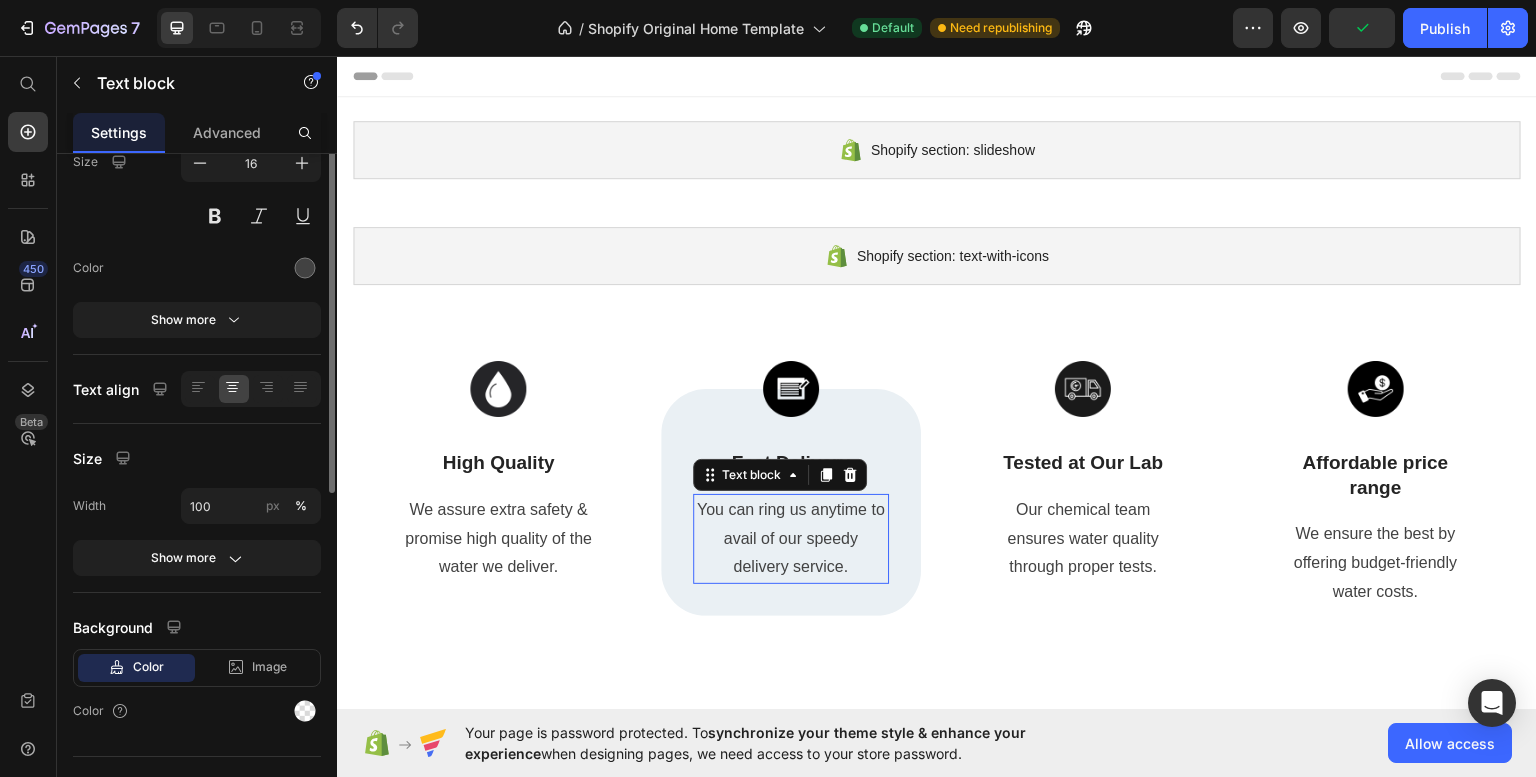 scroll, scrollTop: 0, scrollLeft: 0, axis: both 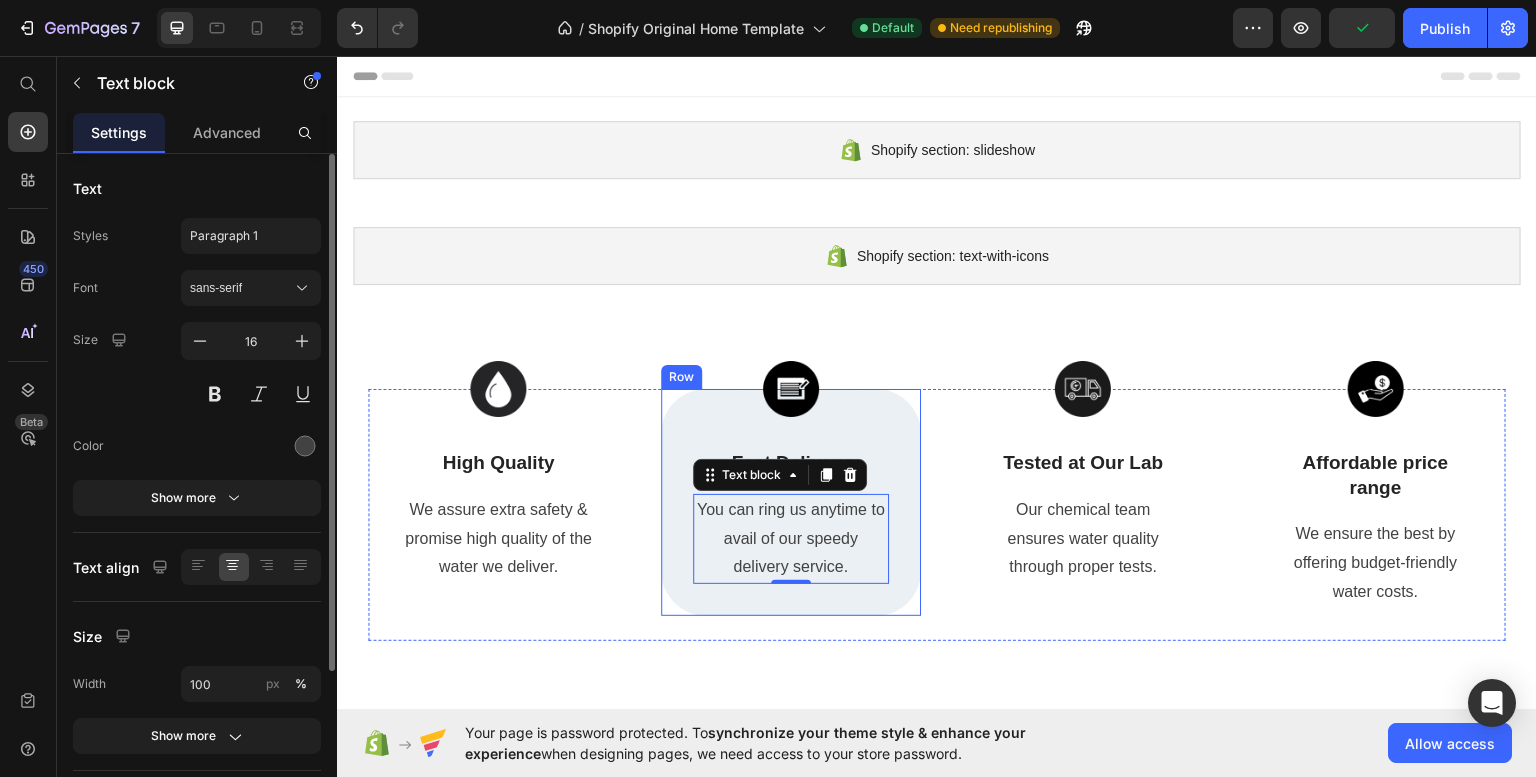 click at bounding box center [791, 388] 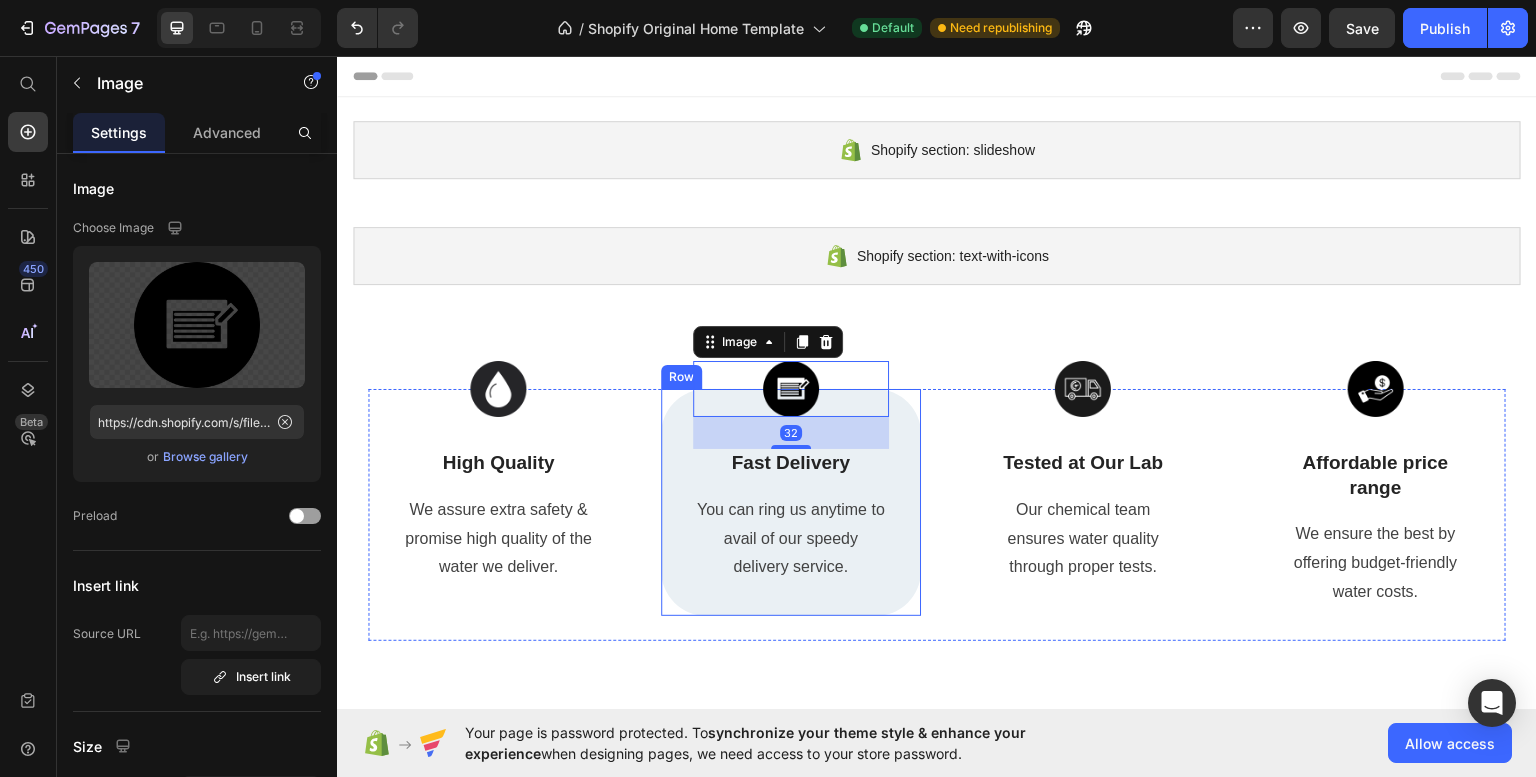 click on "Image   32 Fast Delivery Text Block You can ring us anytime to avail of our speedy delivery service. Text block Row" at bounding box center (791, 501) 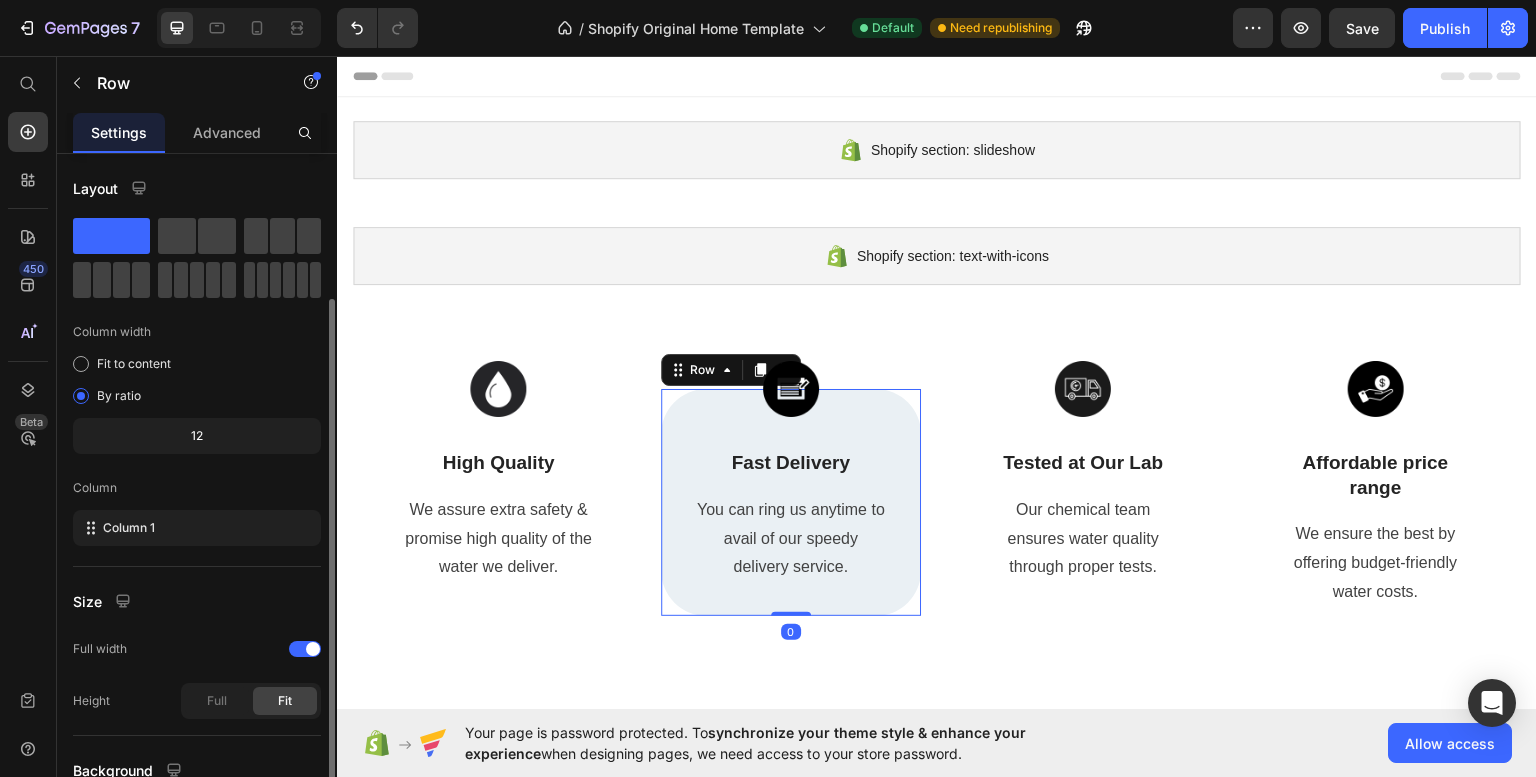 scroll, scrollTop: 178, scrollLeft: 0, axis: vertical 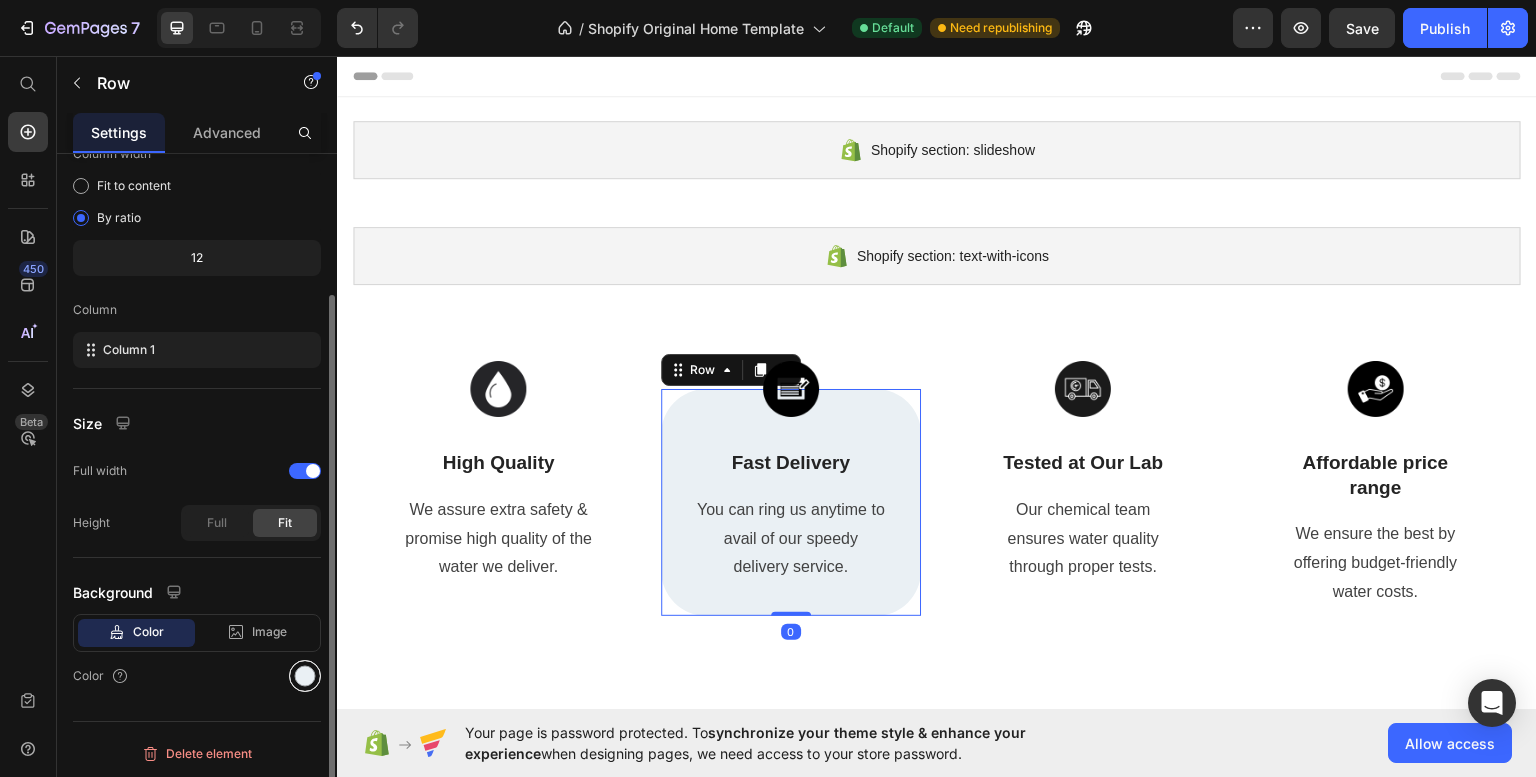 click at bounding box center (305, 676) 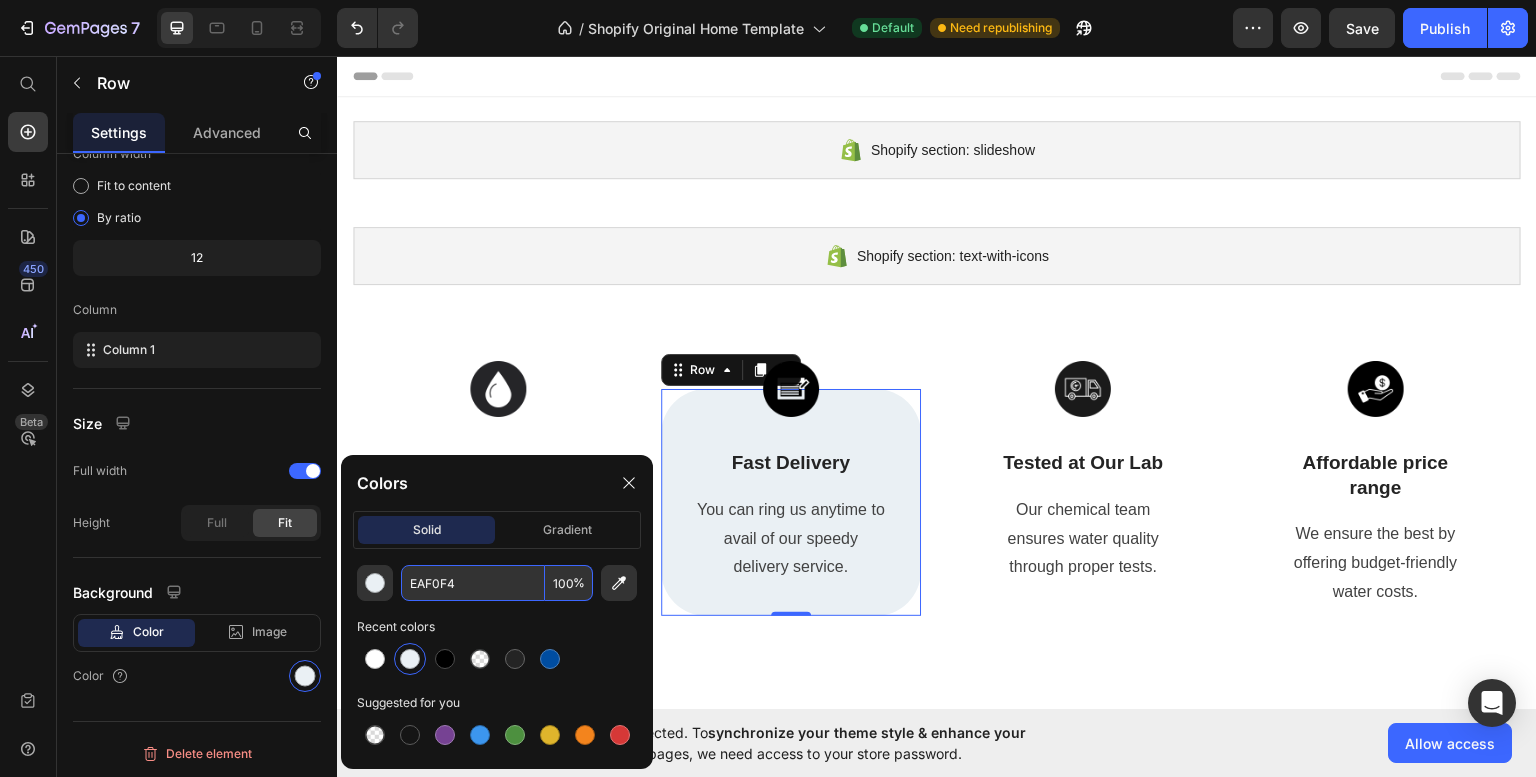 click on "EAF0F4" at bounding box center [473, 583] 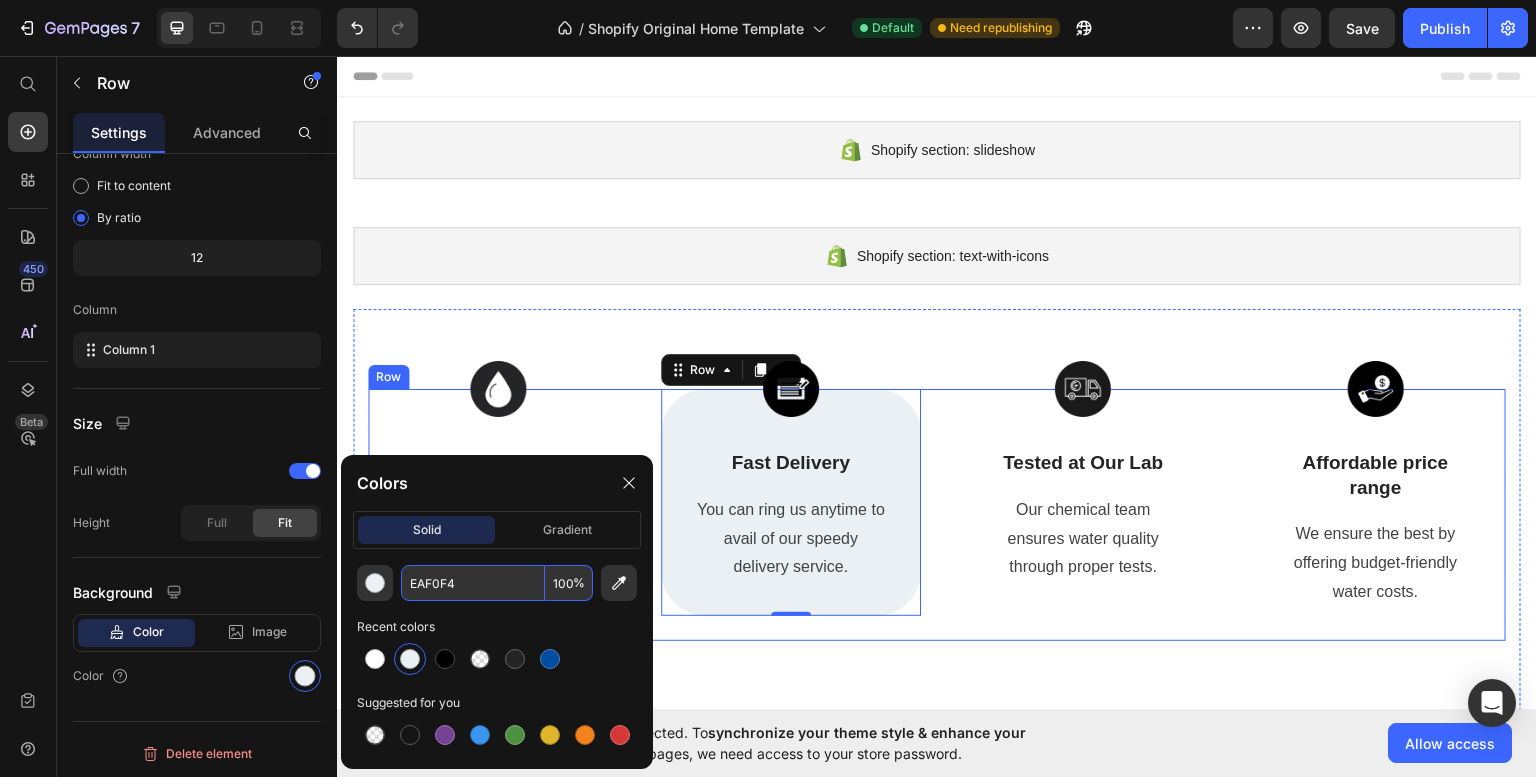 click on "Image High Quality Text Block We assure extra safety & promise high quality of the water we deliver. Text block Row" at bounding box center [498, 501] 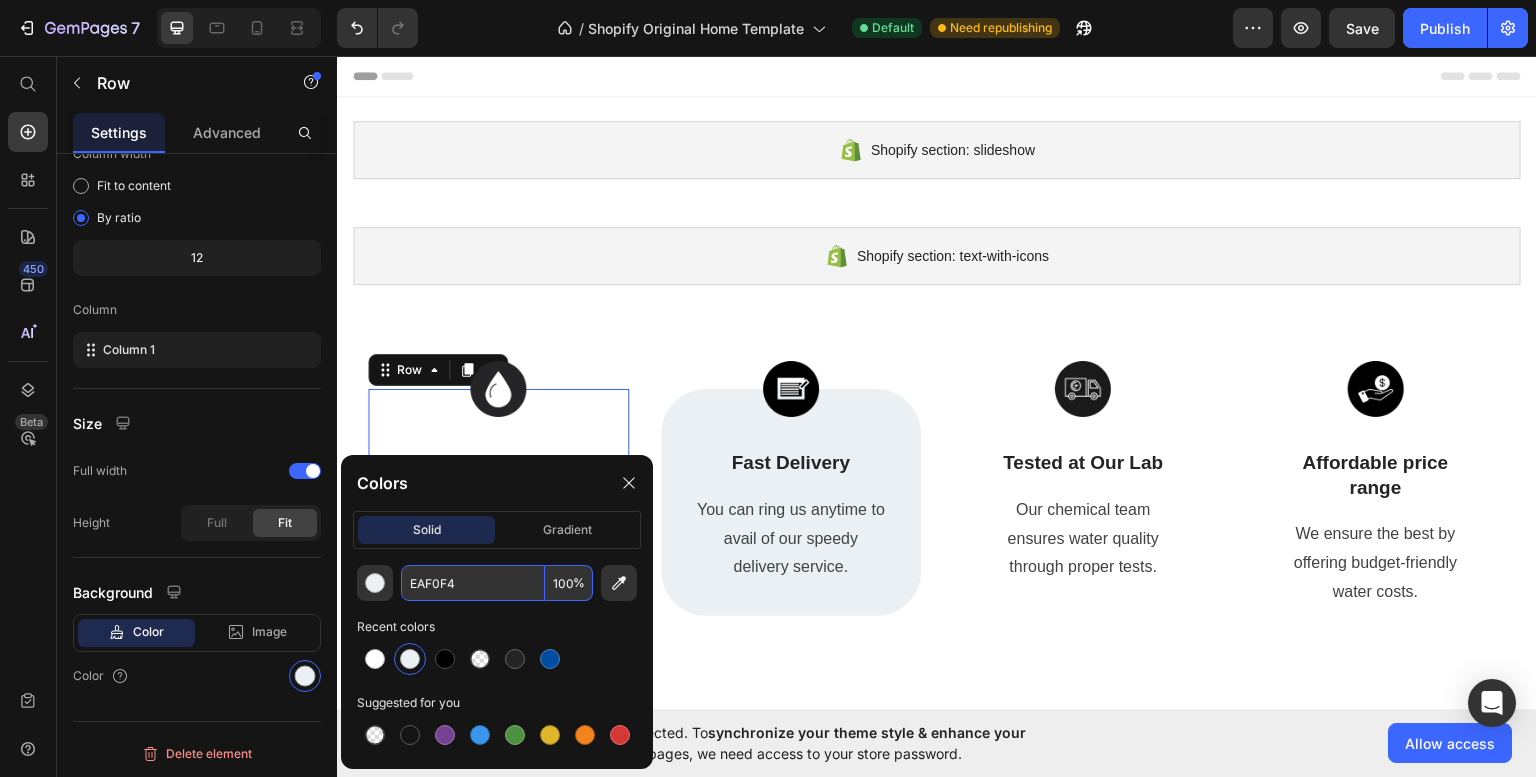 scroll, scrollTop: 178, scrollLeft: 0, axis: vertical 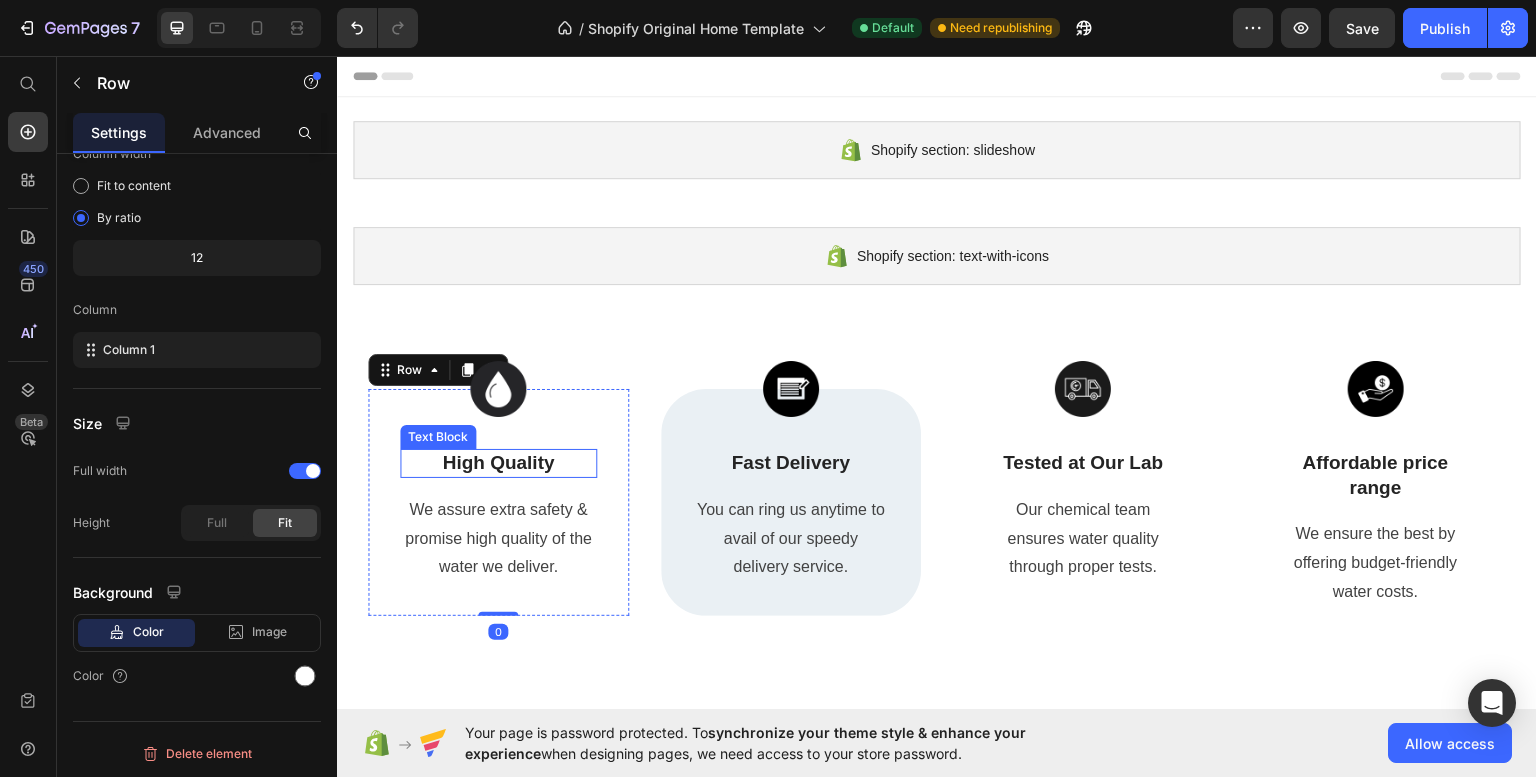click on "High Quality" at bounding box center [498, 462] 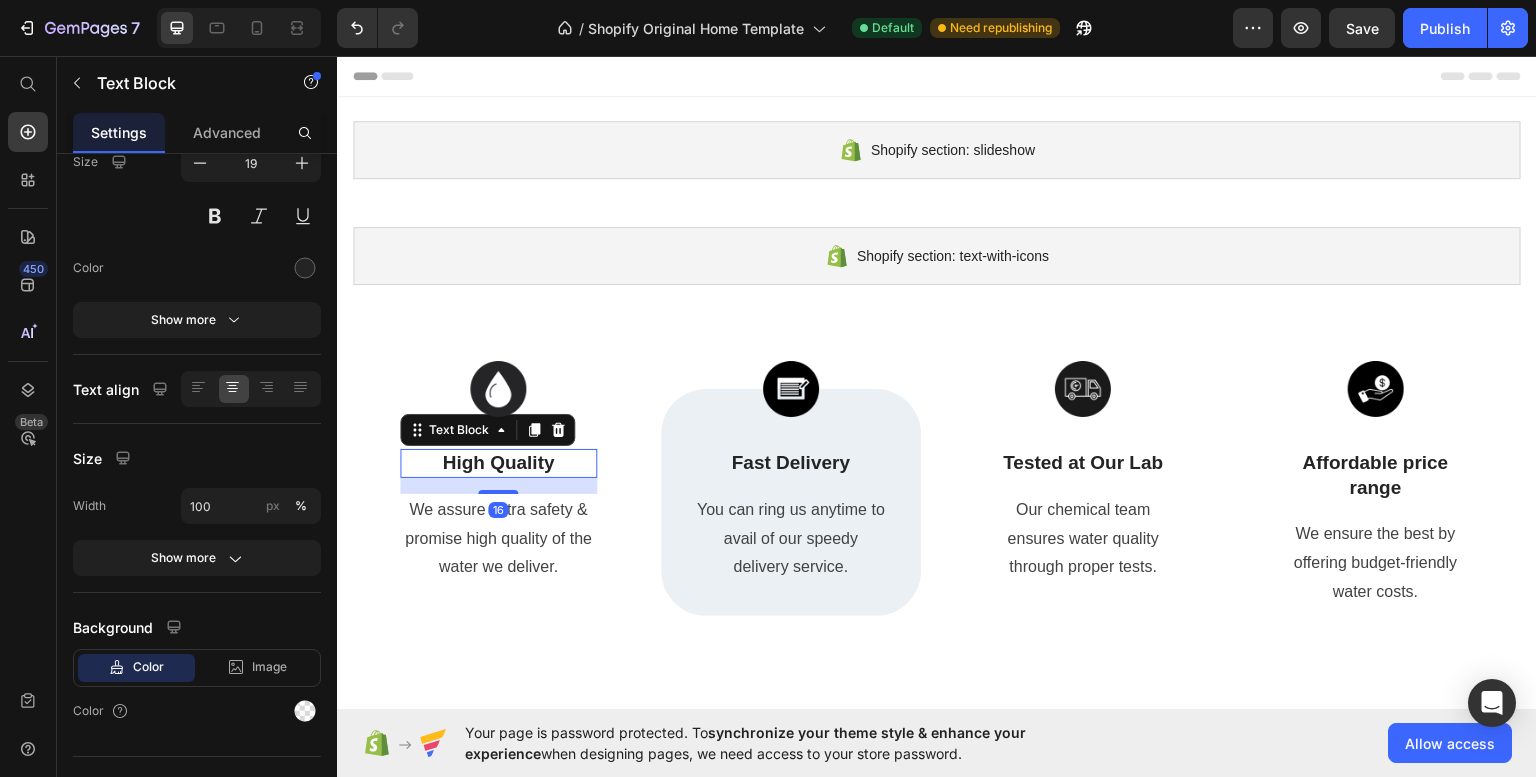 scroll, scrollTop: 0, scrollLeft: 0, axis: both 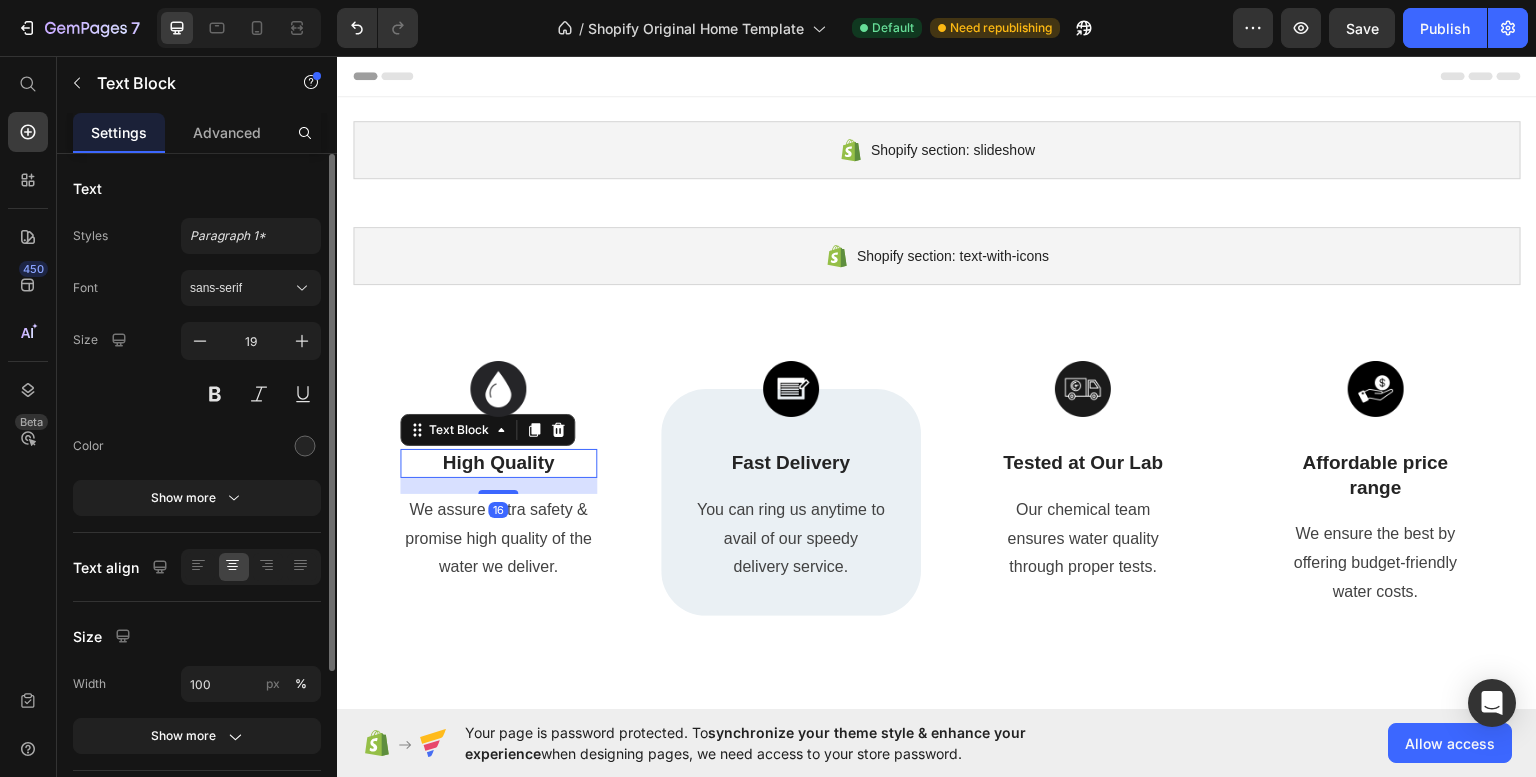 click on "Image High Quality Text Block   16 We assure extra safety & promise high quality of the water we deliver. Text block Row" at bounding box center (498, 501) 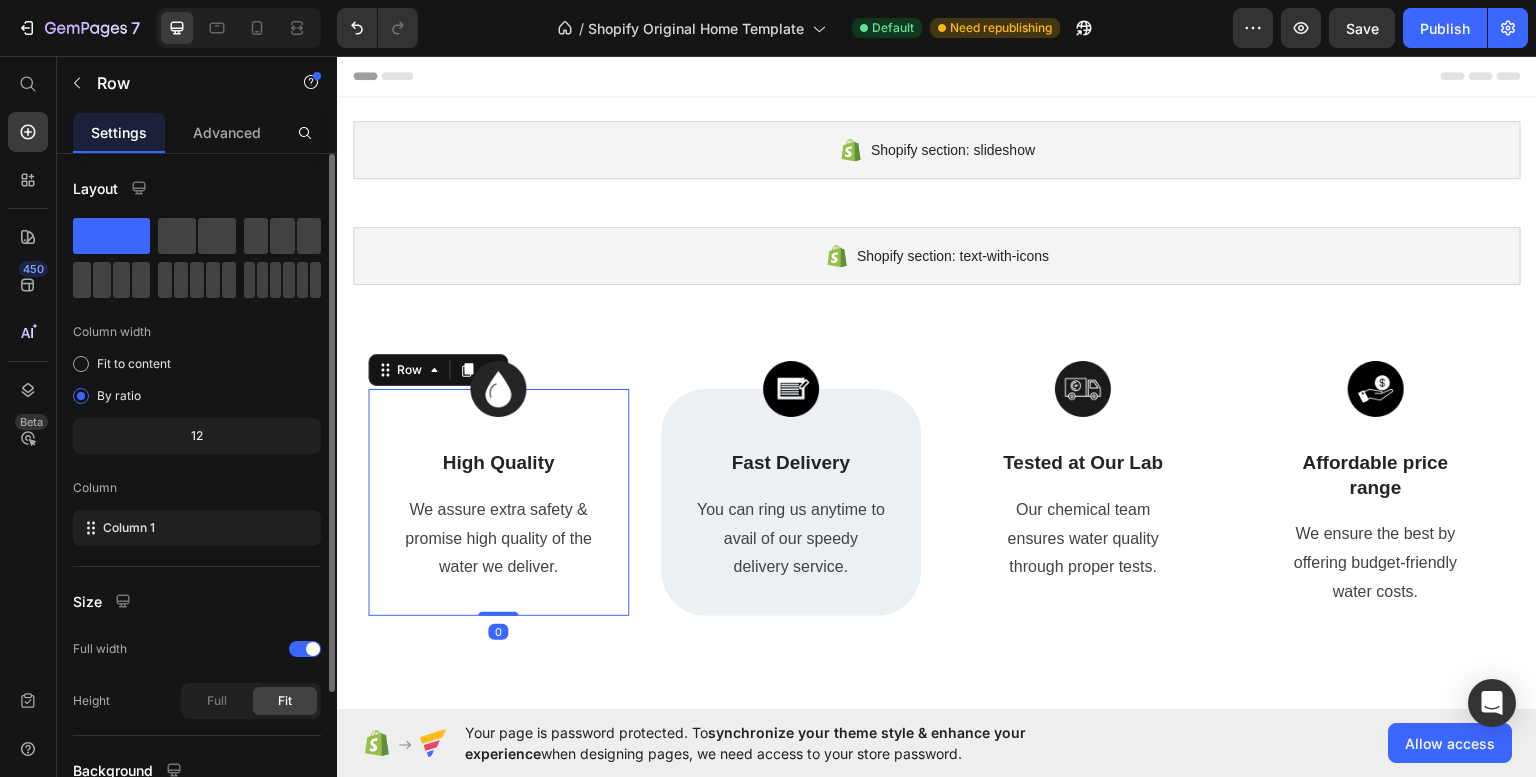 scroll, scrollTop: 178, scrollLeft: 0, axis: vertical 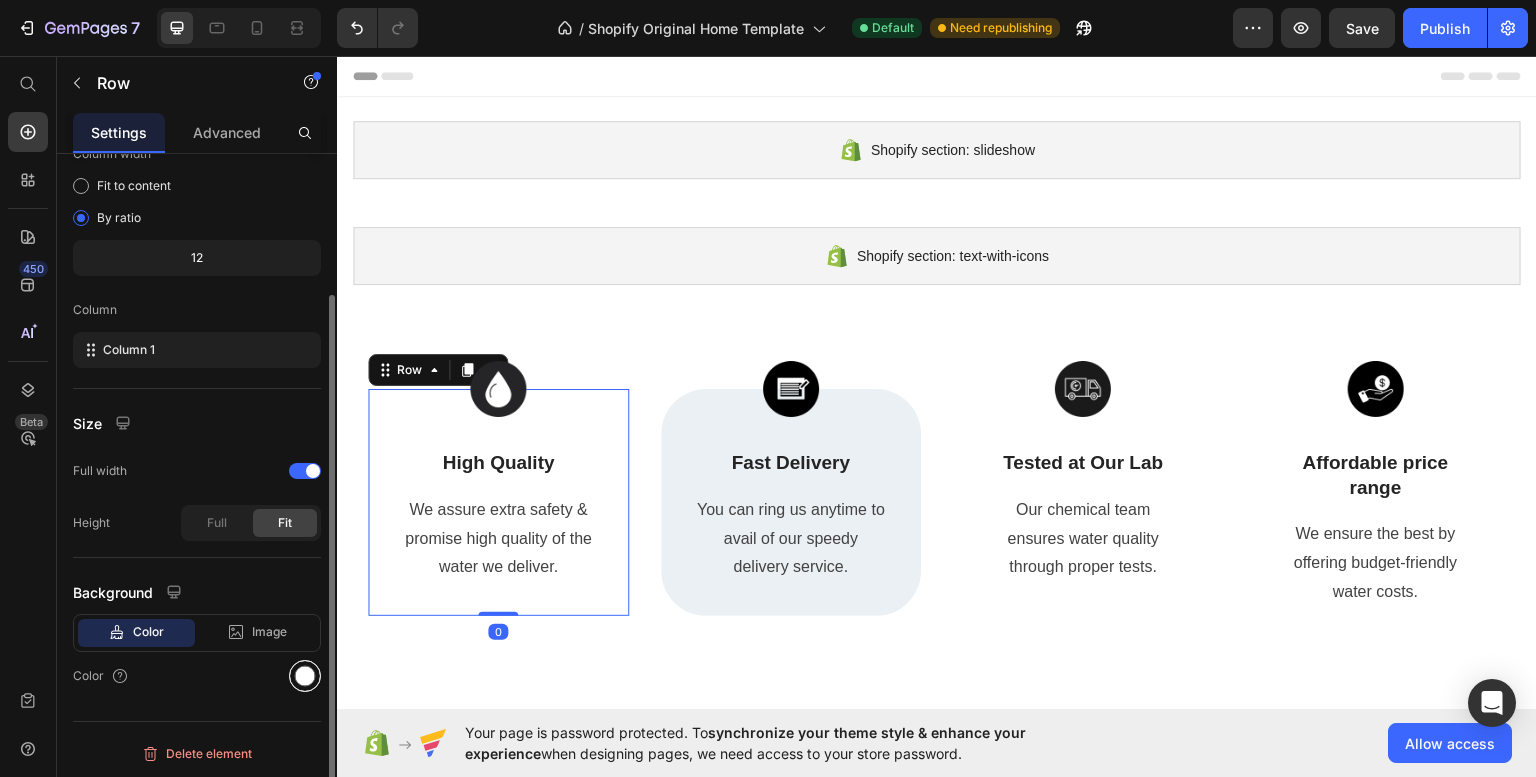 click at bounding box center [305, 676] 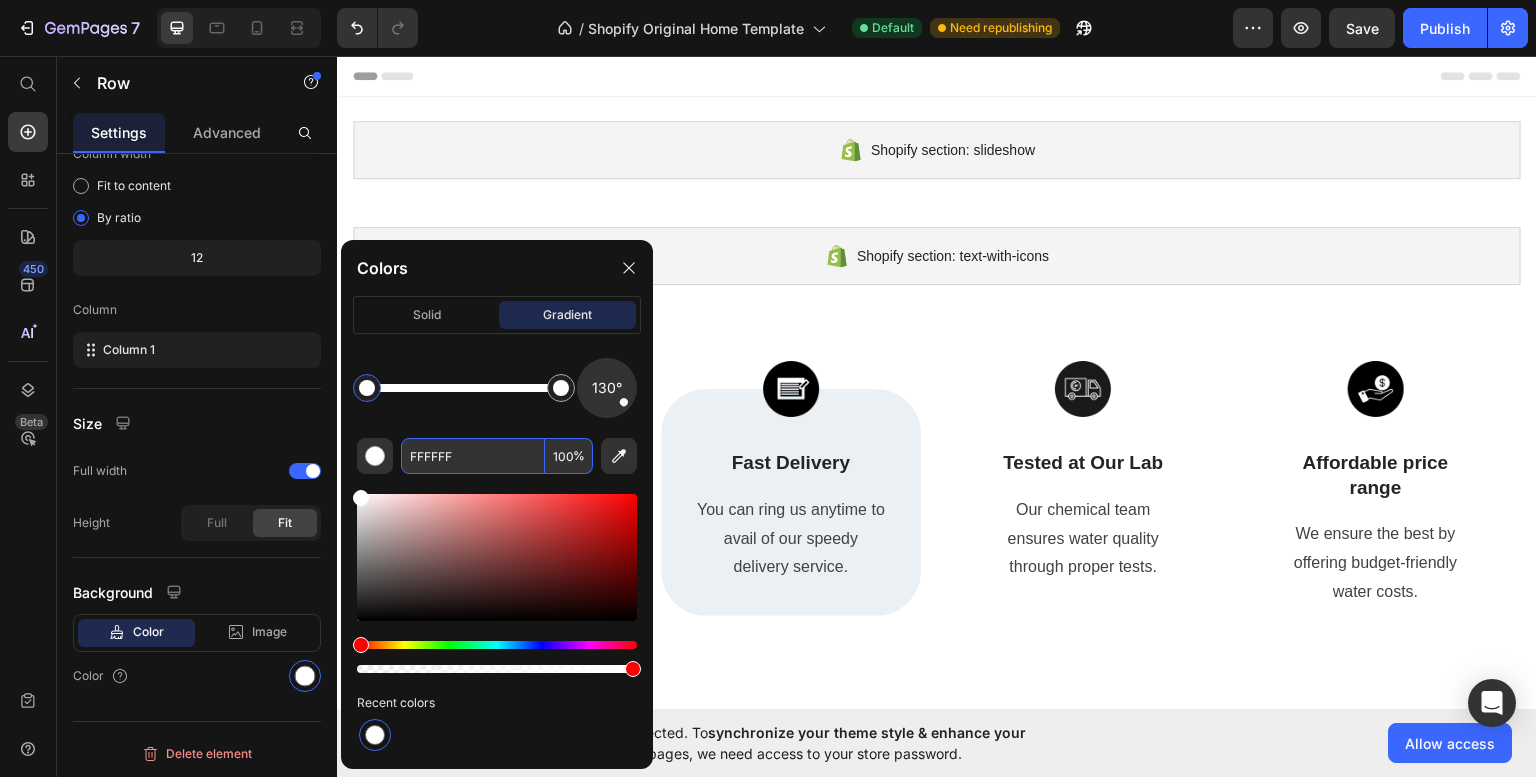 click on "FFFFFF" at bounding box center (473, 456) 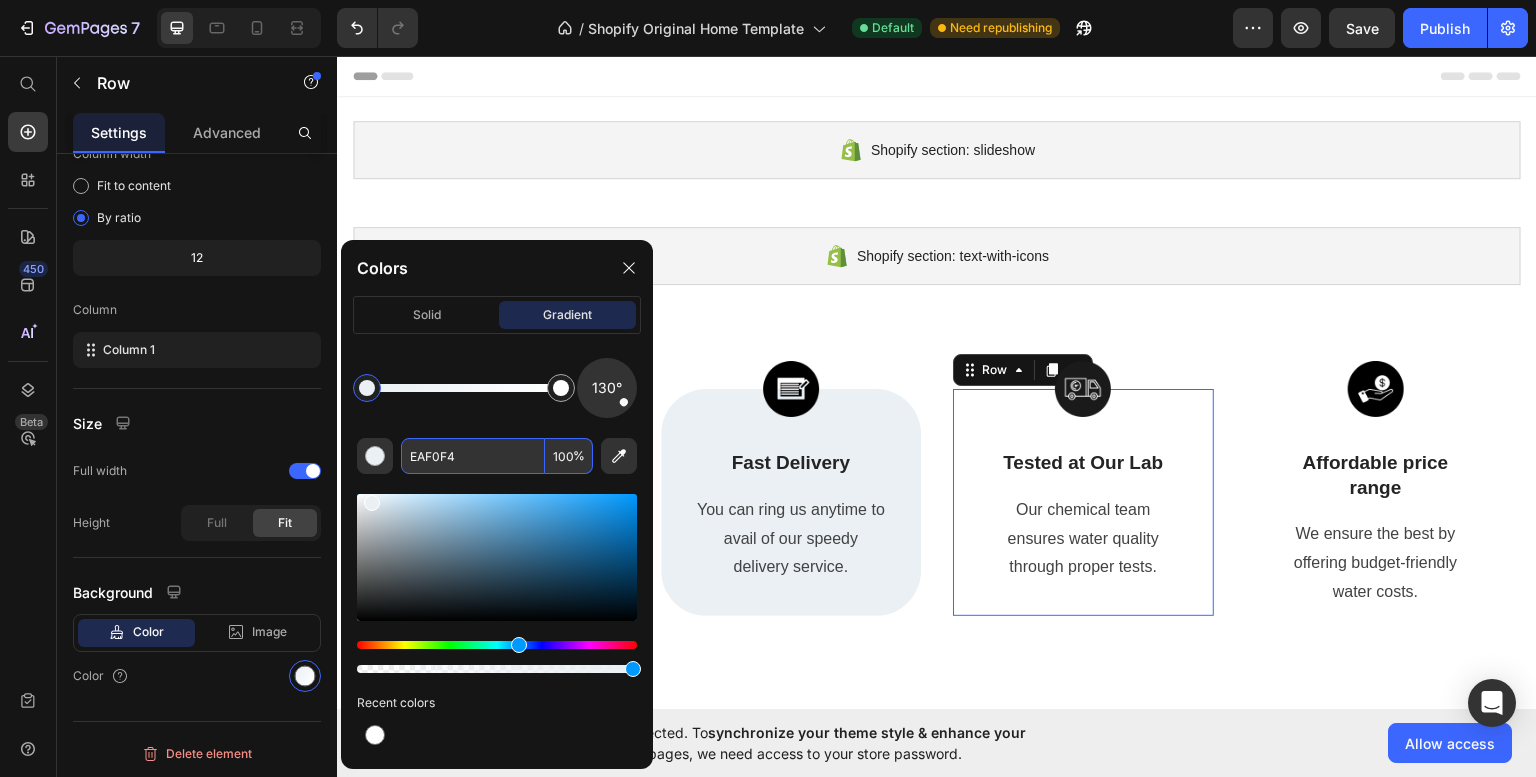 click on "Image Tested at Our Lab Text Block Our chemical team ensures water quality through proper tests. Text block Row   0" at bounding box center (1083, 501) 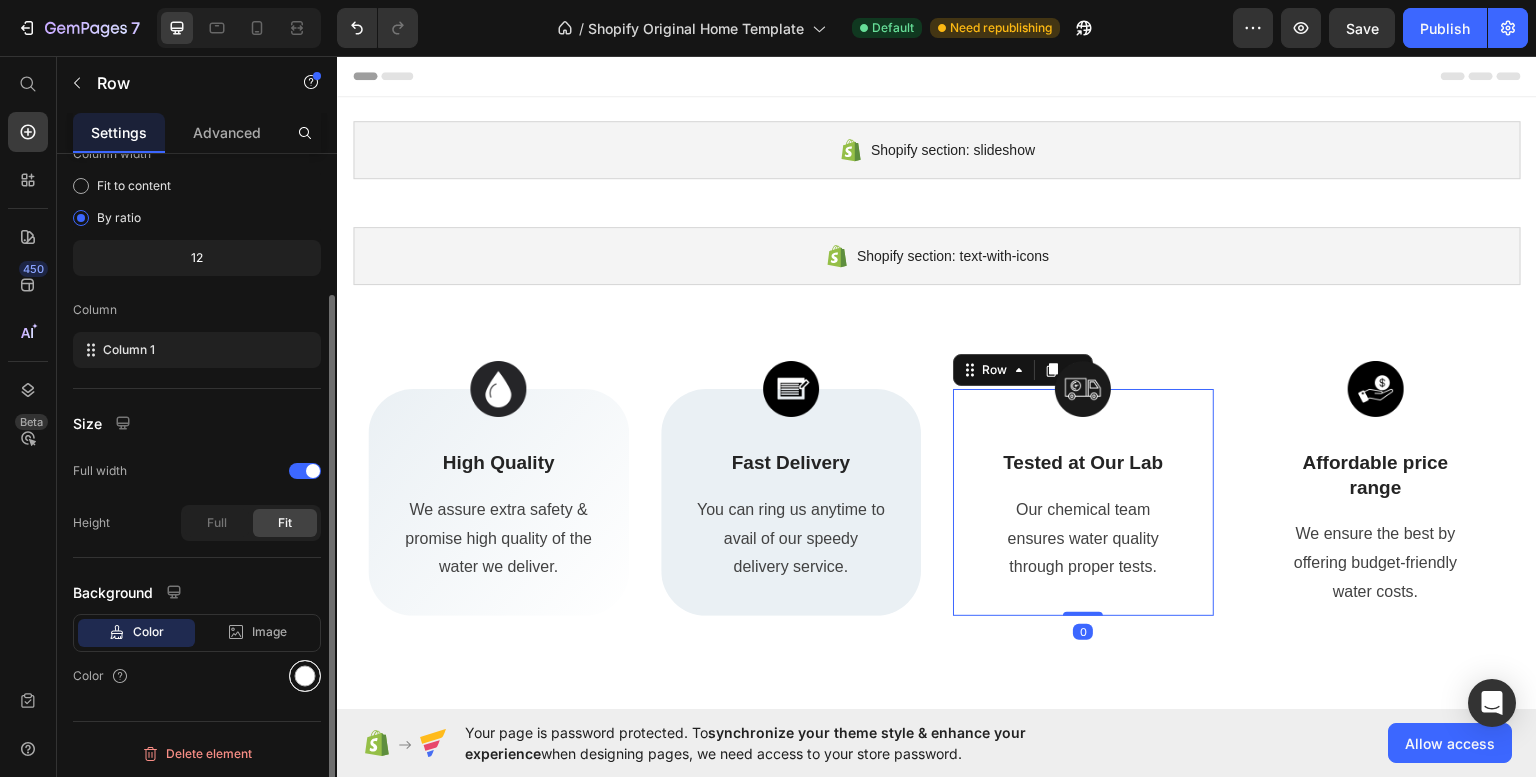 click at bounding box center [305, 676] 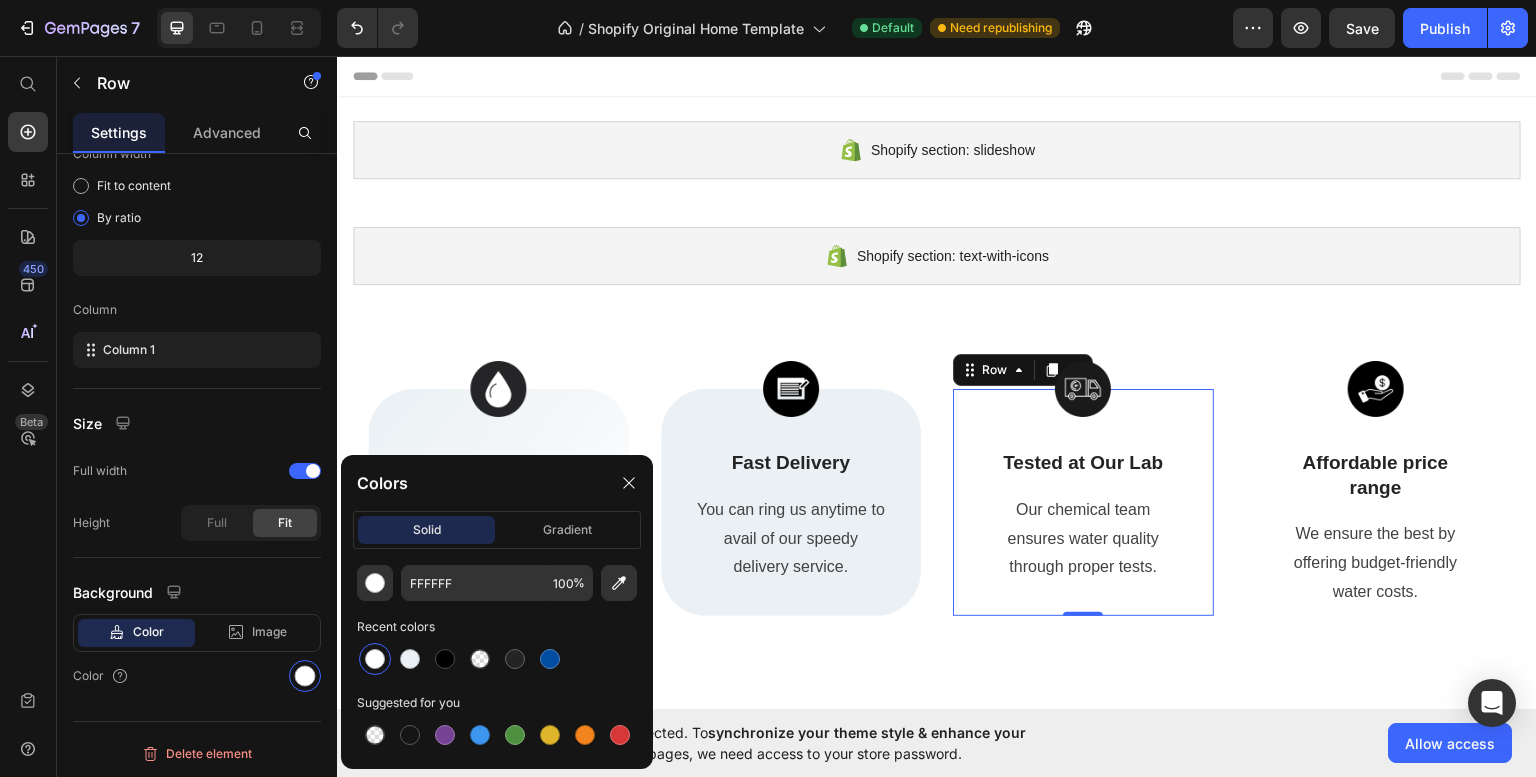click at bounding box center [375, 659] 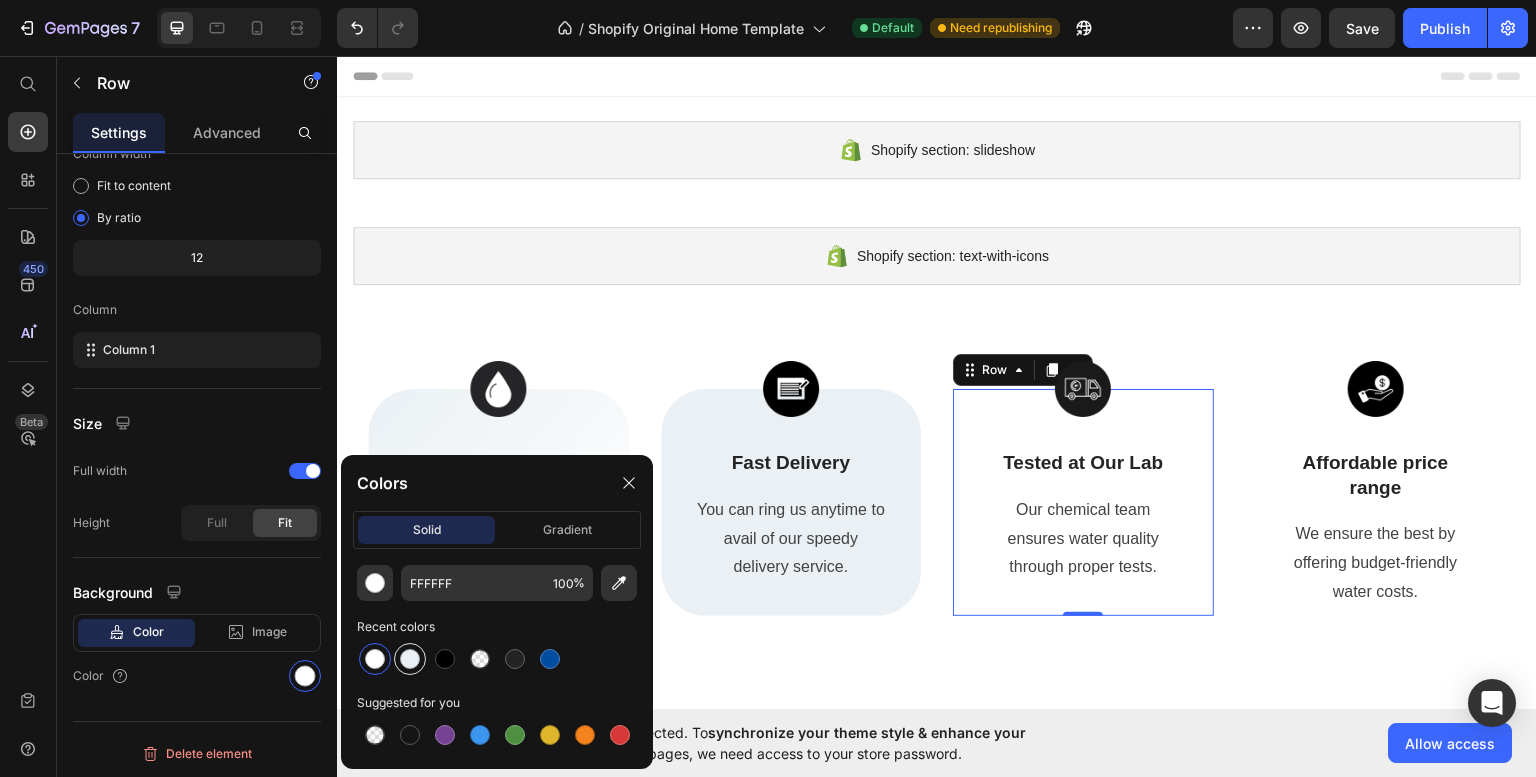 click at bounding box center (410, 659) 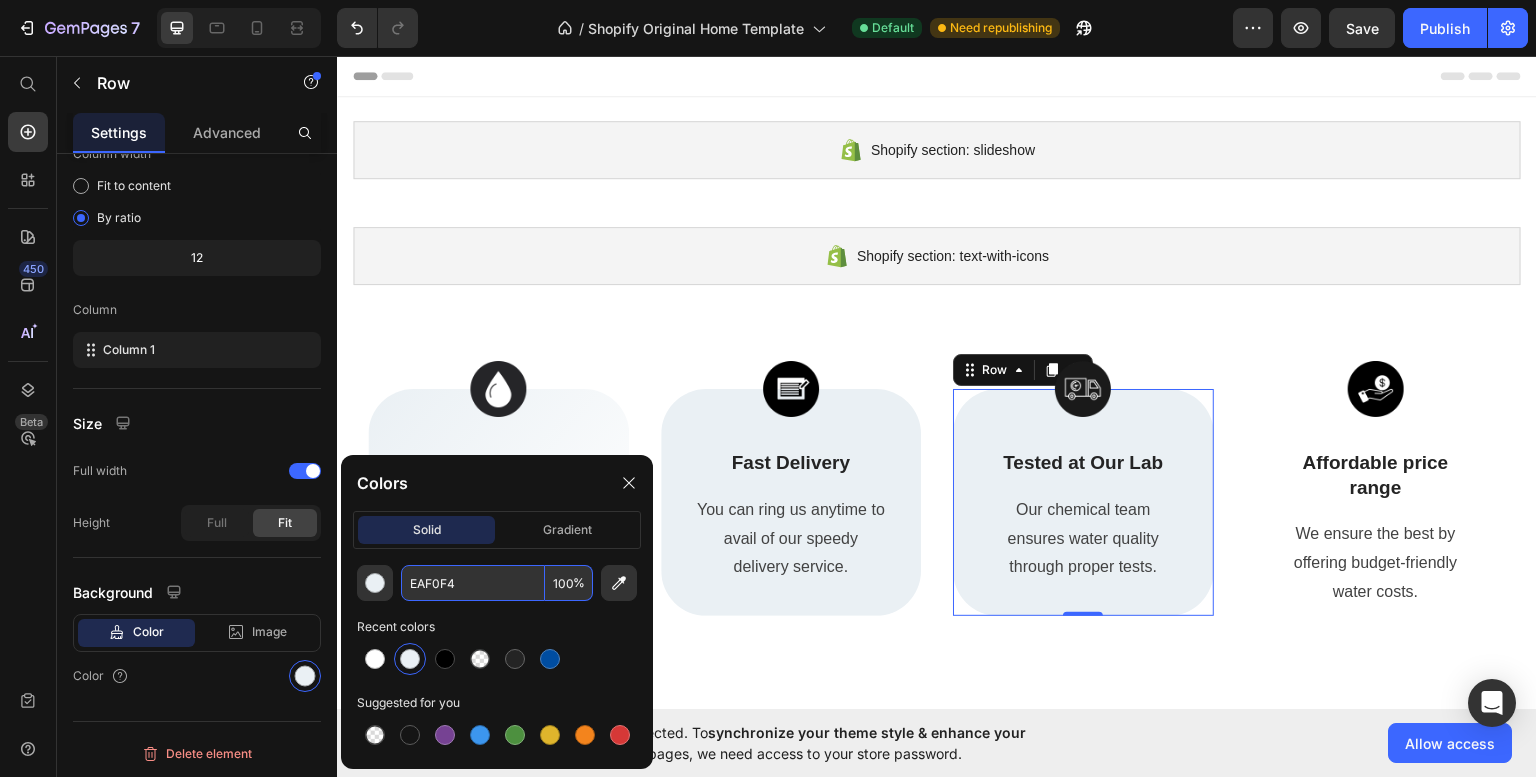 click on "EAF0F4" at bounding box center [473, 583] 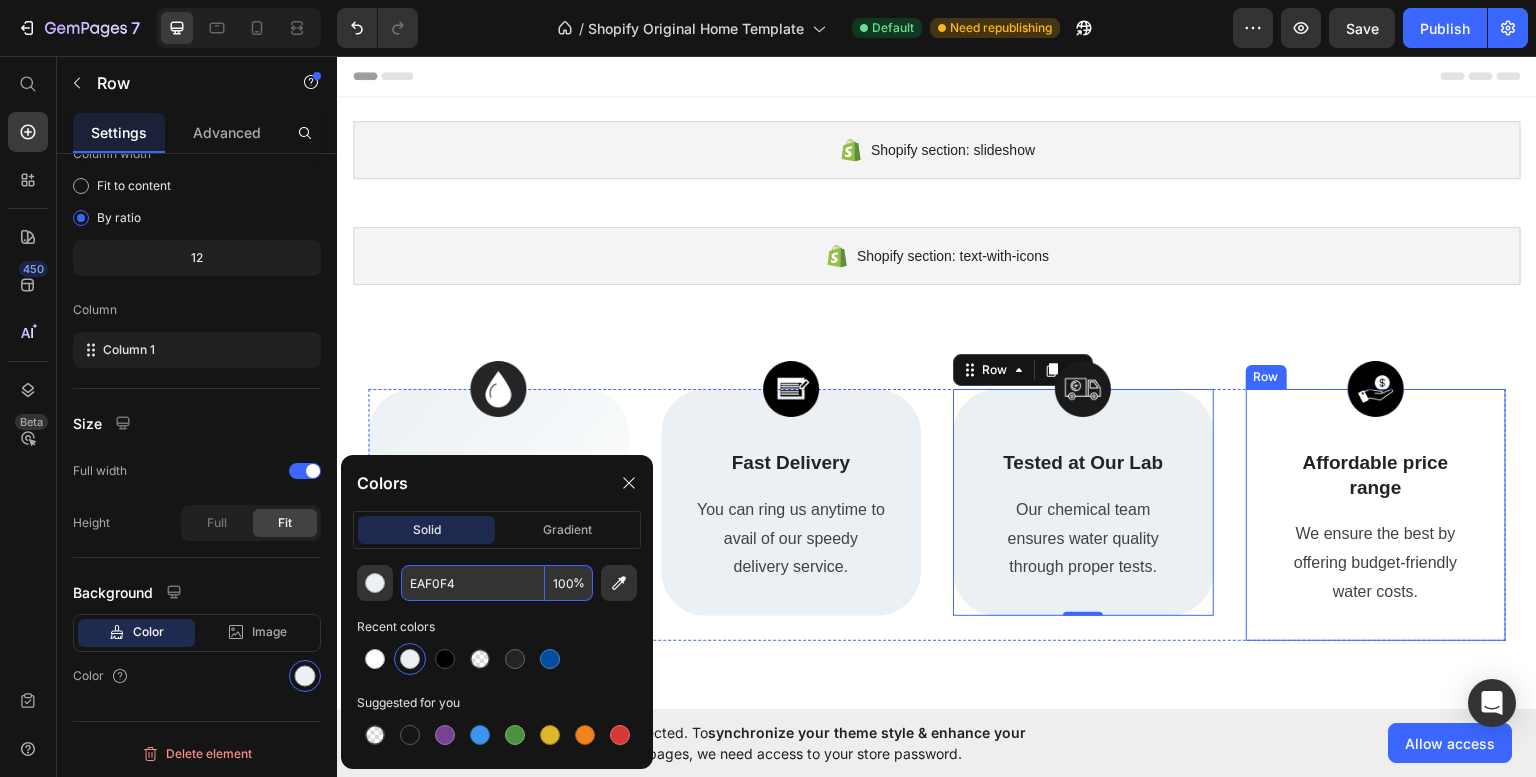 click on "Image Affordable price range Text Block We ensure the best by offering budget-friendly water costs. Text block Row" at bounding box center [1376, 514] 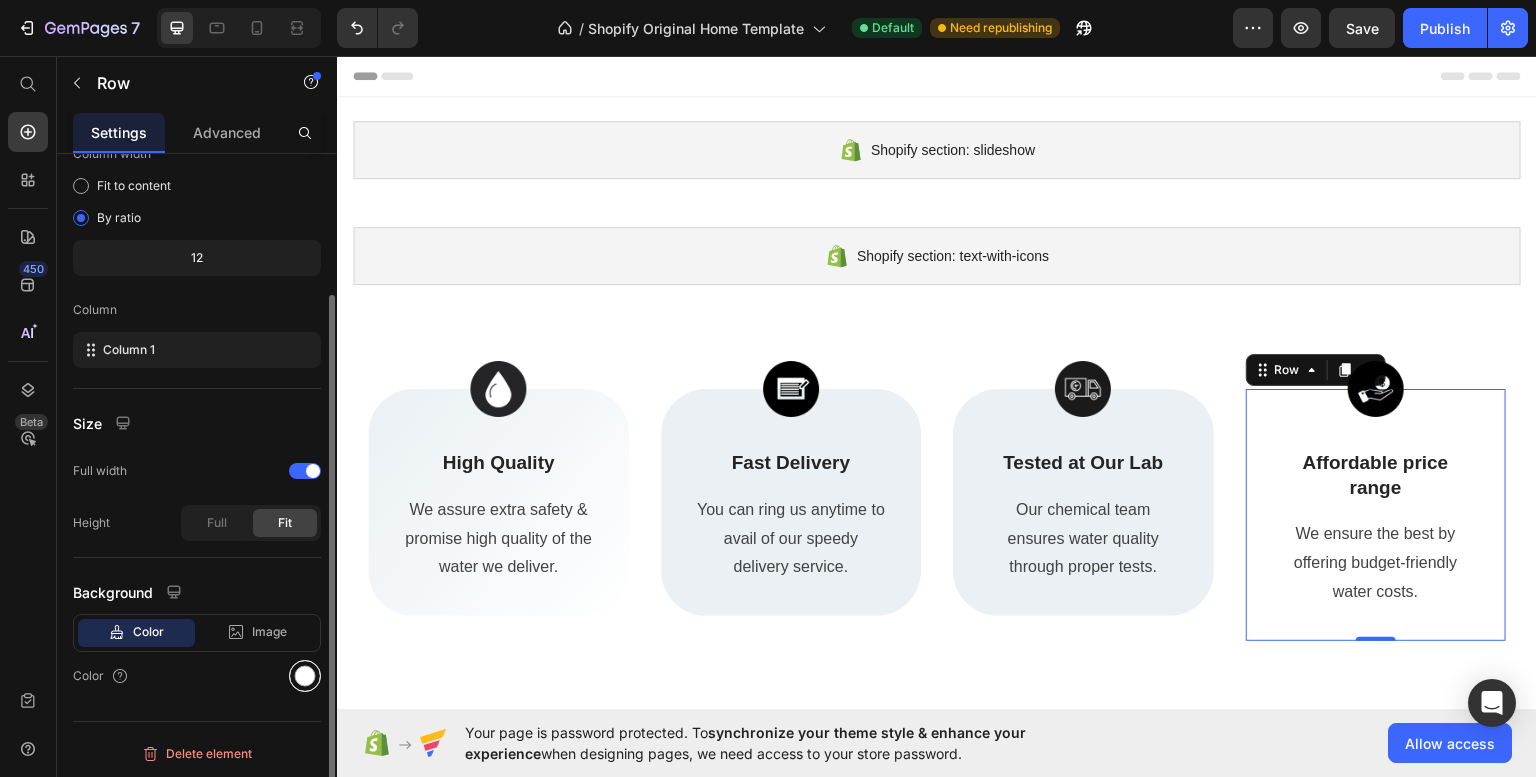 click at bounding box center [305, 676] 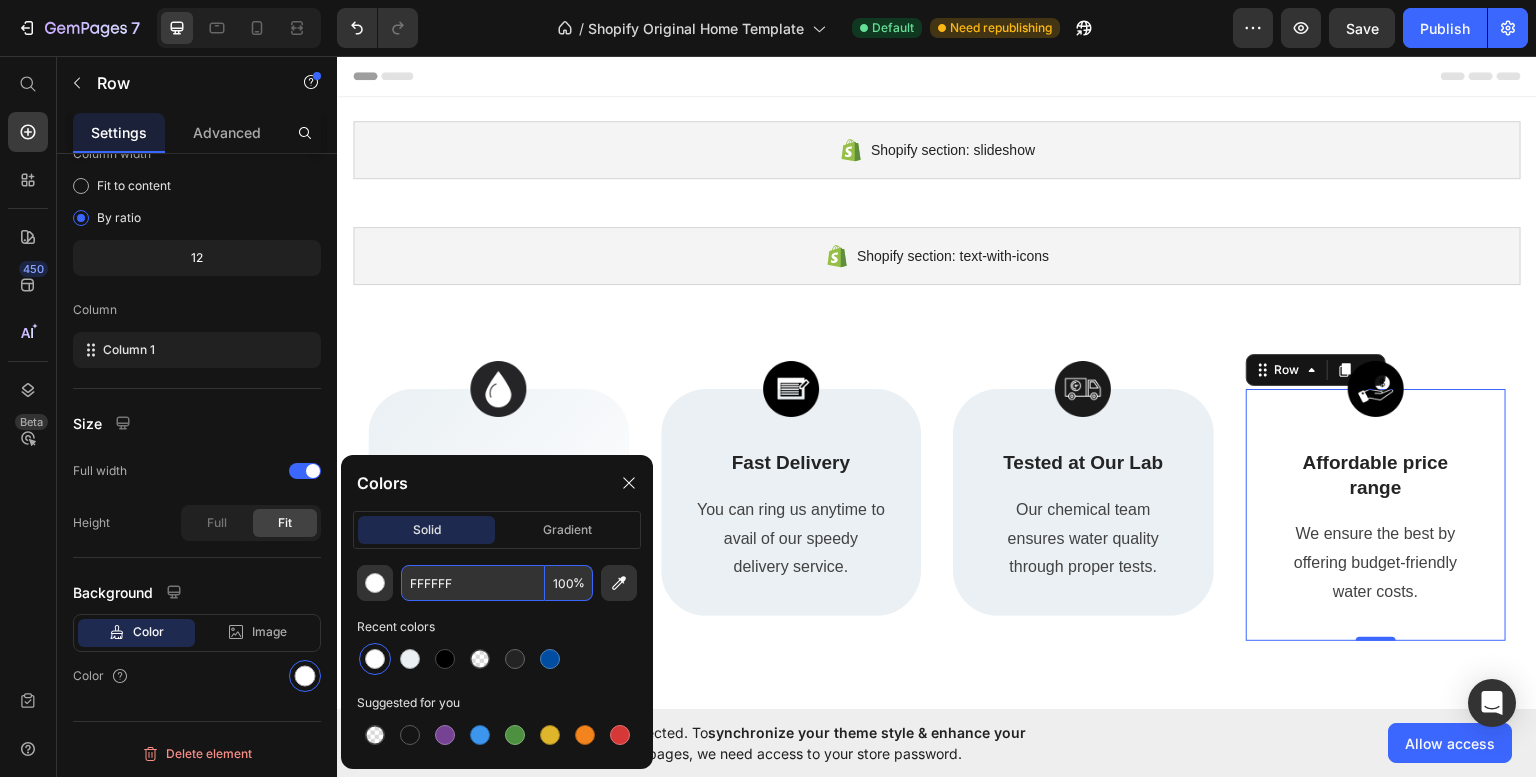 click on "FFFFFF" at bounding box center (473, 583) 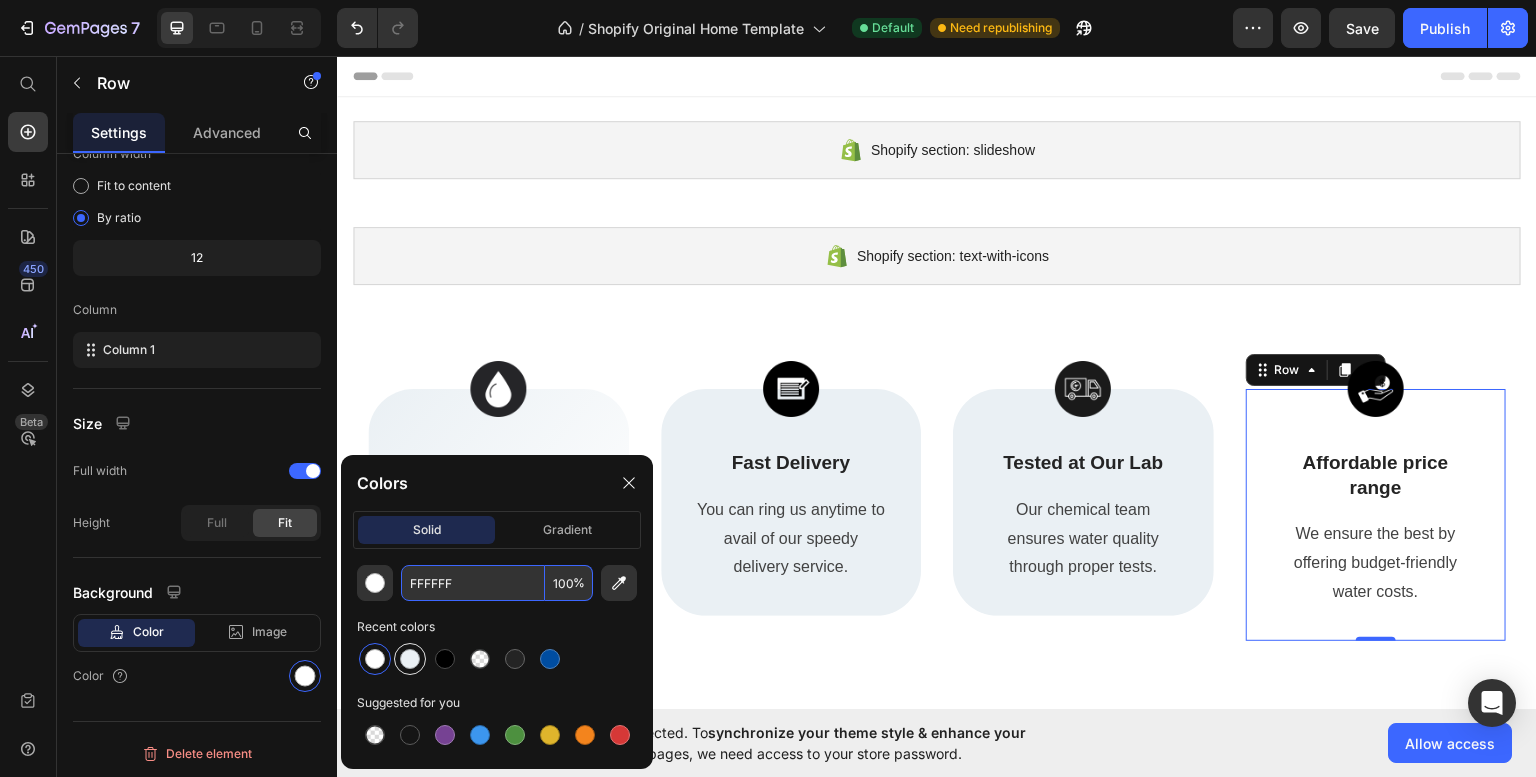 click at bounding box center (410, 659) 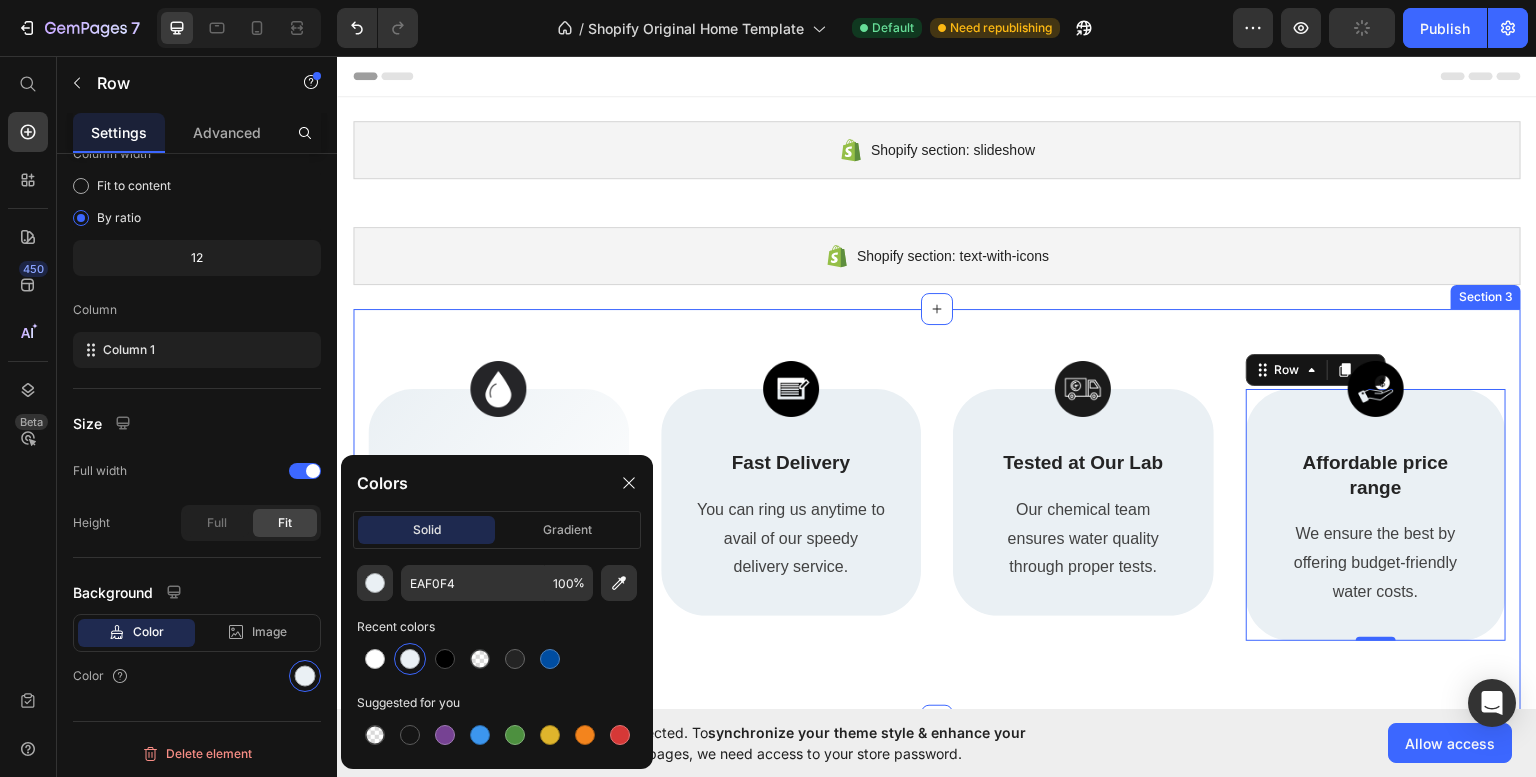 click on "Image High Quality Text Block We assure extra safety & promise high quality of the water we deliver. Text block Row Image Fast Delivery Text Block You can ring us anytime to avail of our speedy delivery service. Text block Row Image Tested at Our Lab Text Block Our chemical team ensures water quality through proper tests. Text block Row Image Affordable price range Text Block We ensure the best by offering budget-friendly water costs. Text block Row   0 Row Section 3" at bounding box center (937, 514) 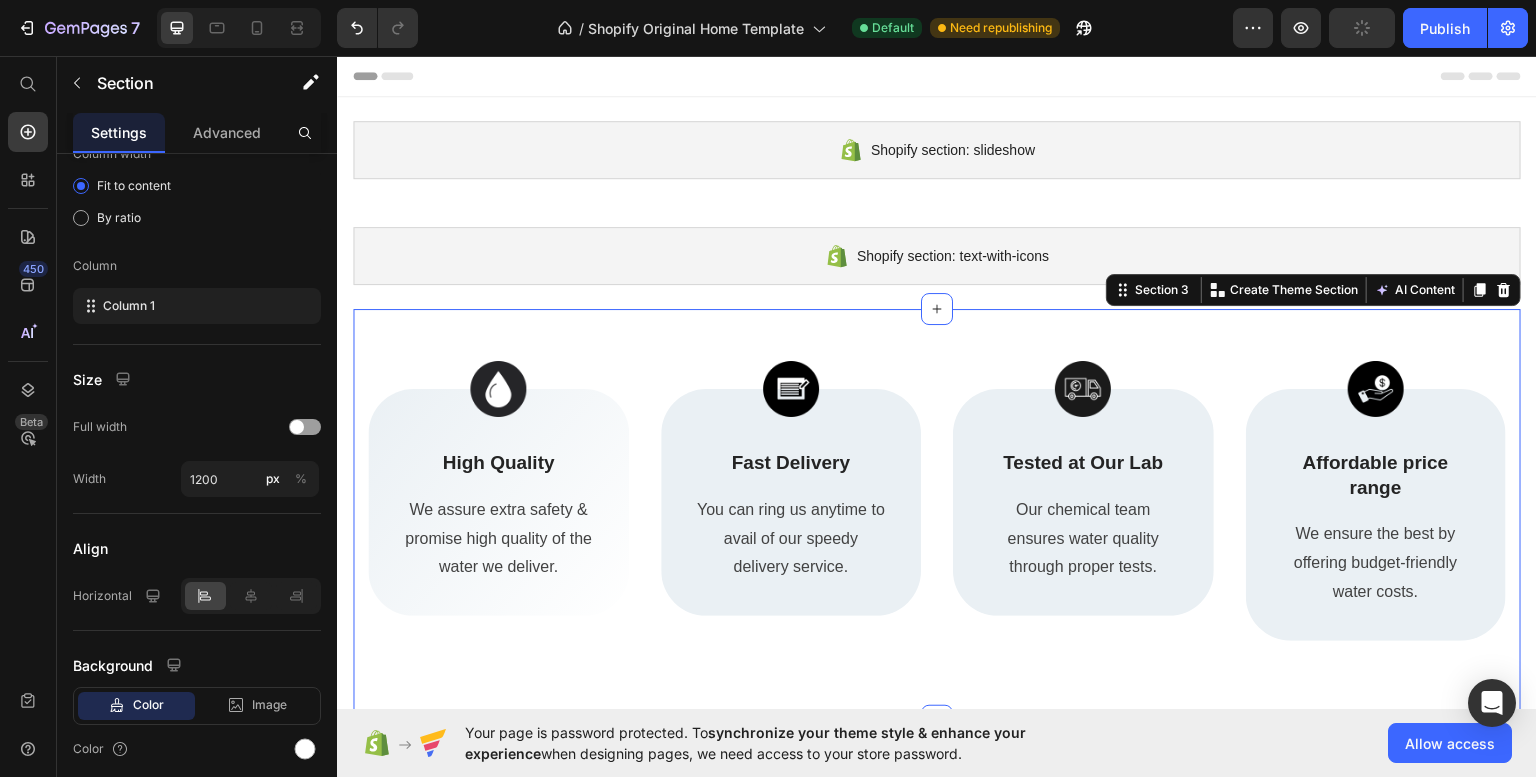 scroll, scrollTop: 0, scrollLeft: 0, axis: both 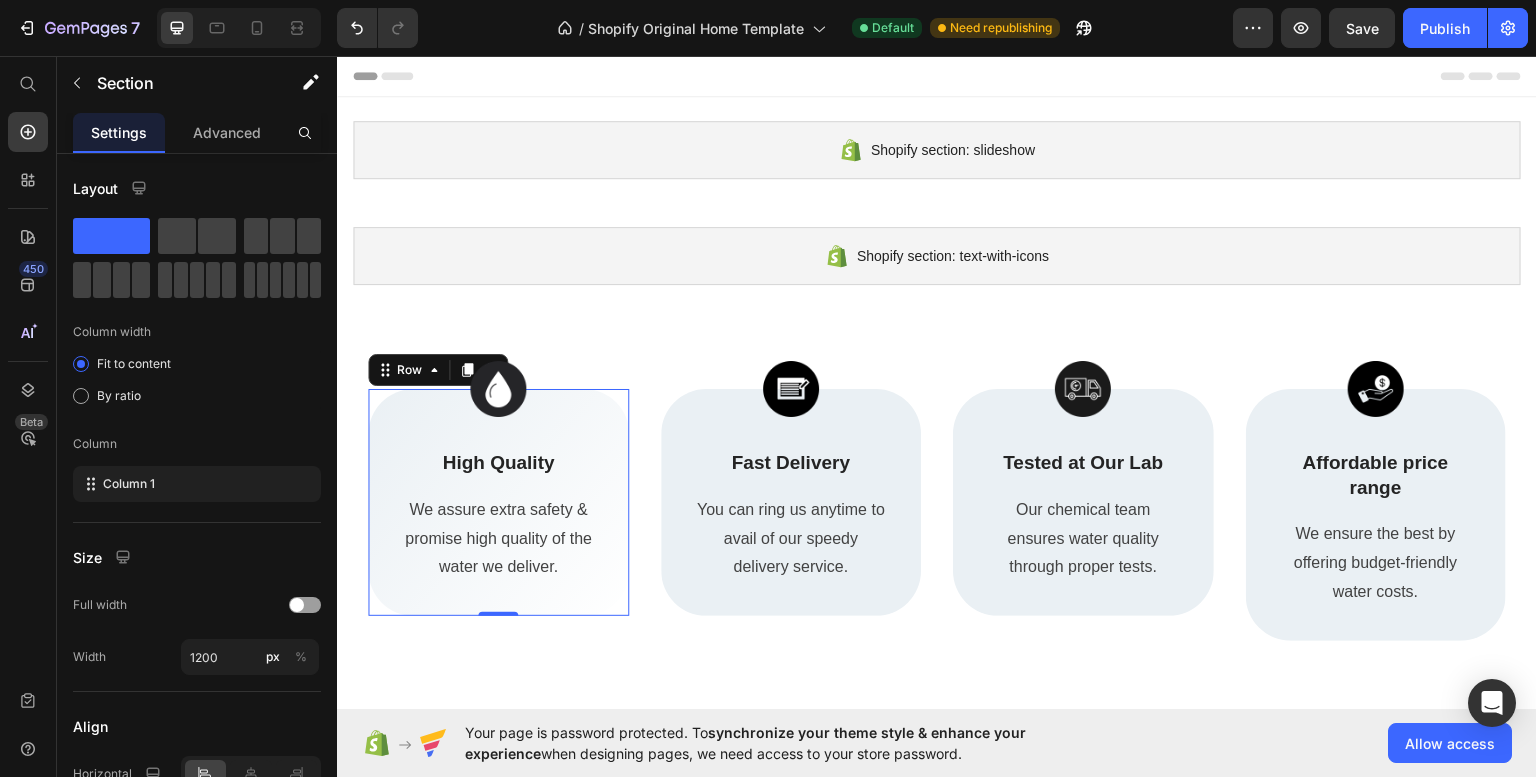 click on "Image High Quality Text Block We assure extra safety & promise high quality of the water we deliver. Text block Row   0" at bounding box center (498, 501) 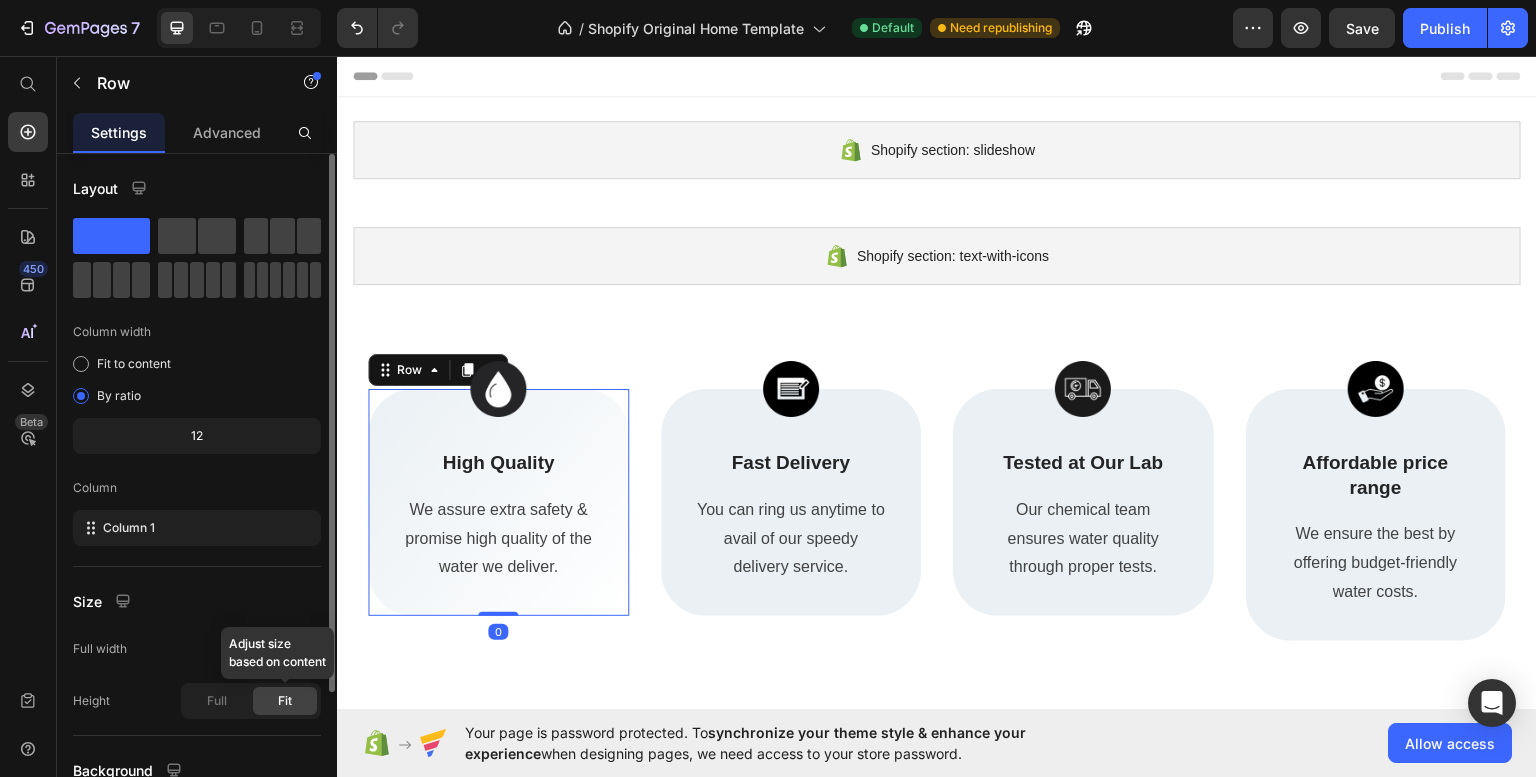 scroll, scrollTop: 178, scrollLeft: 0, axis: vertical 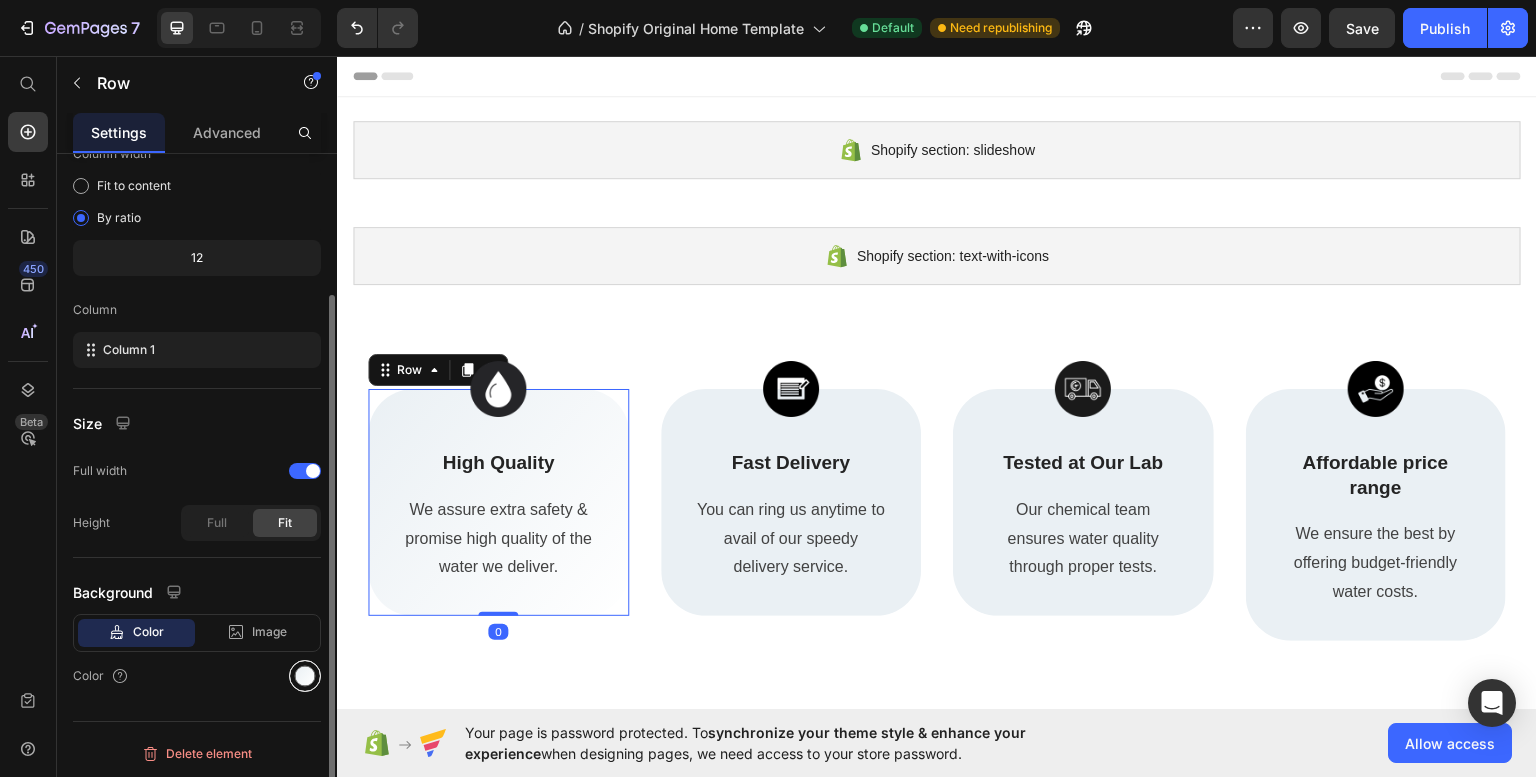 click at bounding box center [305, 676] 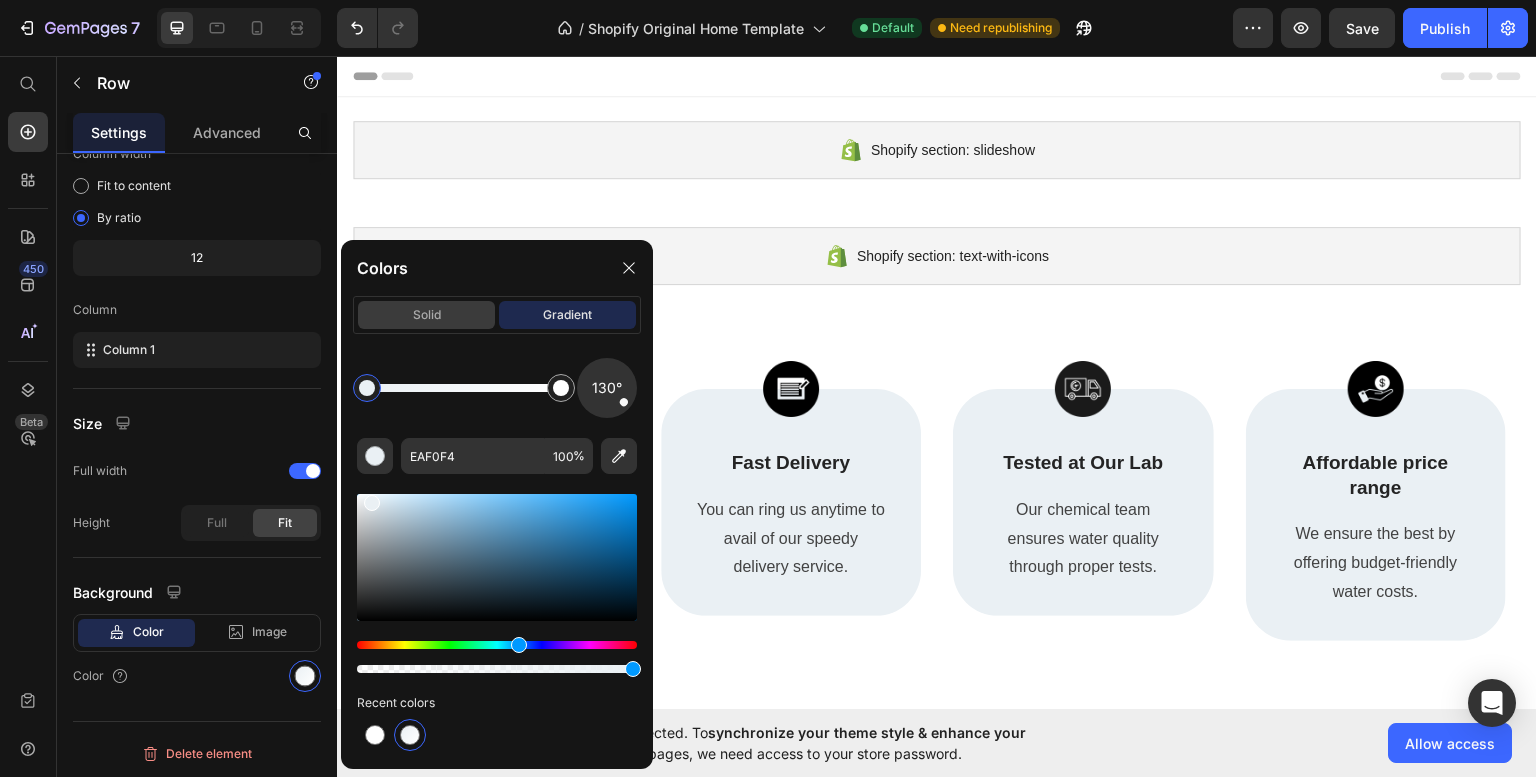 click on "solid" 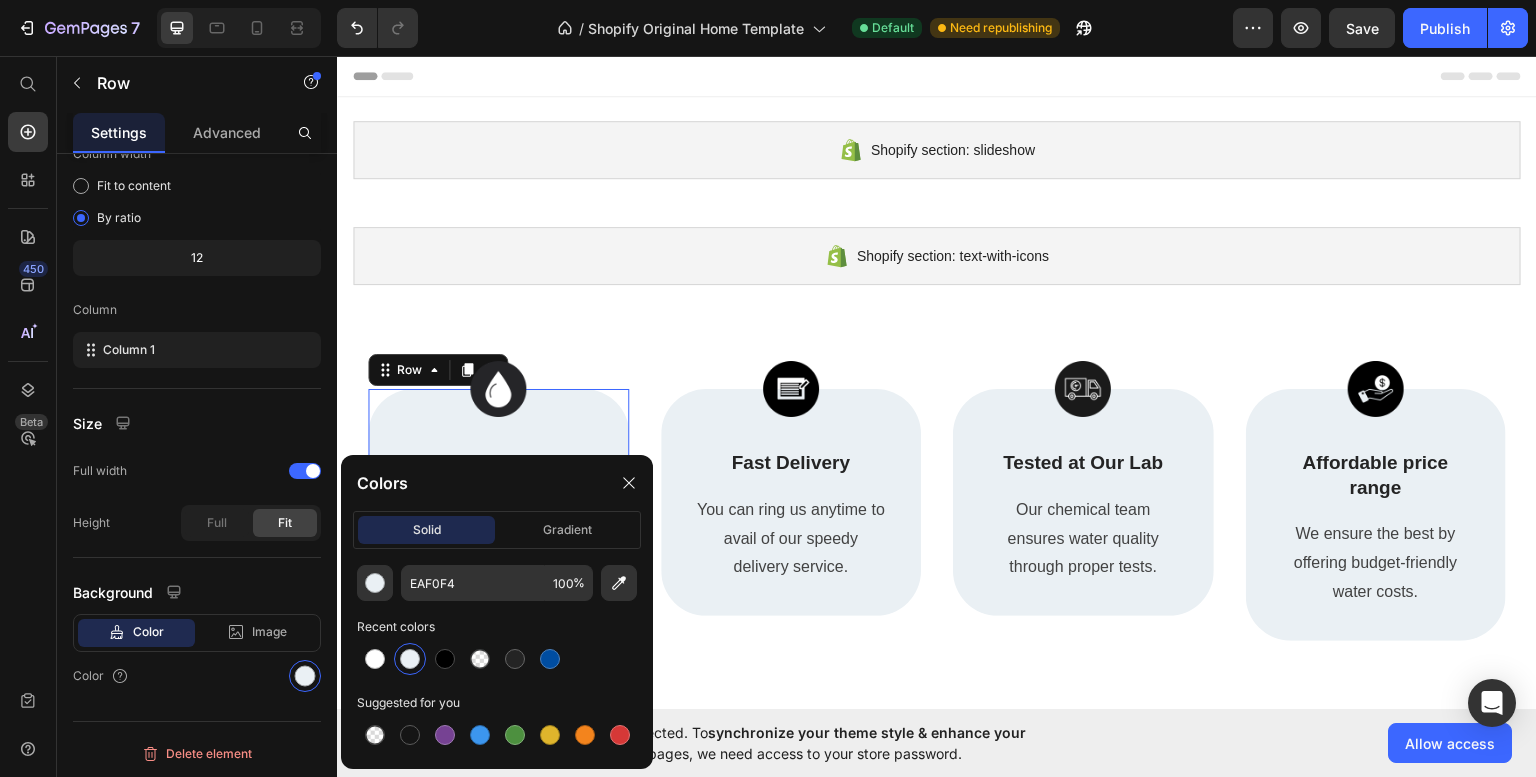 click at bounding box center [410, 659] 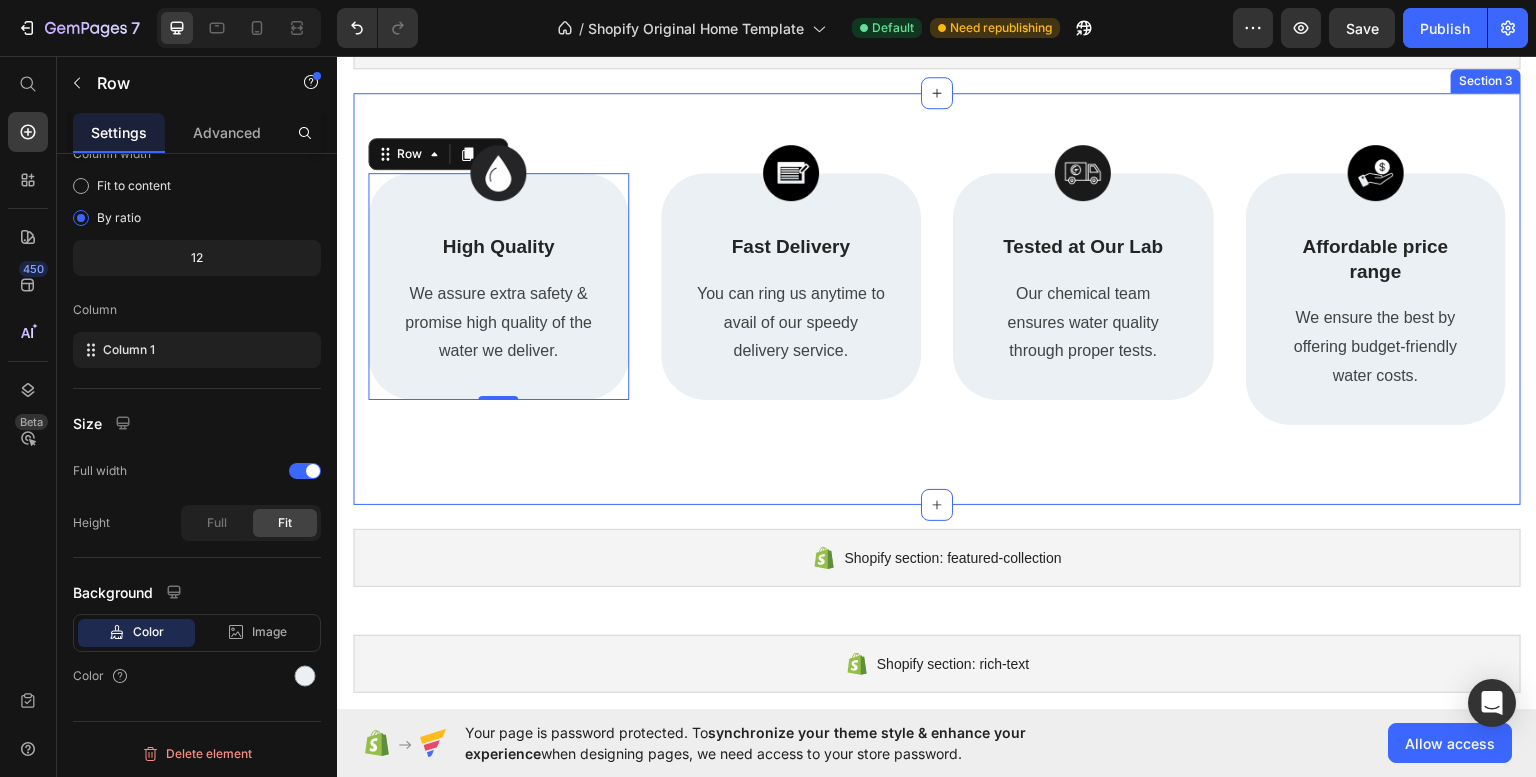 scroll, scrollTop: 217, scrollLeft: 0, axis: vertical 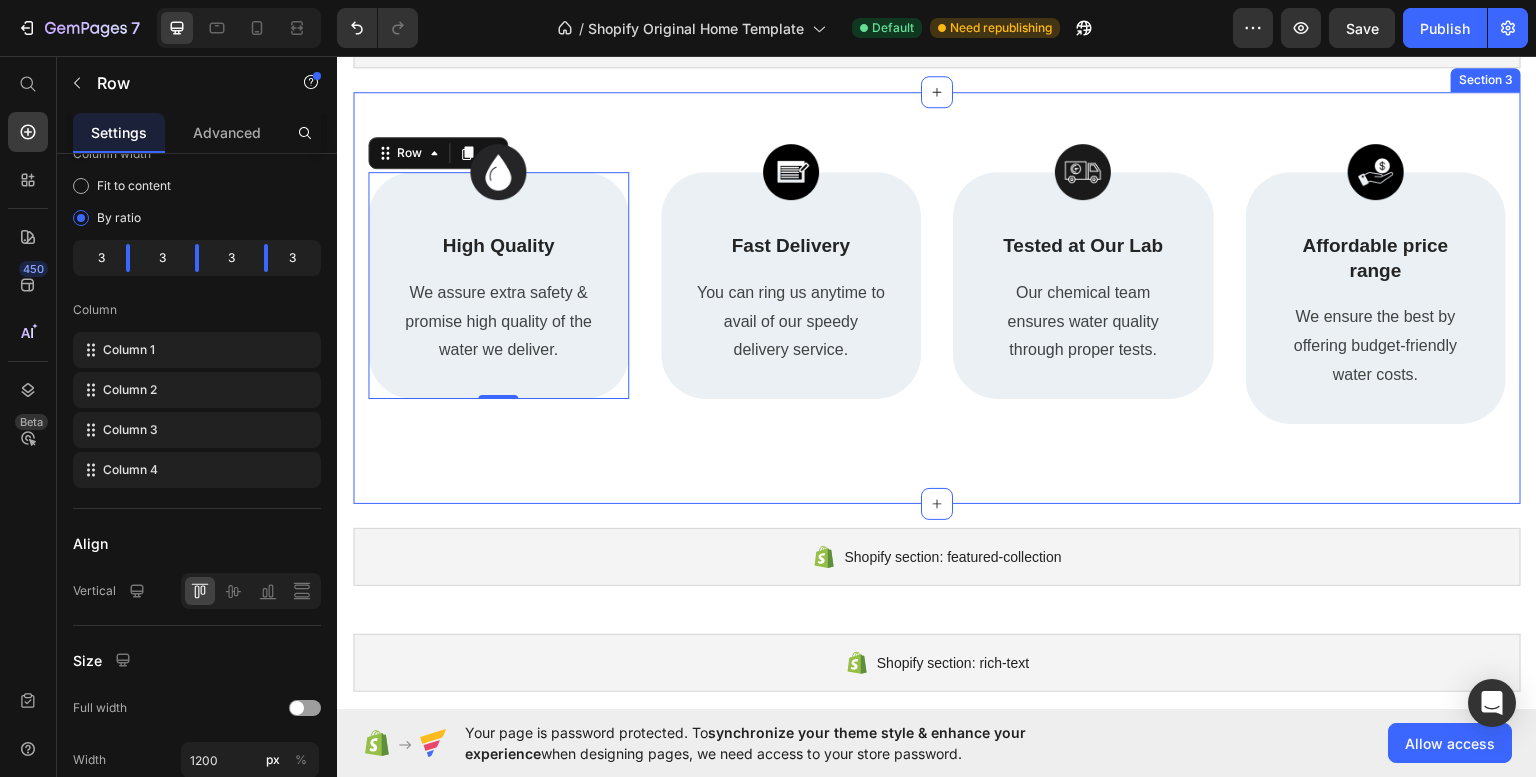 click on "Image High Quality Text Block We assure extra safety & promise high quality of the water we deliver. Text block Row   0 Image Fast Delivery Text Block You can ring us anytime to avail of our speedy delivery service. Text block Row Image Tested at Our Lab Text Block Our chemical team ensures water quality through proper tests. Text block Row Image Affordable price range Text Block We ensure the best by offering budget-friendly water costs. Text block Row Row" at bounding box center (937, 297) 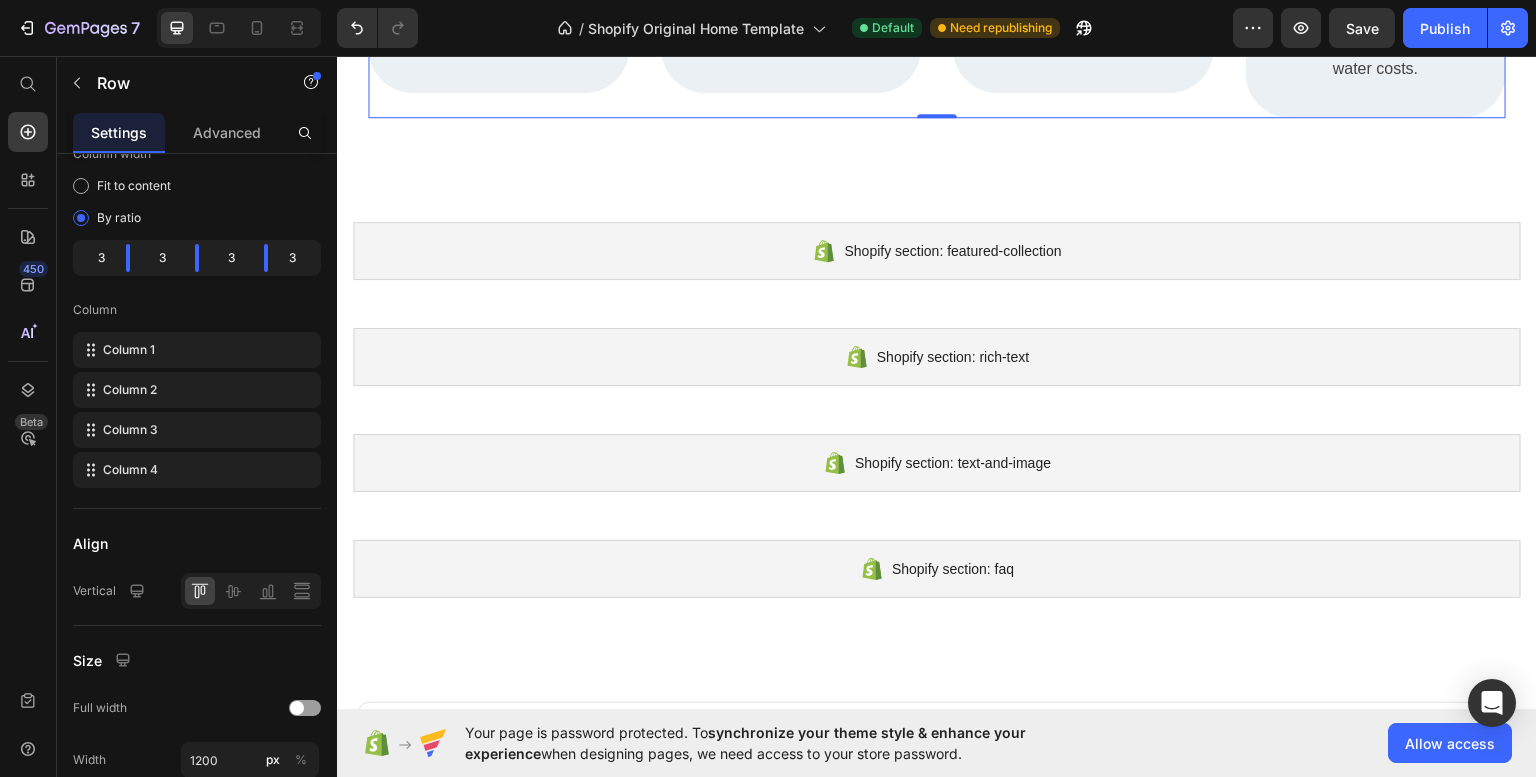 scroll, scrollTop: 626, scrollLeft: 0, axis: vertical 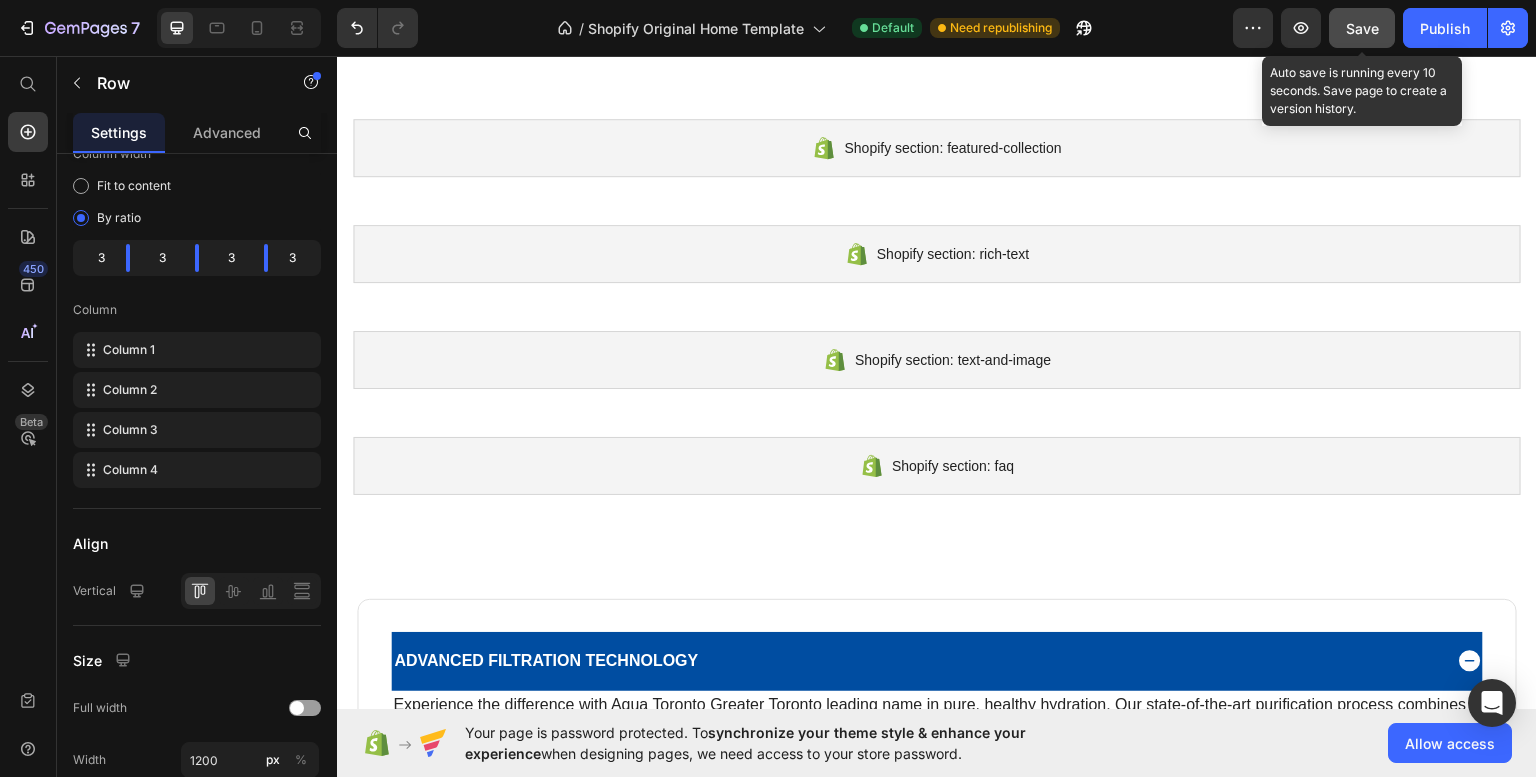click on "Save" at bounding box center [1362, 28] 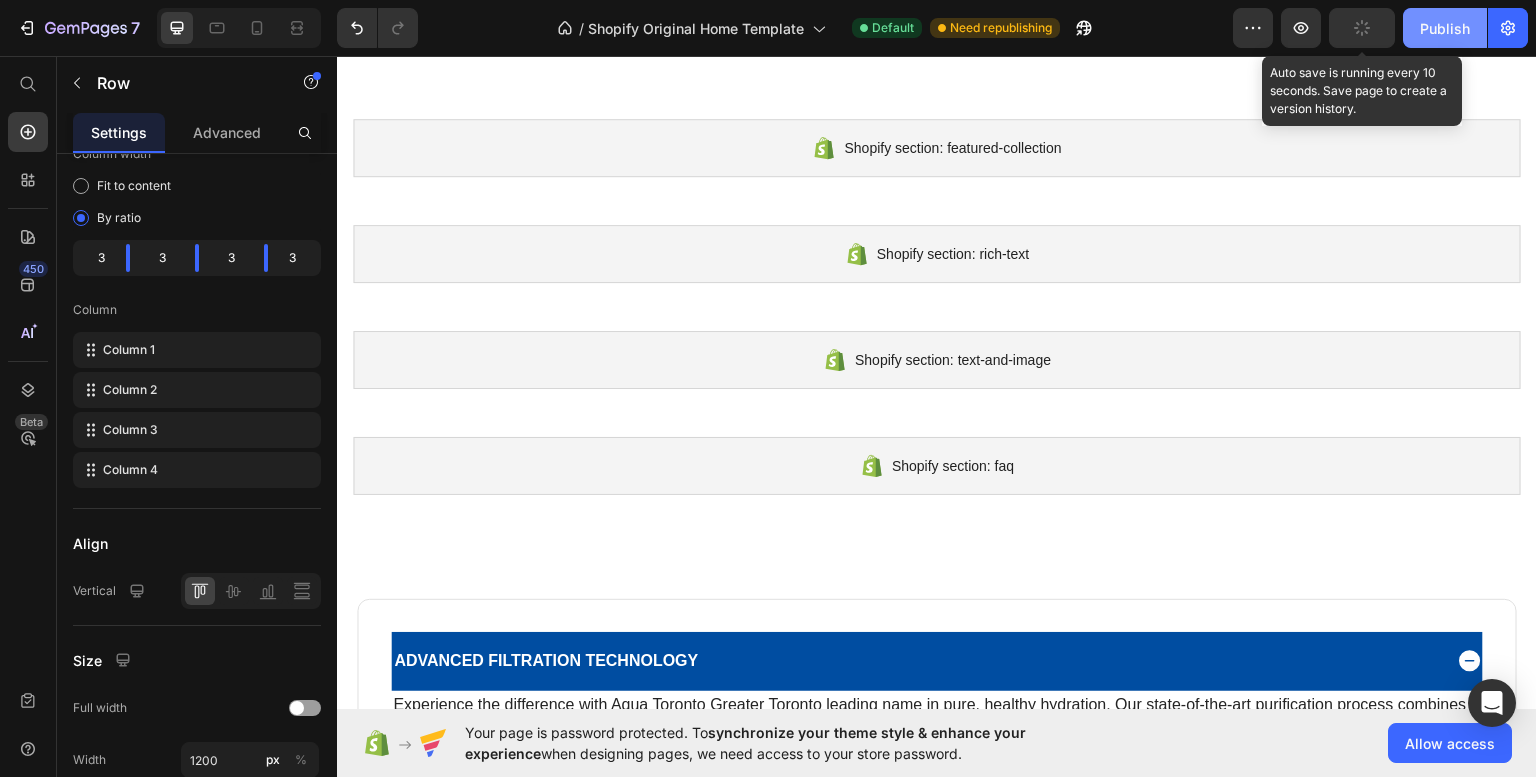 click on "Publish" at bounding box center (1445, 28) 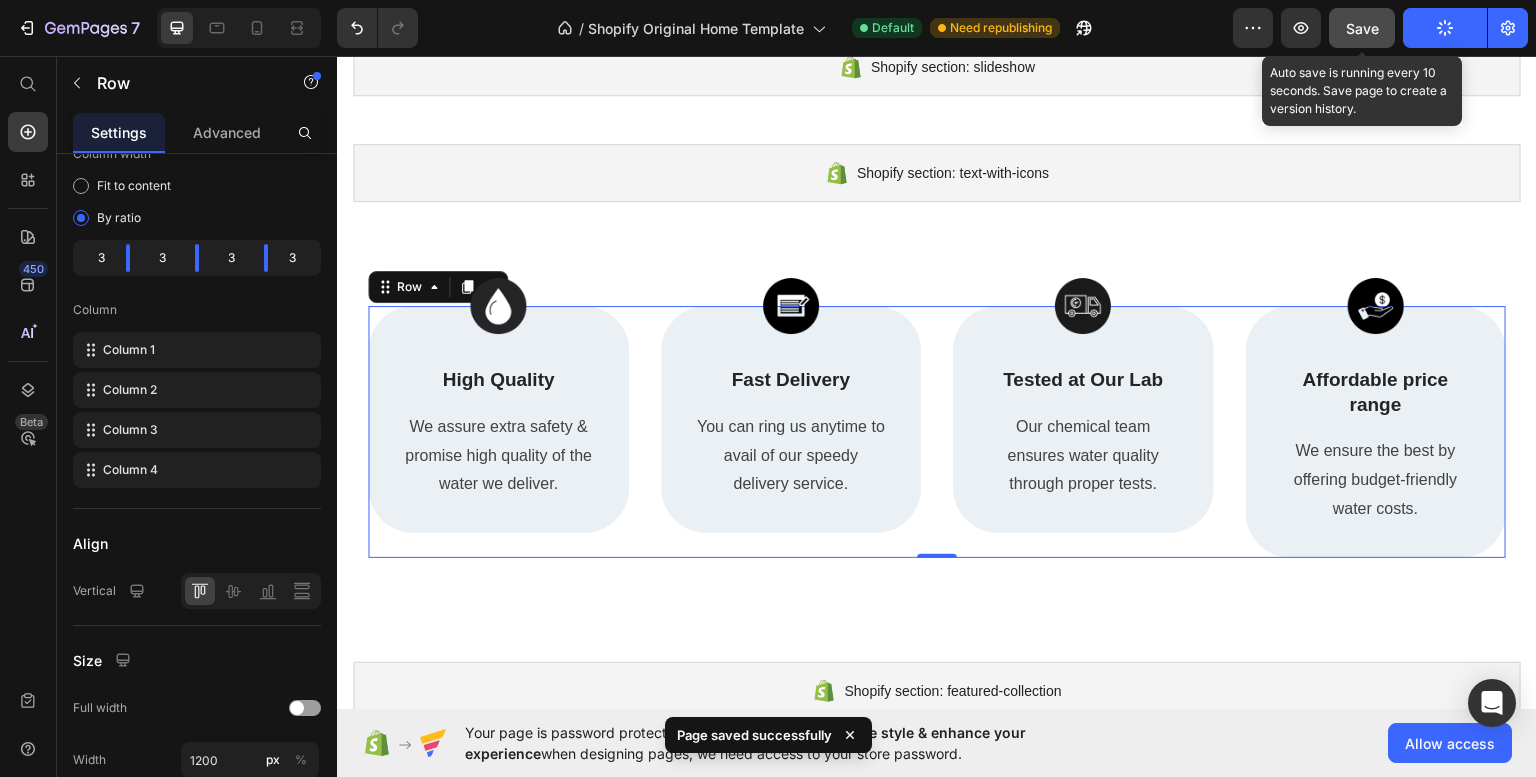 scroll, scrollTop: 0, scrollLeft: 0, axis: both 